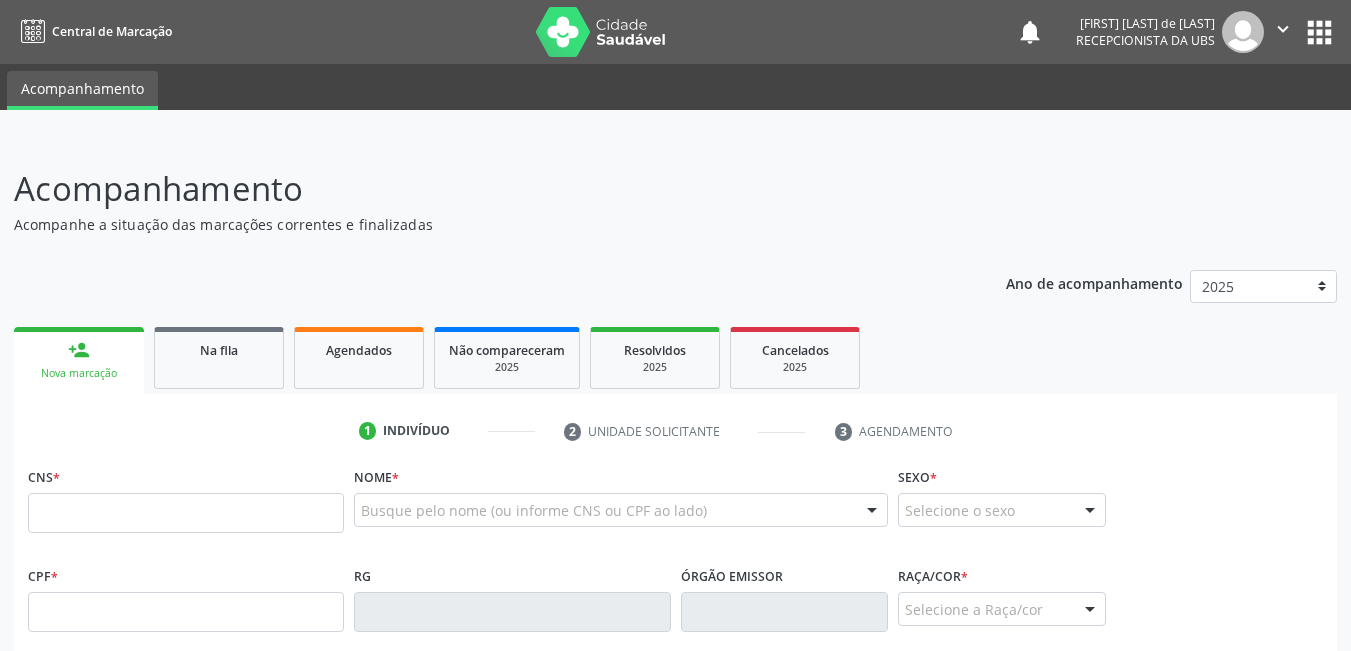 scroll, scrollTop: 0, scrollLeft: 0, axis: both 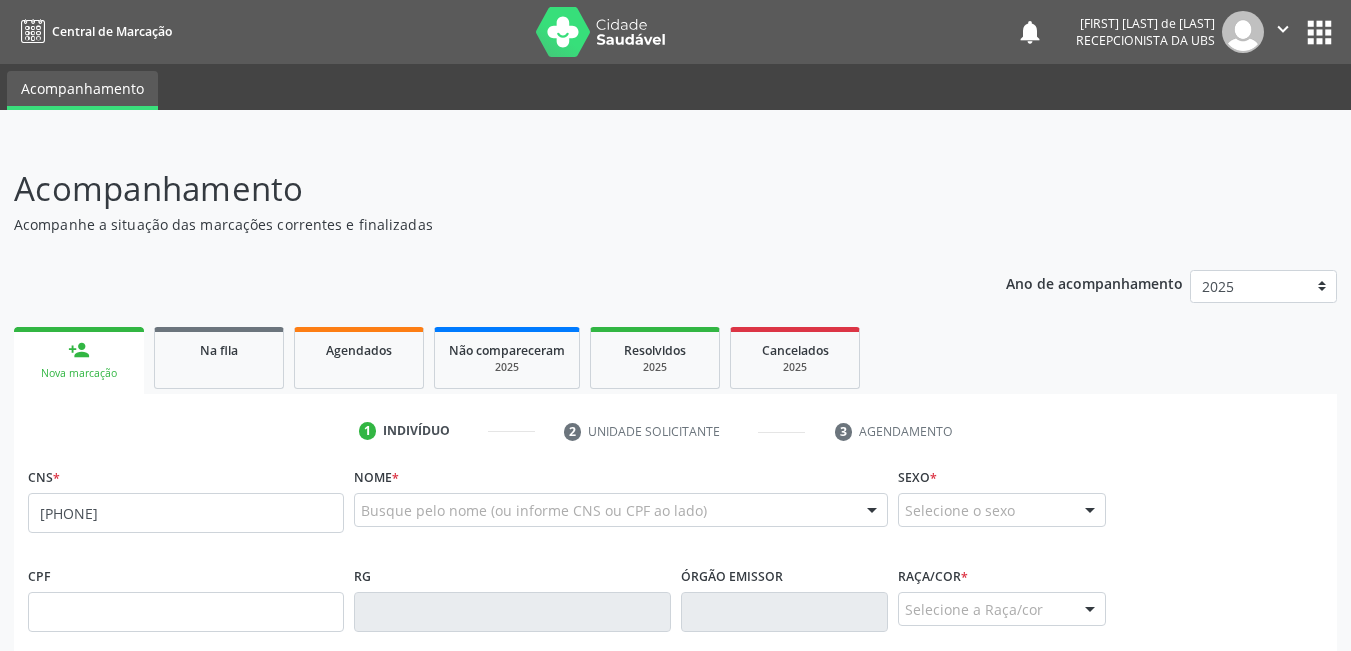 type on "[PHONE]" 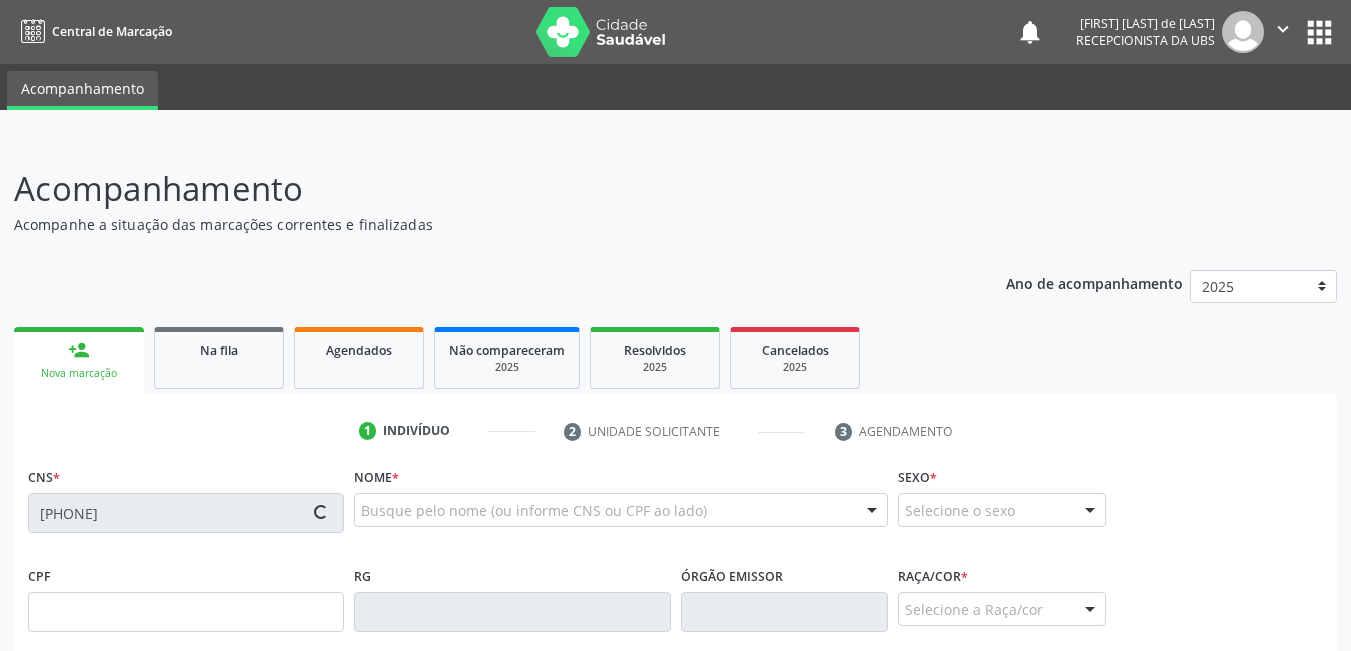 type on "[DATE]" 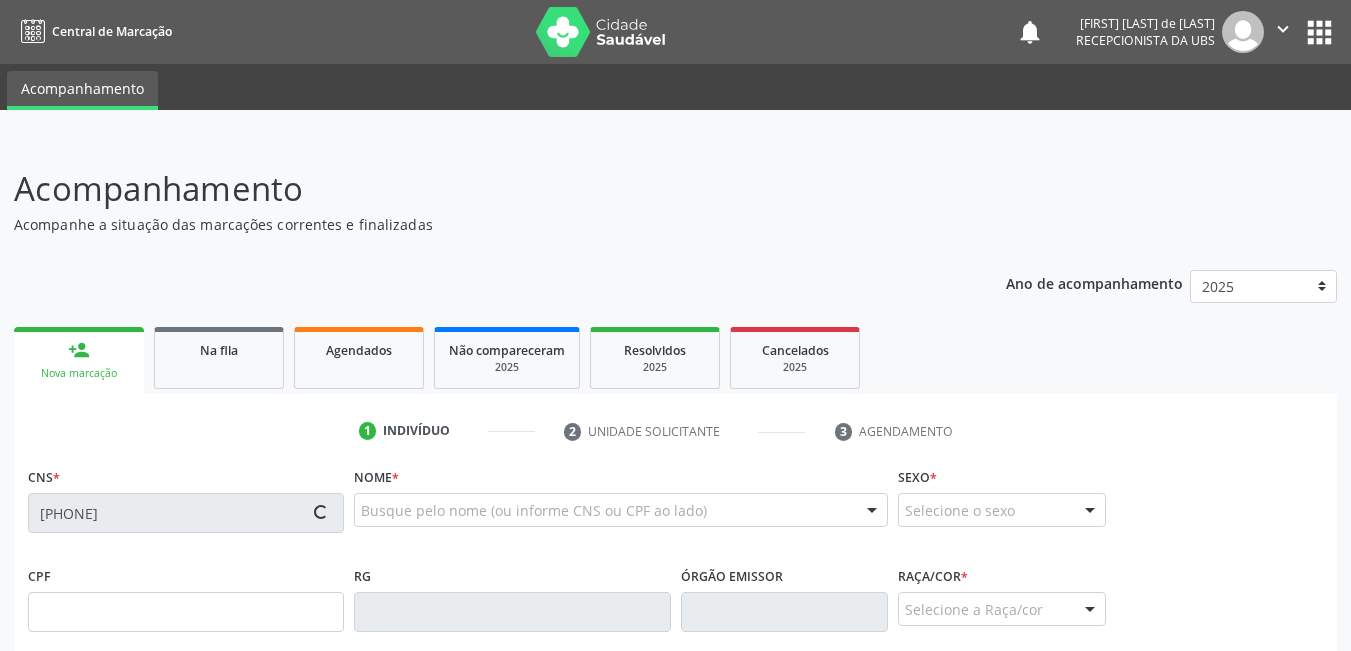 type on "[FIRST] [LAST] da [LAST]" 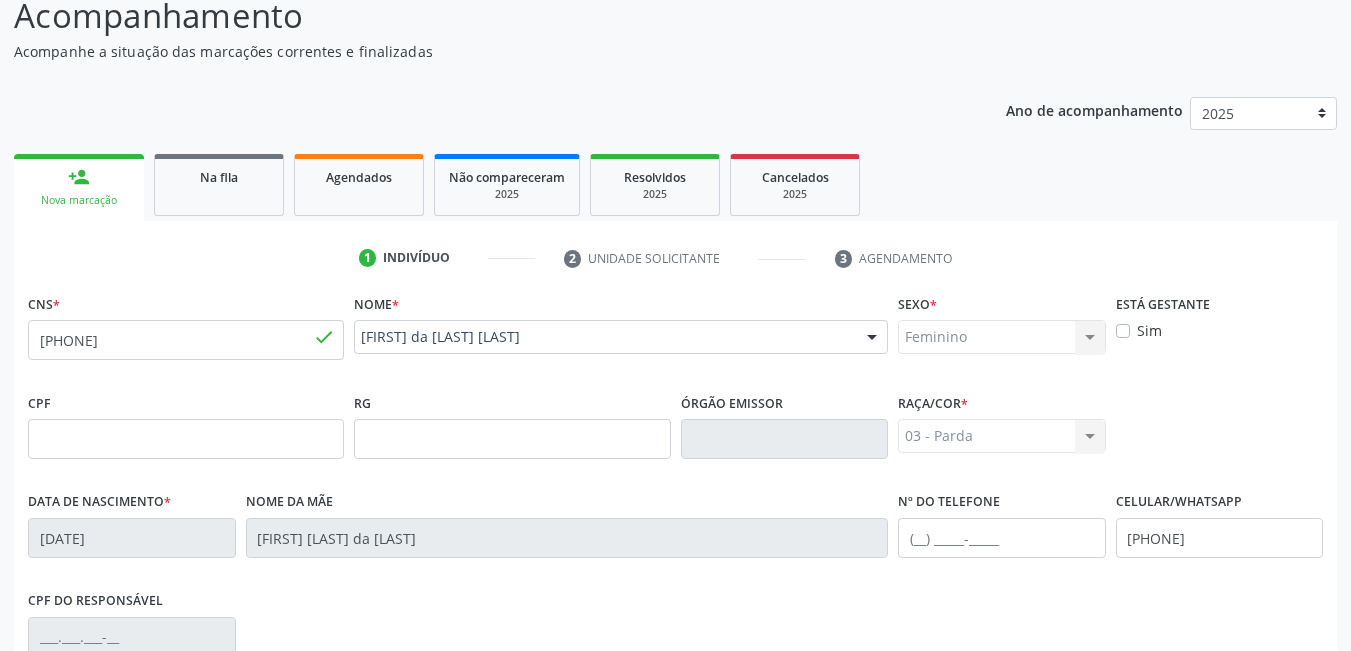 scroll, scrollTop: 461, scrollLeft: 0, axis: vertical 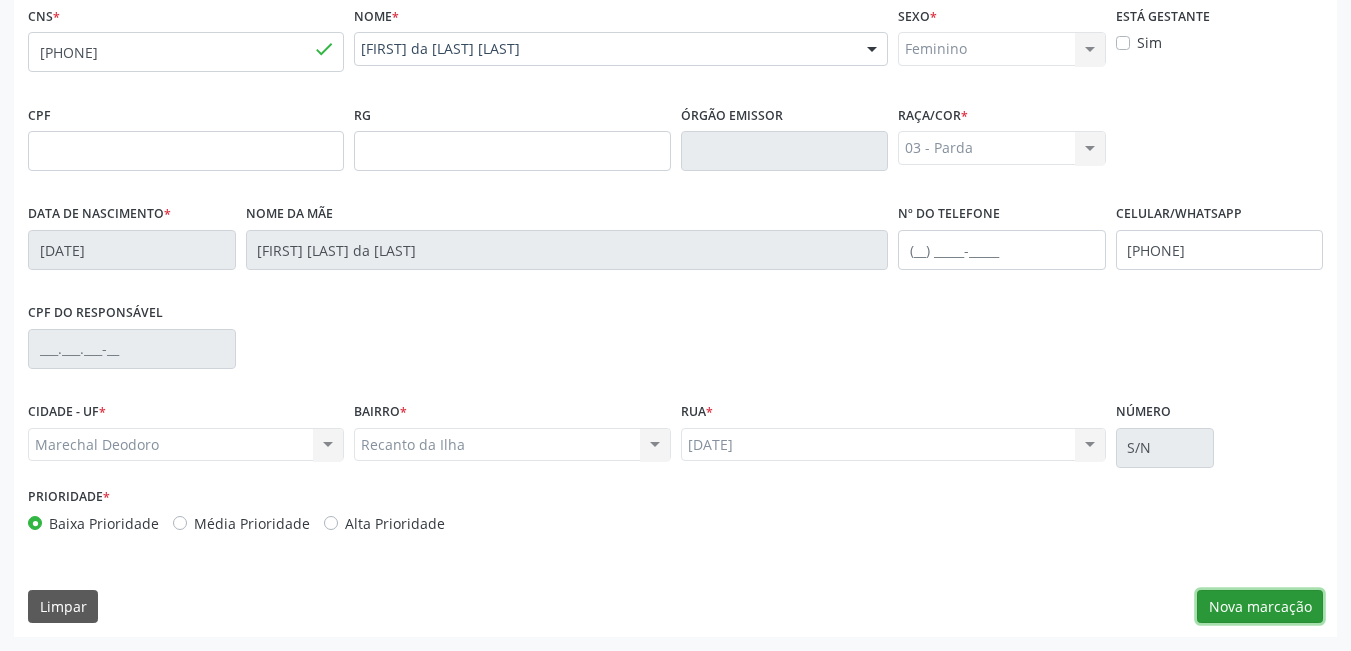 click on "Nova marcação" at bounding box center (1260, 607) 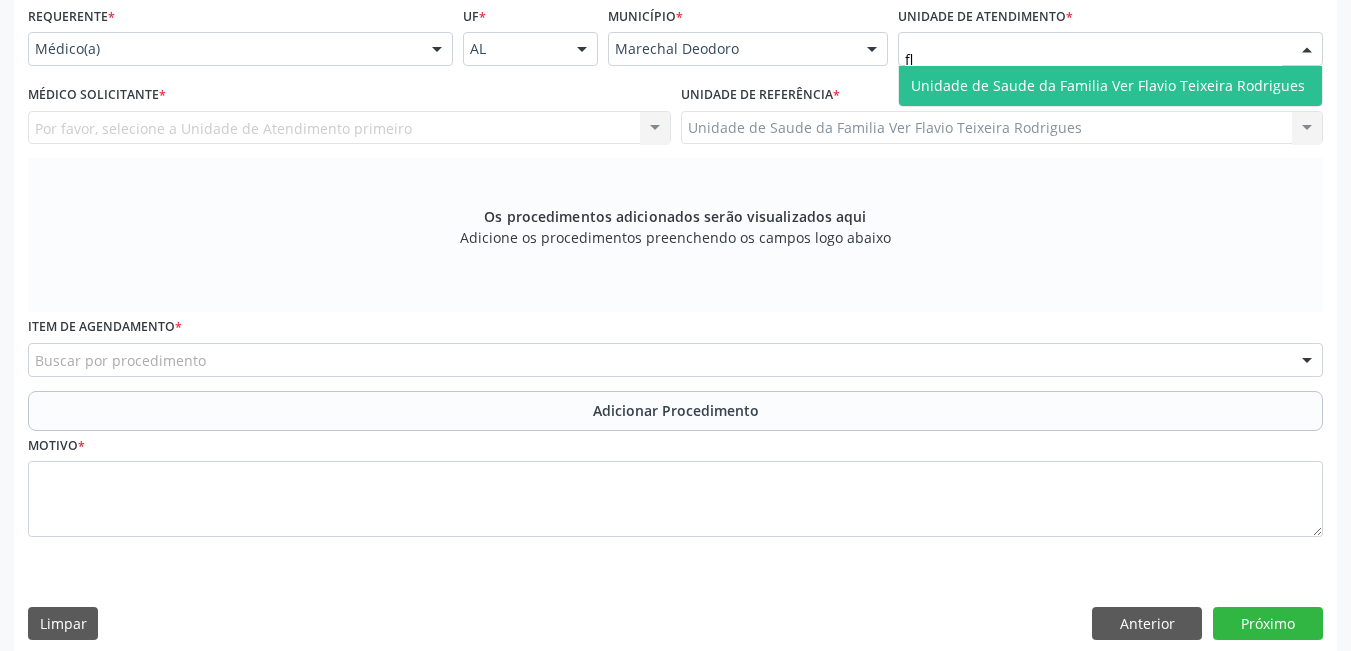 type on "fla" 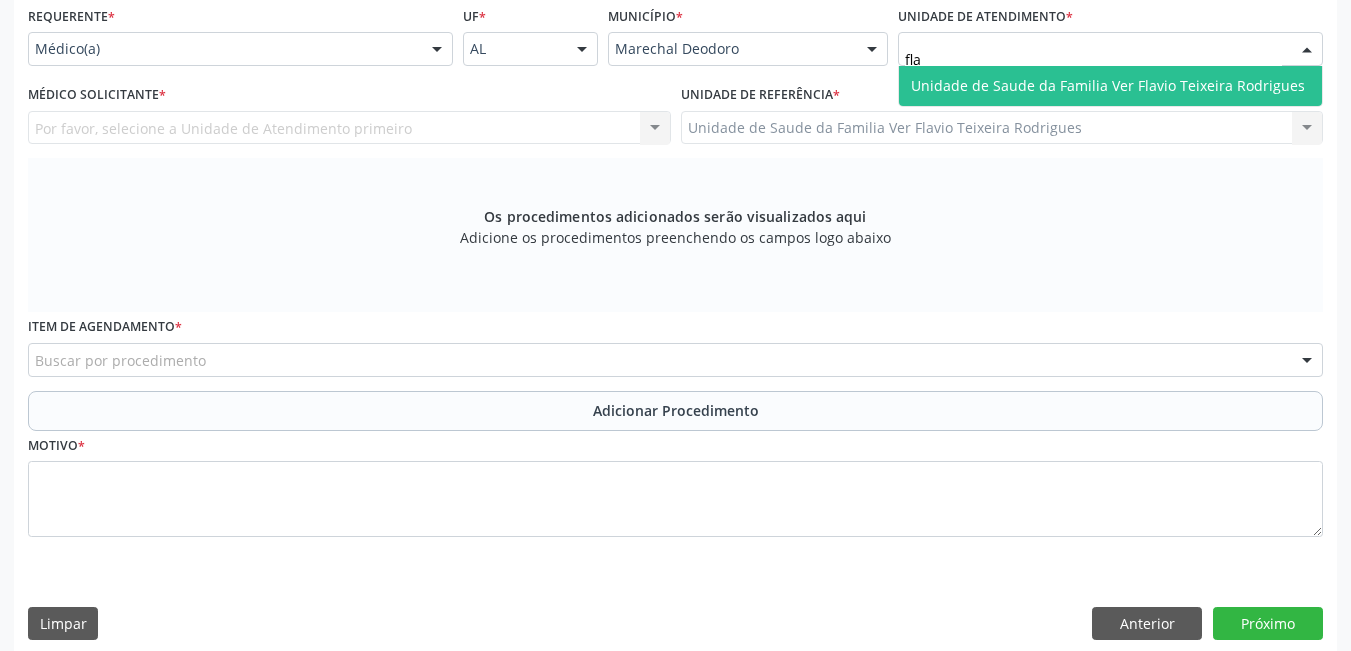 click on "Unidade de Saude da Familia Ver Flavio Teixeira Rodrigues" at bounding box center (1108, 85) 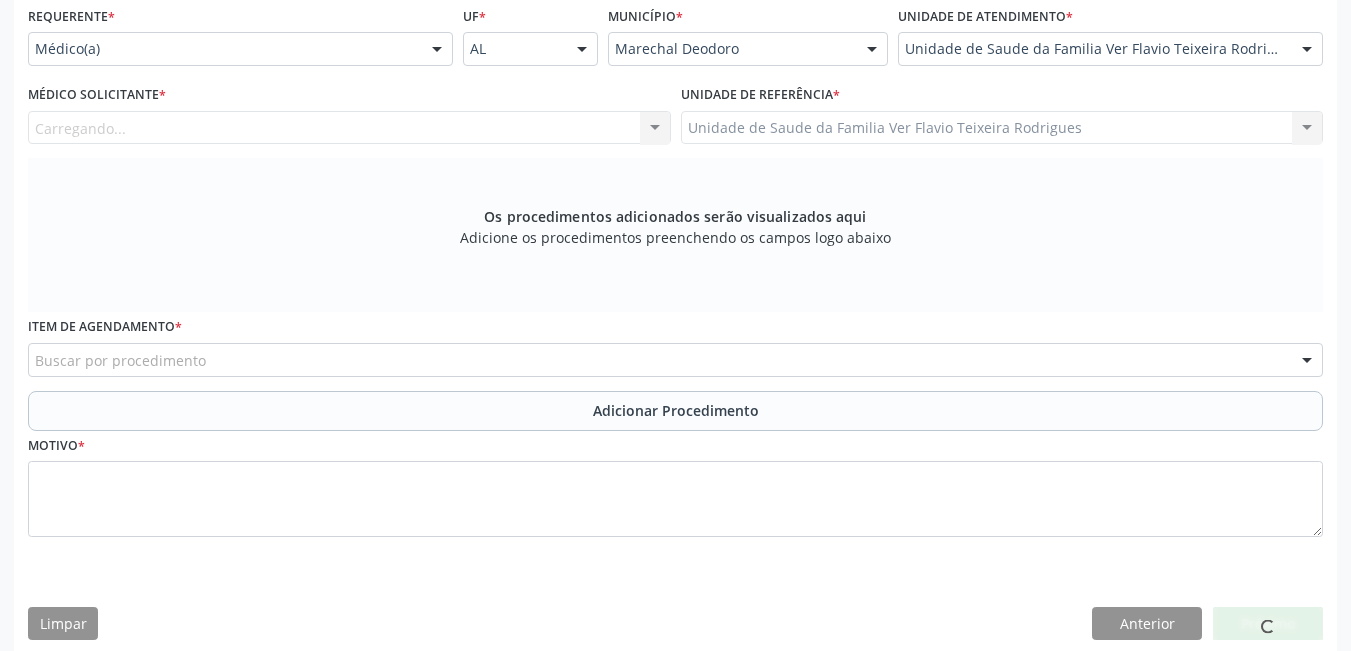 click on "Carregando...
Nenhum resultado encontrado para: "   "
Não há nenhuma opção para ser exibida." at bounding box center [349, 128] 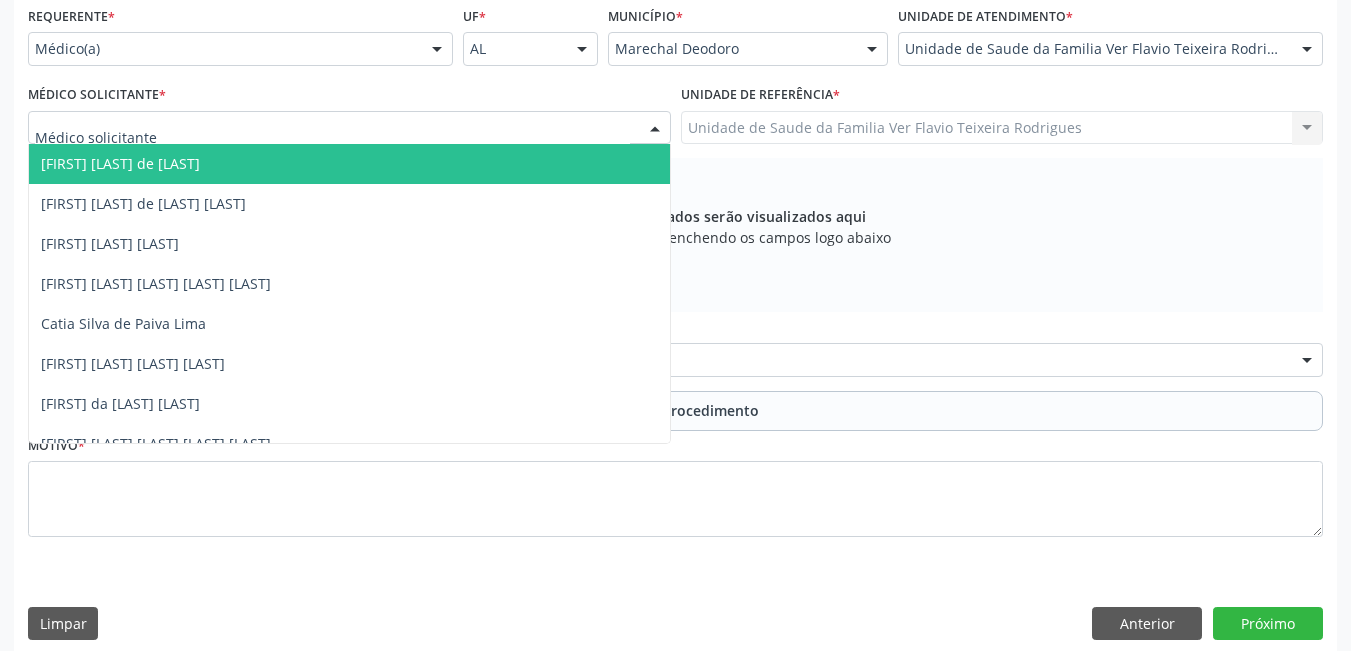 click at bounding box center [349, 128] 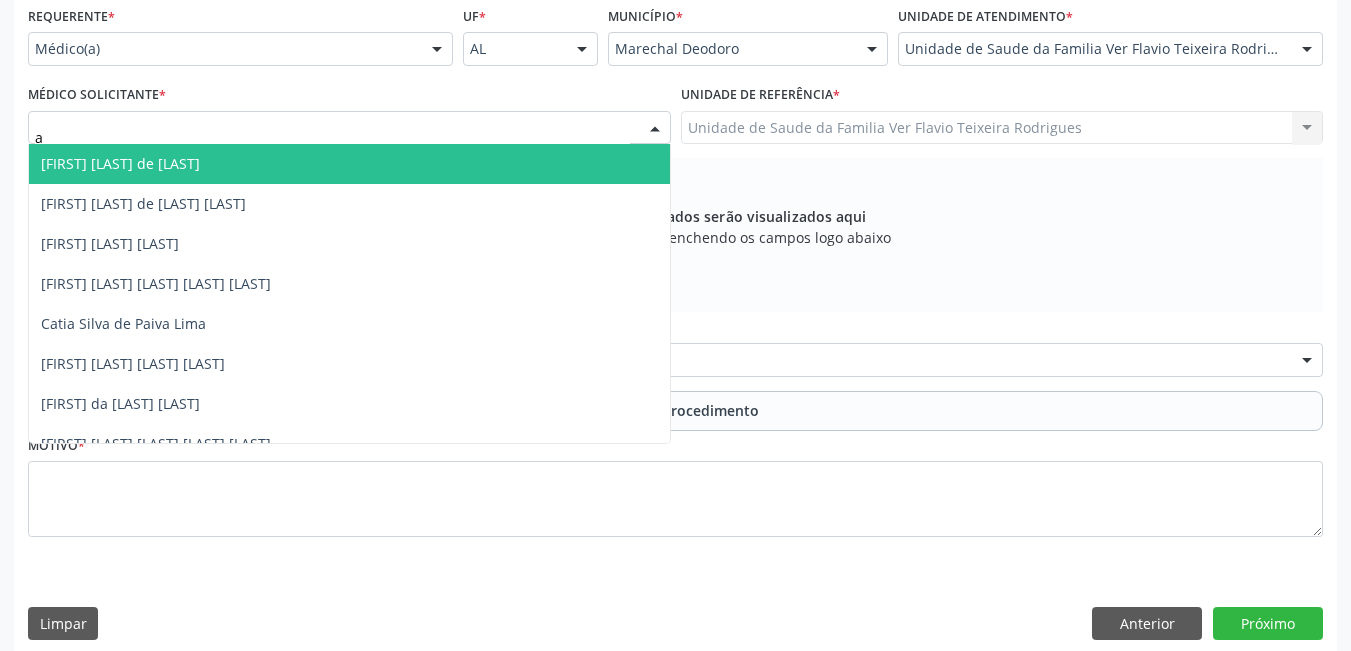 click on "[FIRST] [LAST] de [LAST]" at bounding box center (349, 164) 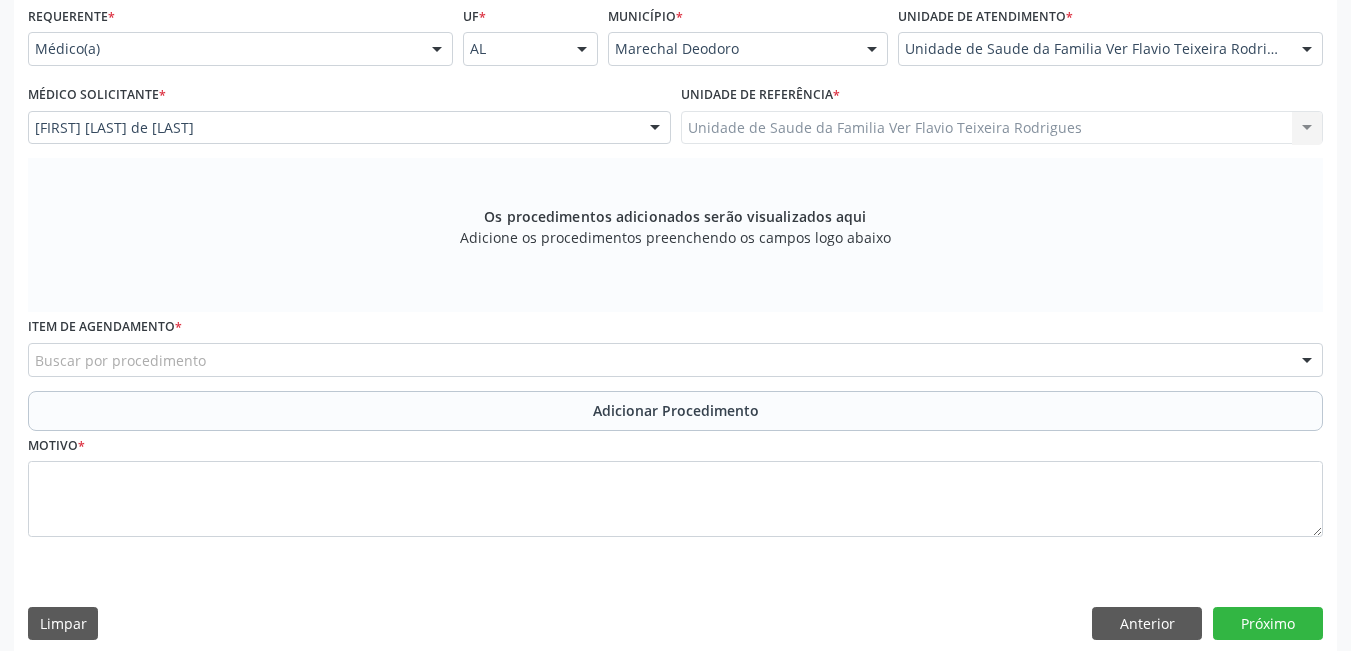 click on "Buscar por procedimento" at bounding box center [675, 360] 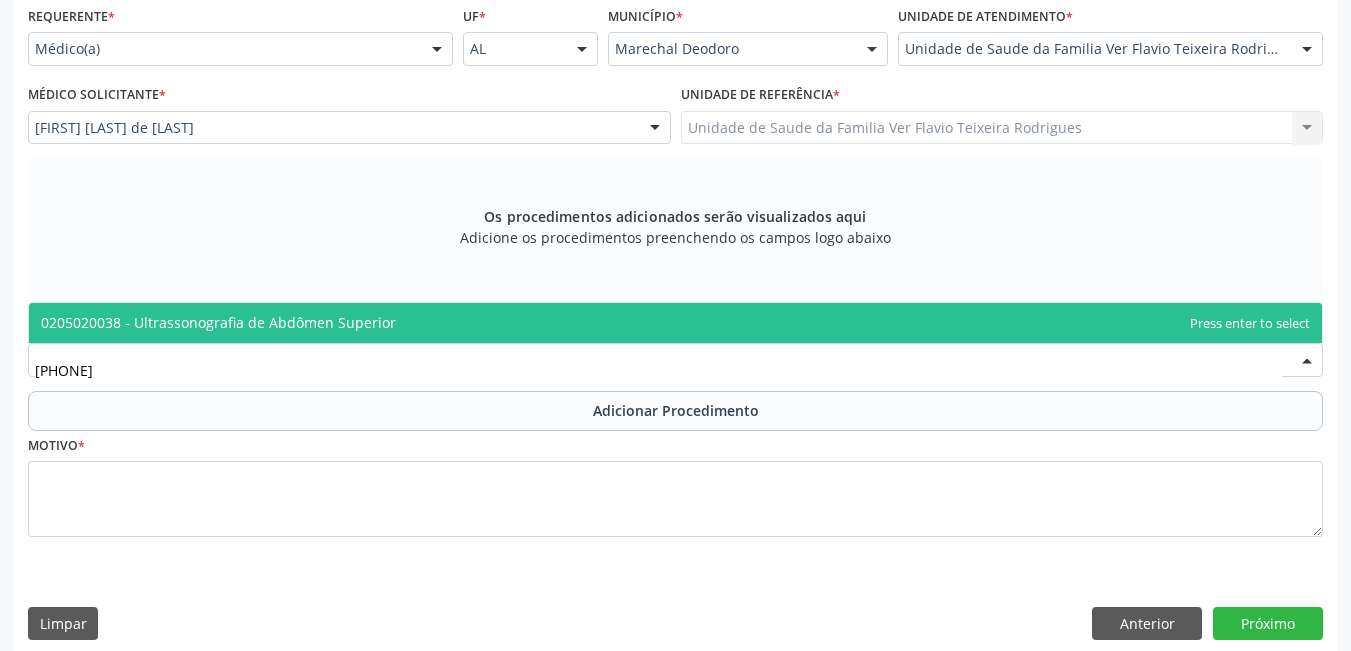 type on "02050200" 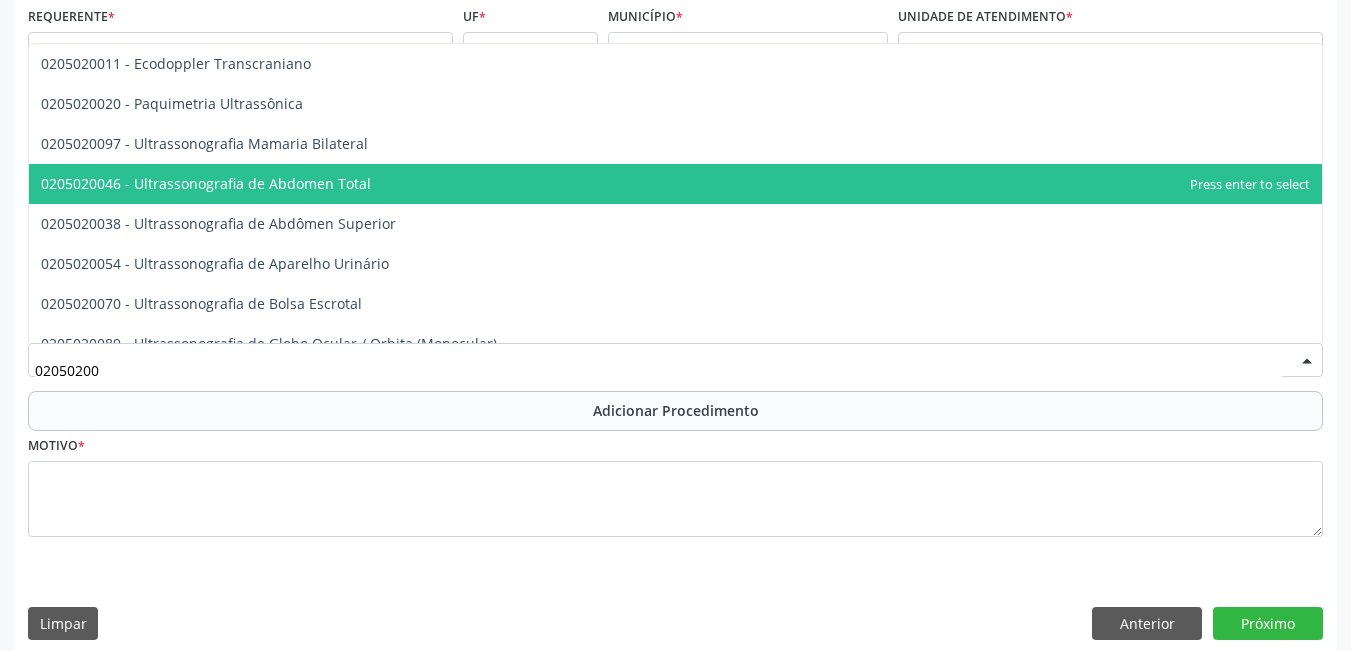 click on "0205020046 - Ultrassonografia de Abdomen Total" at bounding box center [206, 183] 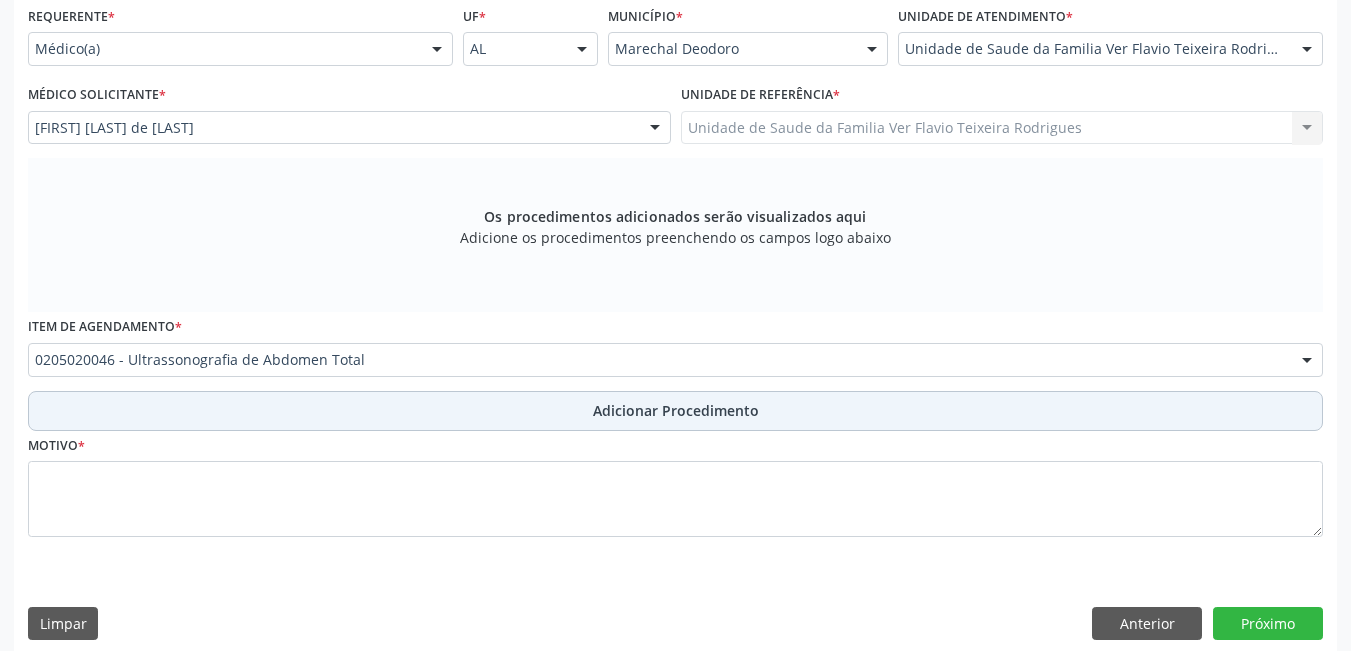 click on "Adicionar Procedimento" at bounding box center (675, 411) 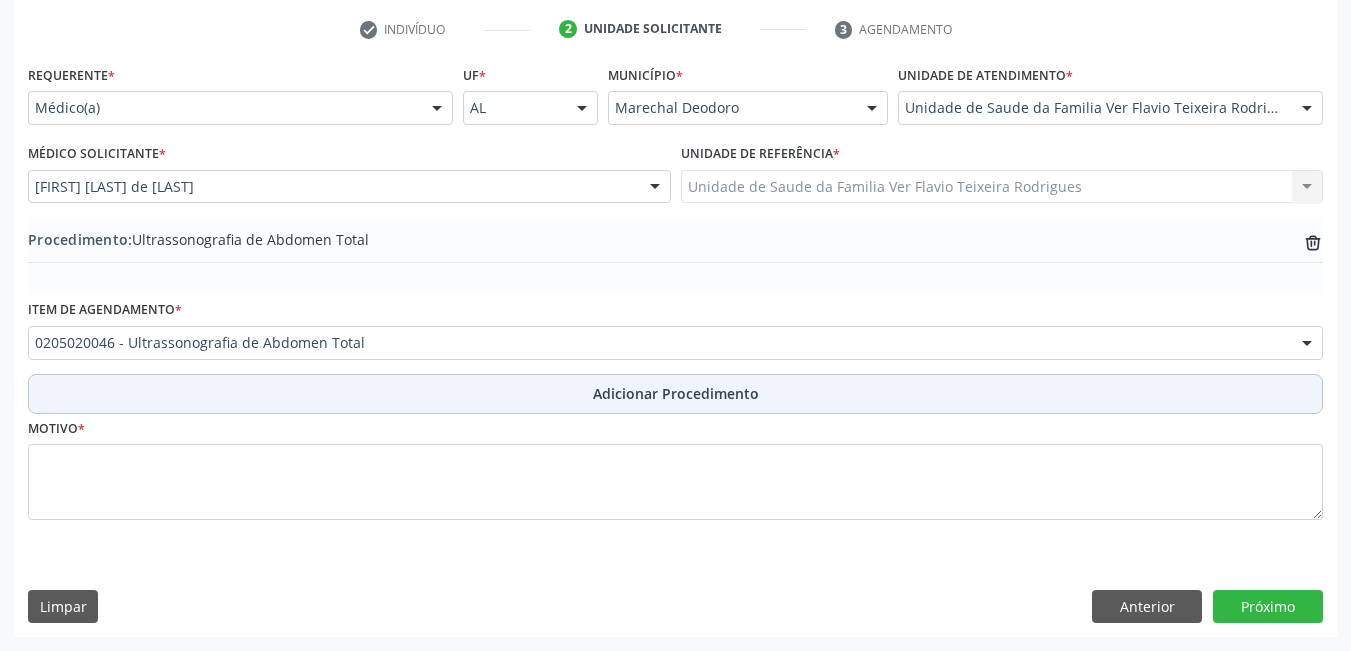 scroll, scrollTop: 402, scrollLeft: 0, axis: vertical 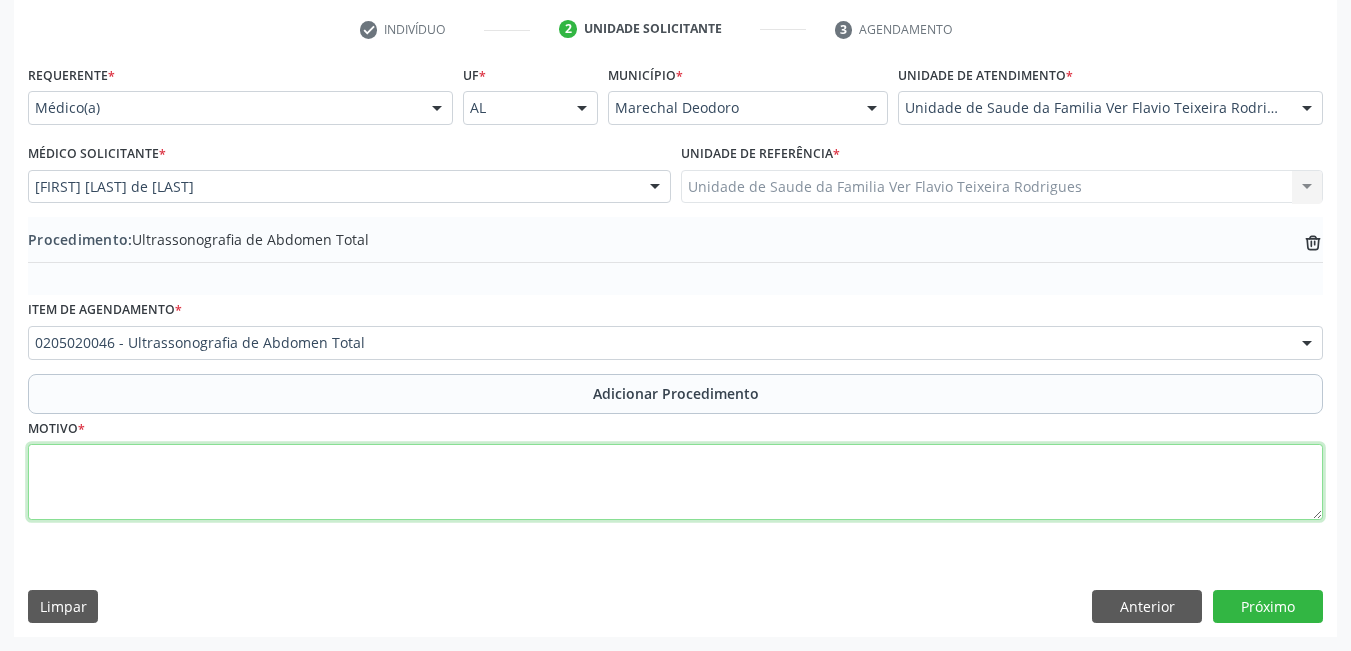 click at bounding box center (675, 482) 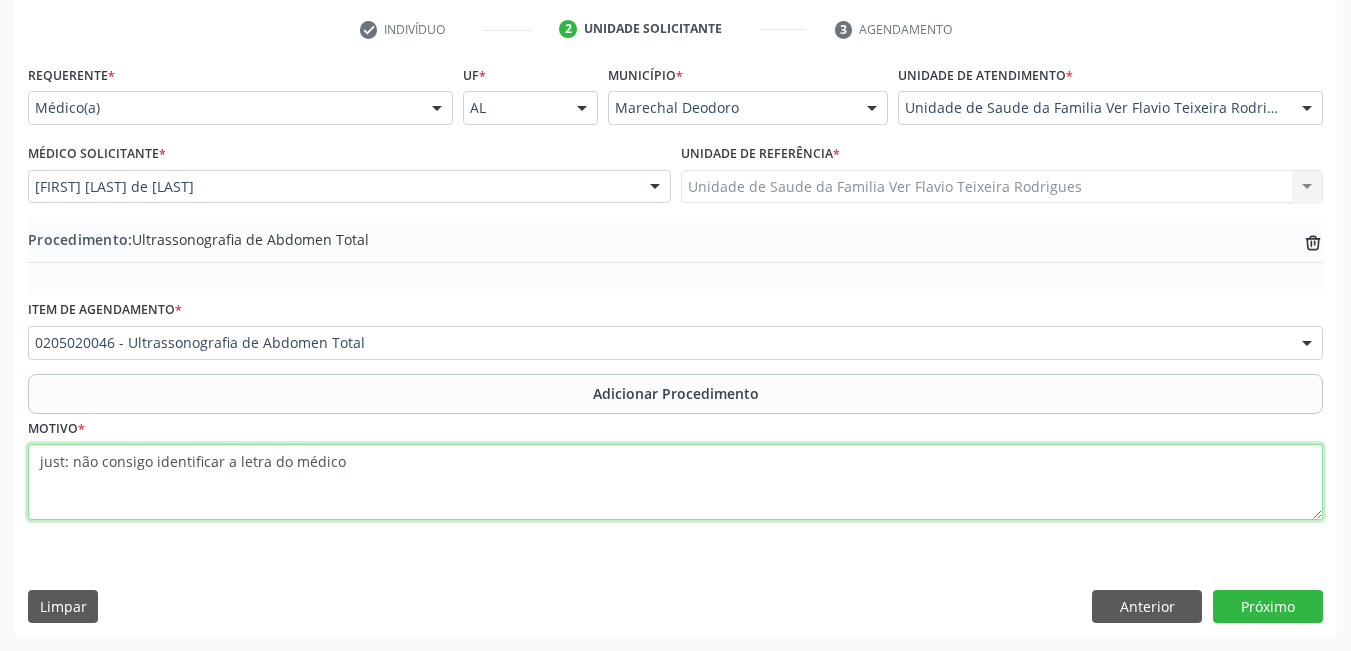 drag, startPoint x: 356, startPoint y: 473, endPoint x: 24, endPoint y: 455, distance: 332.48758 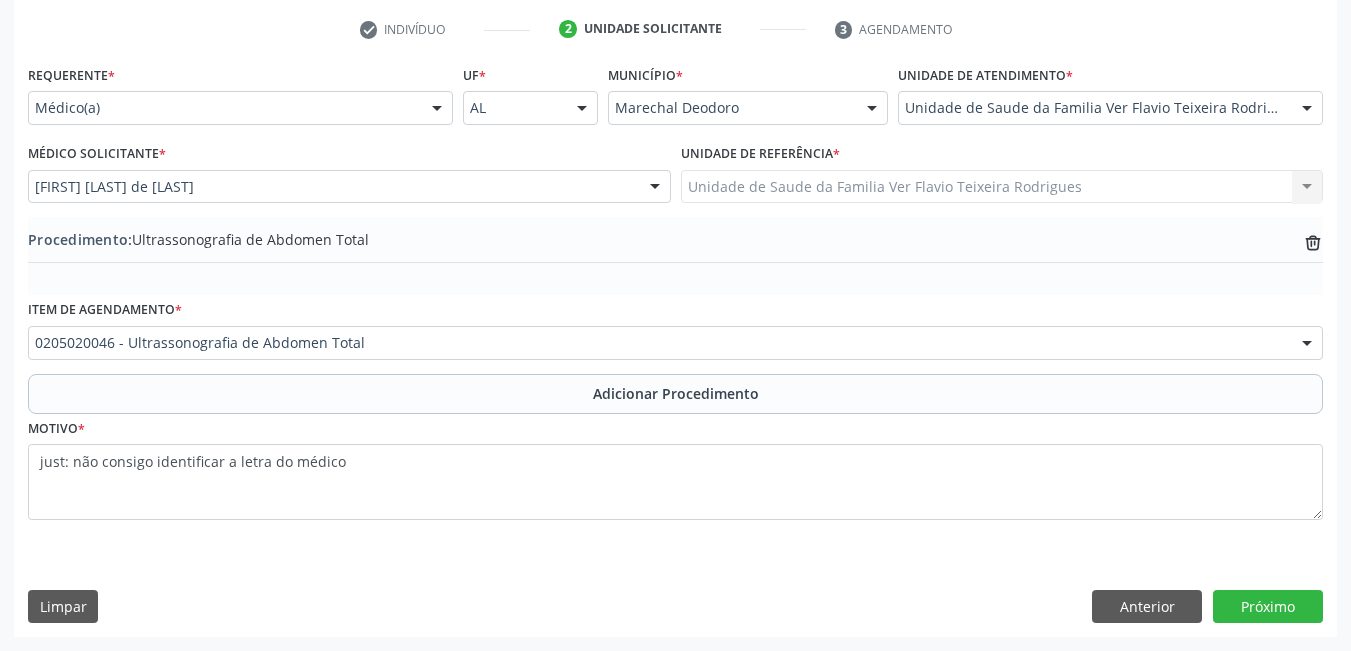 click on "Requerente
*
Médico(a)         Médico(a)   Enfermeiro(a)   Paciente
Nenhum resultado encontrado para: "   "
Não há nenhuma opção para ser exibida.
UF
*
AL         AL
Nenhum resultado encontrado para: "   "
Não há nenhuma opção para ser exibida.
Município
*
Marechal Deodoro         Marechal Deodoro
Nenhum resultado encontrado para: "   "
Não há nenhuma opção para ser exibida.
Unidade de atendimento
*
Unidade de Saude da Familia Ver Flavio Teixeira Rodrigues         Aeronave Baron 58   Aeronave Cessna   Associacao Divina Misericordia   Caps Maria Celia de Araujo Sarmento   Central Municipal de Rede de Frio de Marechal Deodoro   Central de Abastecimento Farmaceutico Caf   Centro Municipal de Especialidade Odontologica   Centro de Parto Normal Imaculada Conceicao   Centro de Saude Professor Estacio de Lima" at bounding box center (675, 348) 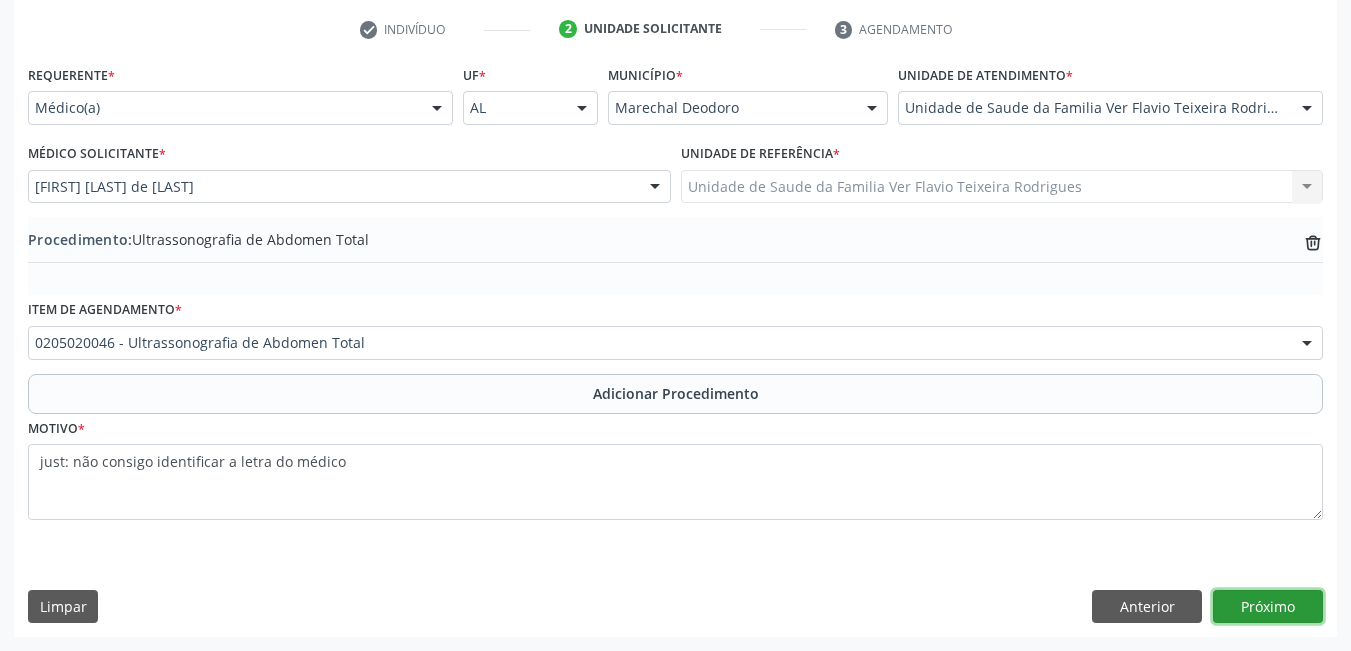 click on "Próximo" at bounding box center (1268, 607) 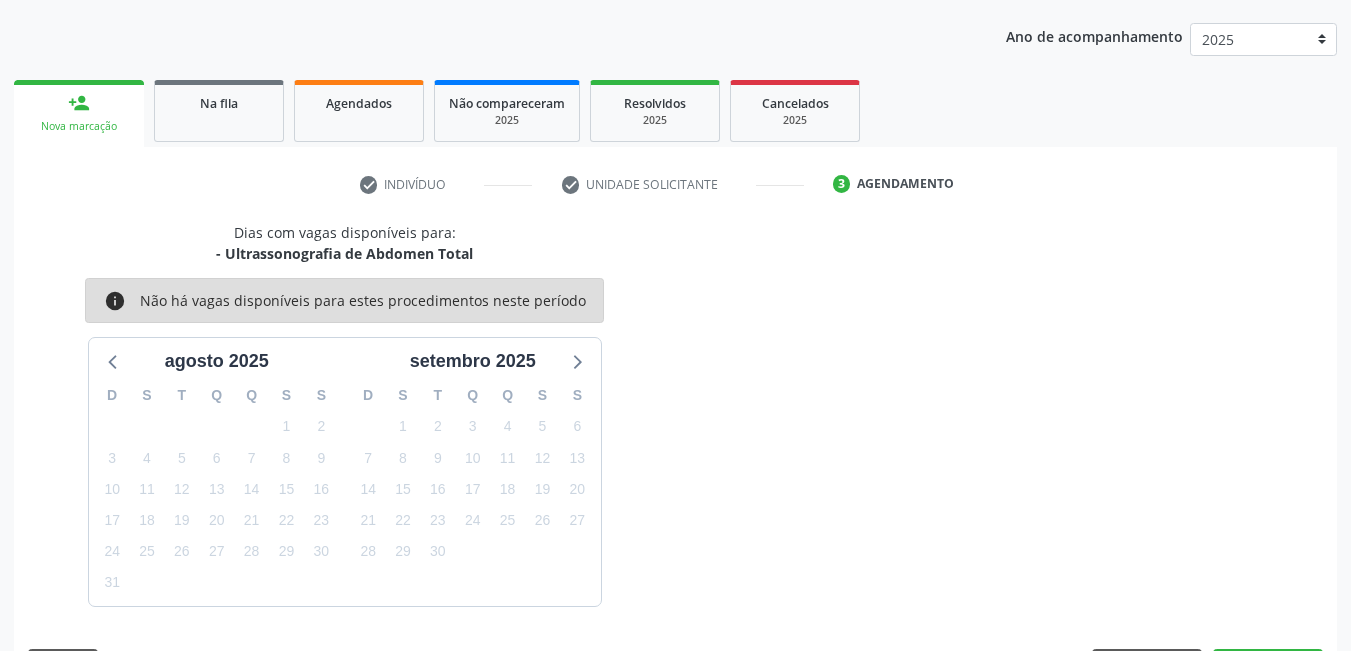 scroll, scrollTop: 306, scrollLeft: 0, axis: vertical 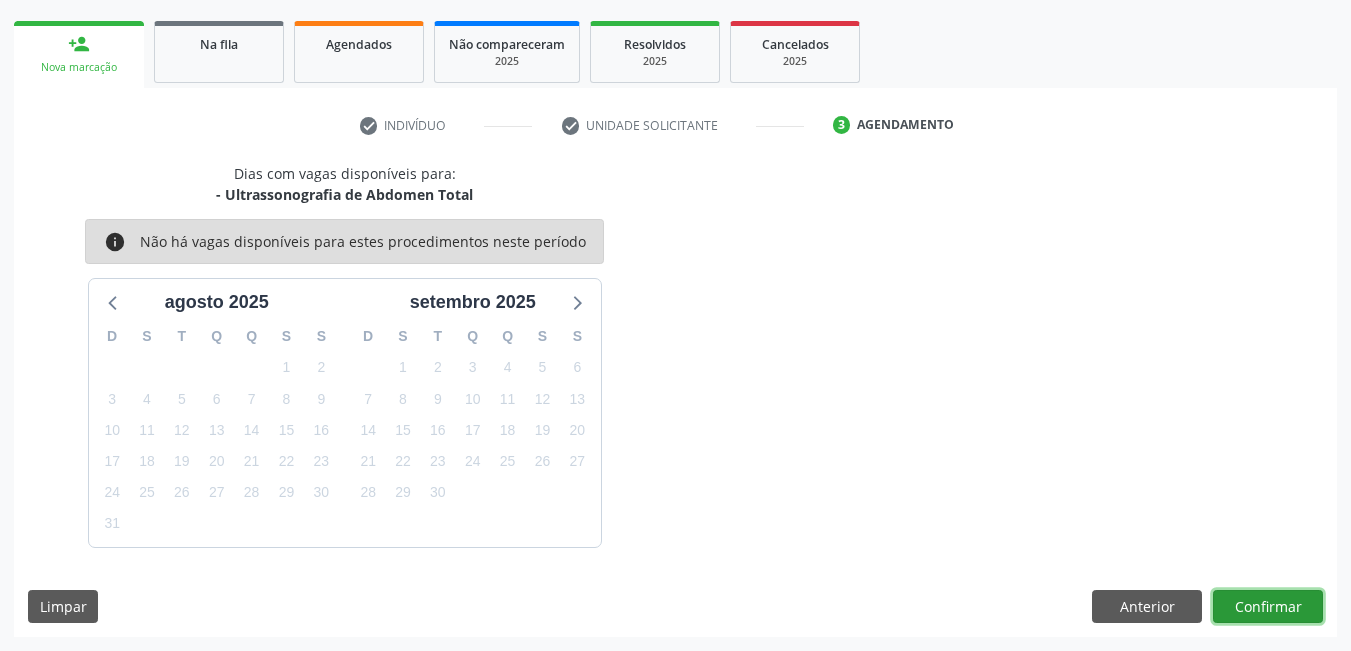 click on "Confirmar" at bounding box center (1268, 607) 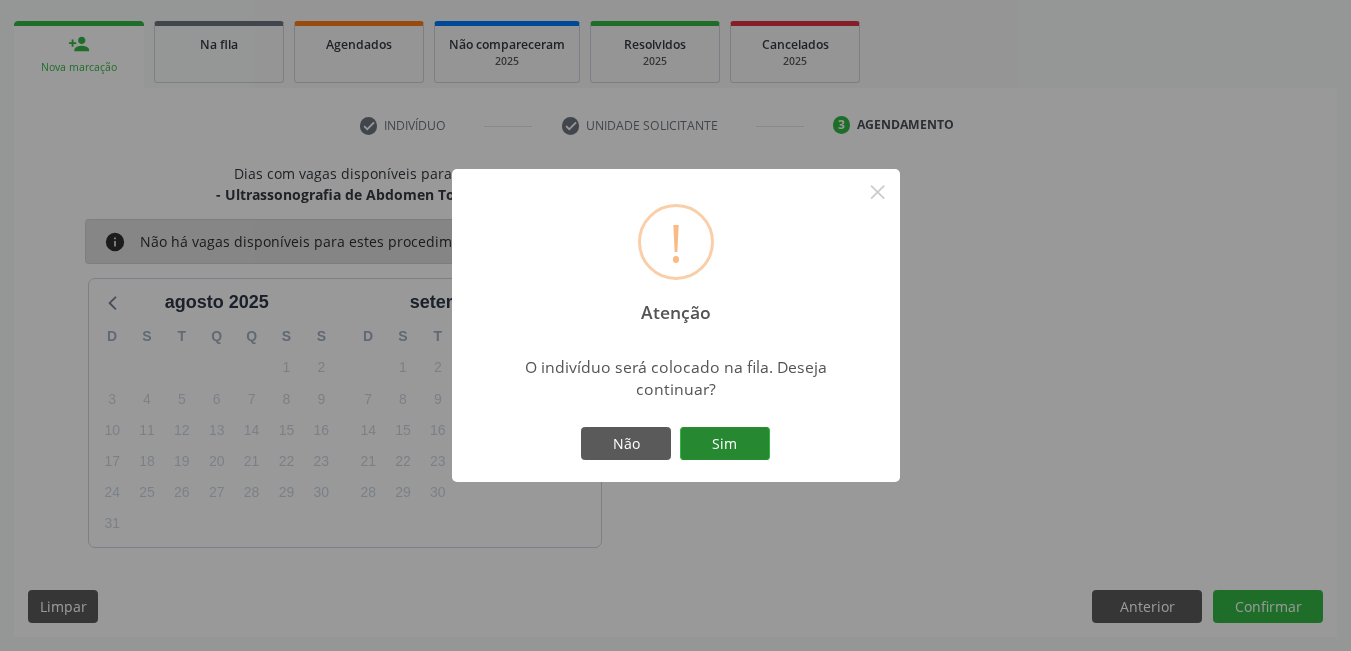 click on "Sim" at bounding box center (725, 444) 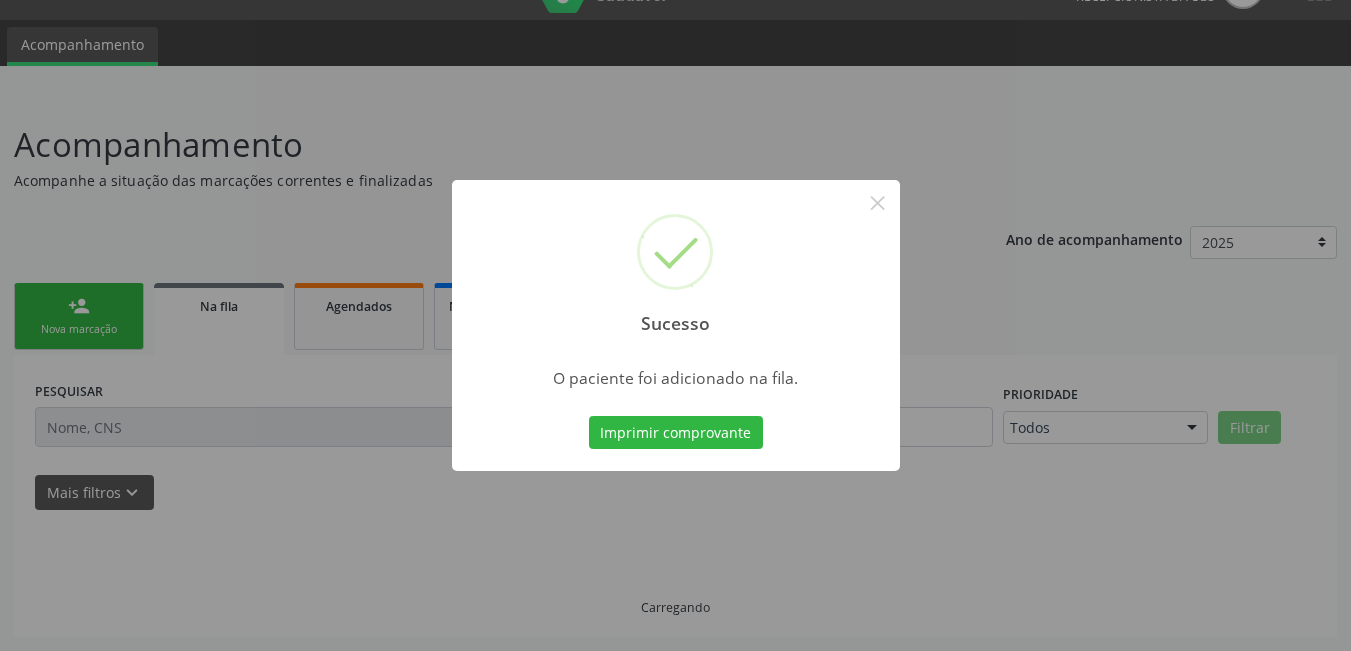 scroll, scrollTop: 44, scrollLeft: 0, axis: vertical 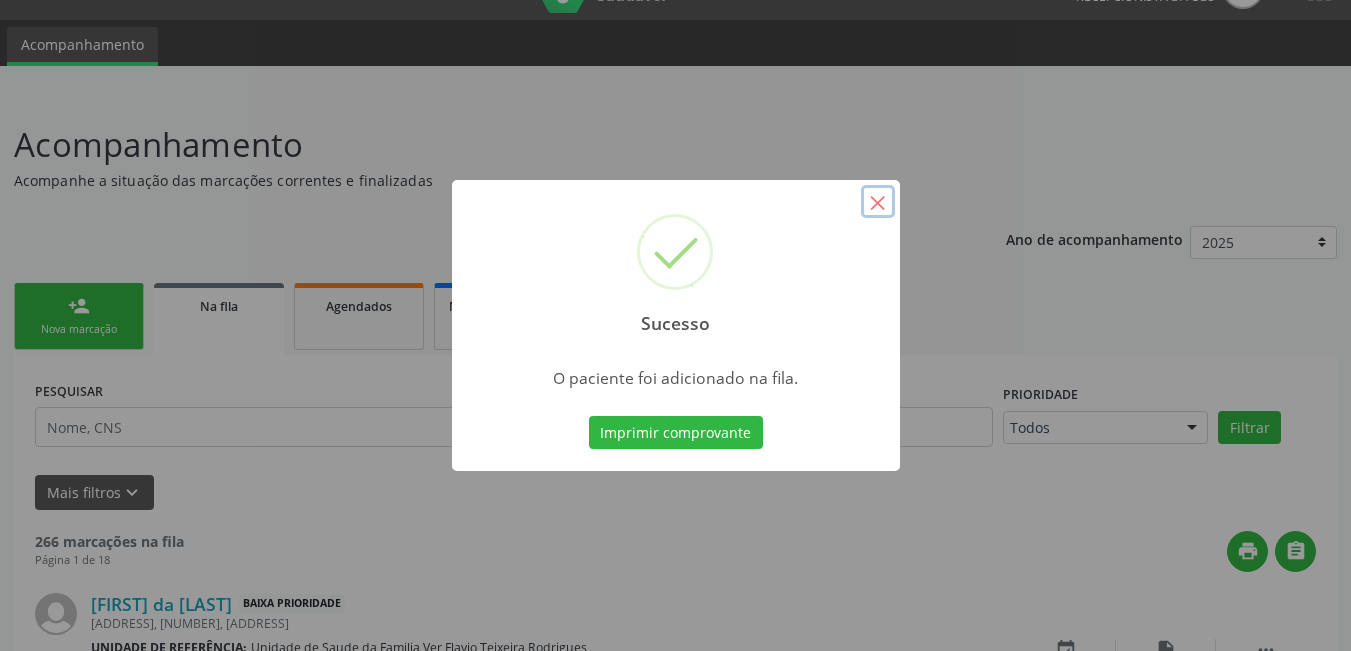 click on "×" at bounding box center (878, 202) 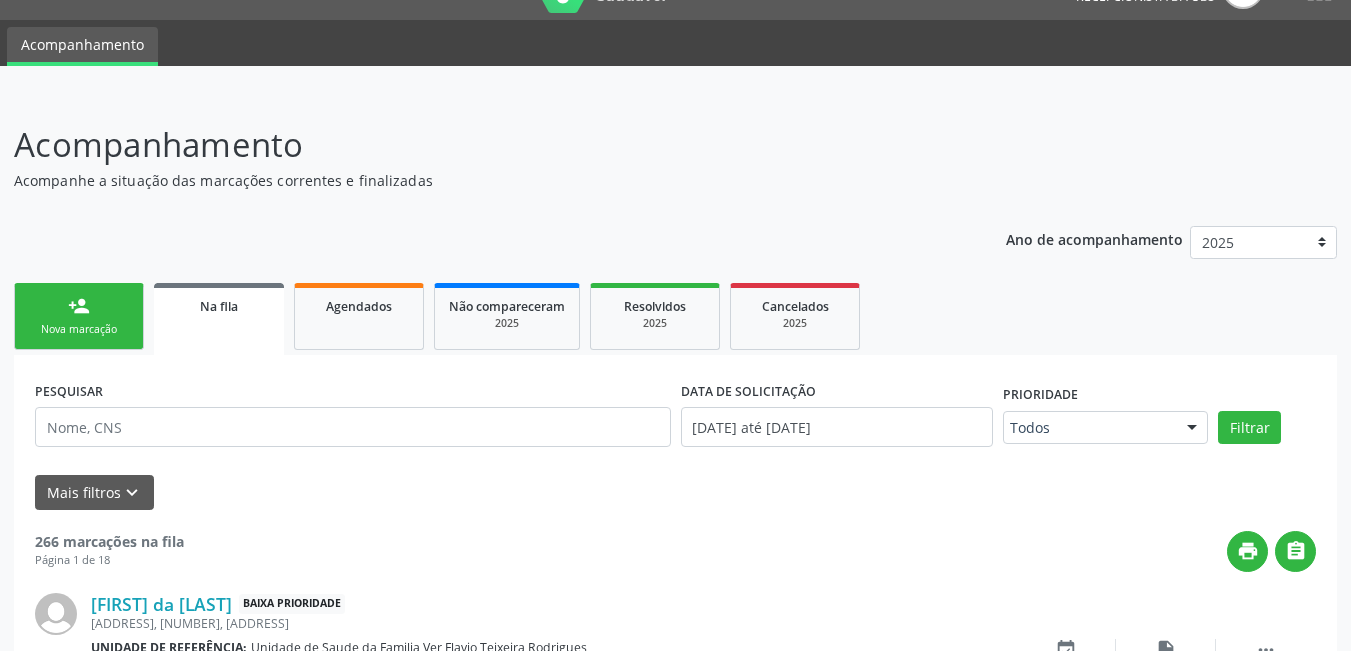 click on "person_add
Nova marcação" at bounding box center [79, 316] 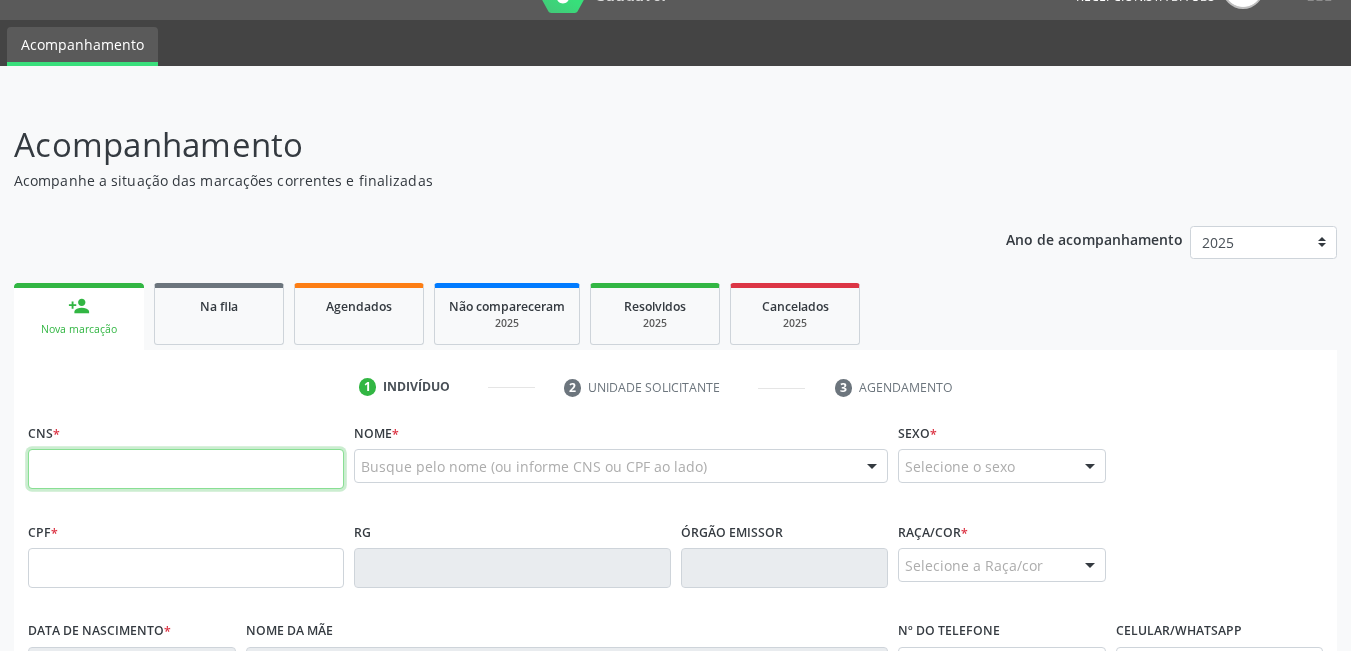 click at bounding box center (186, 469) 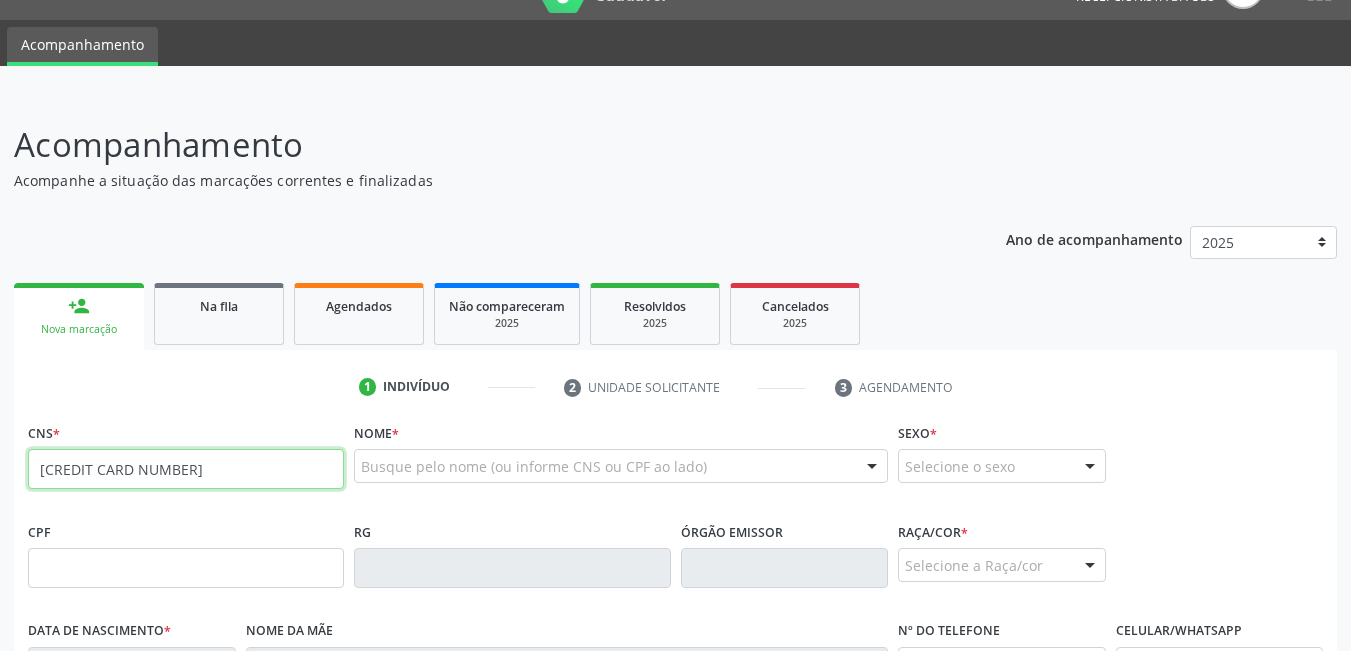 type on "[CREDIT CARD NUMBER]" 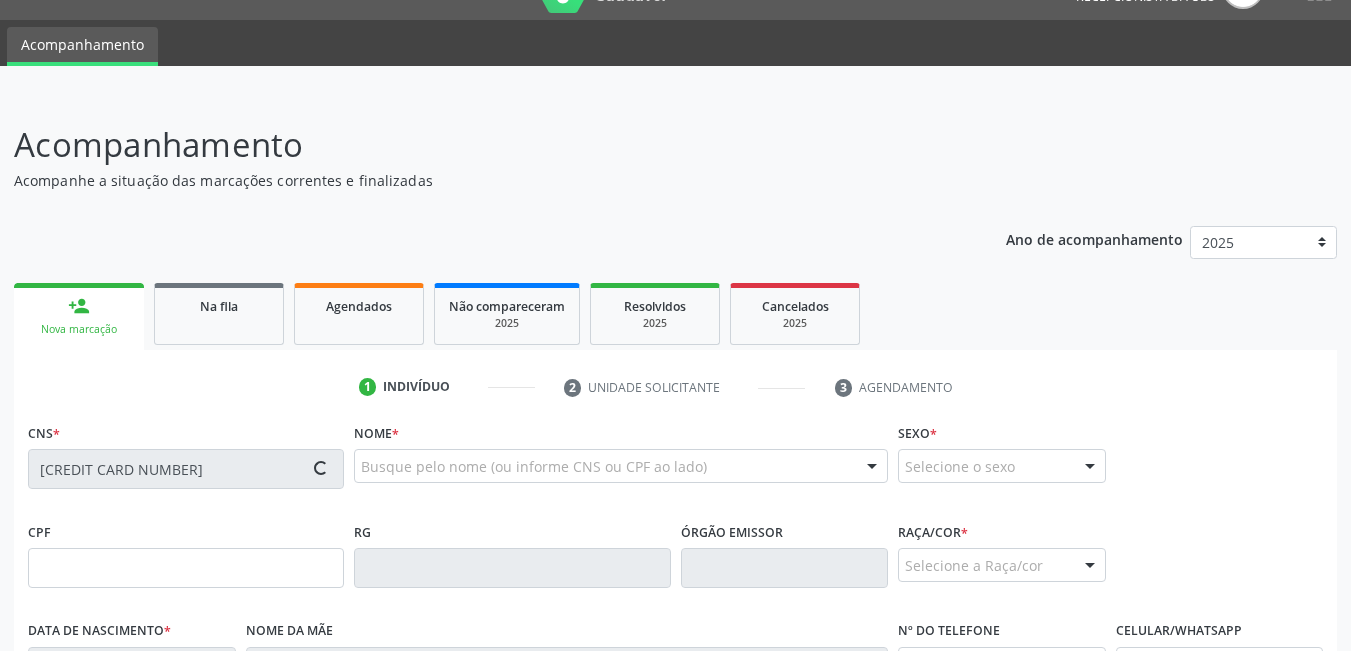 type on "[CPF]" 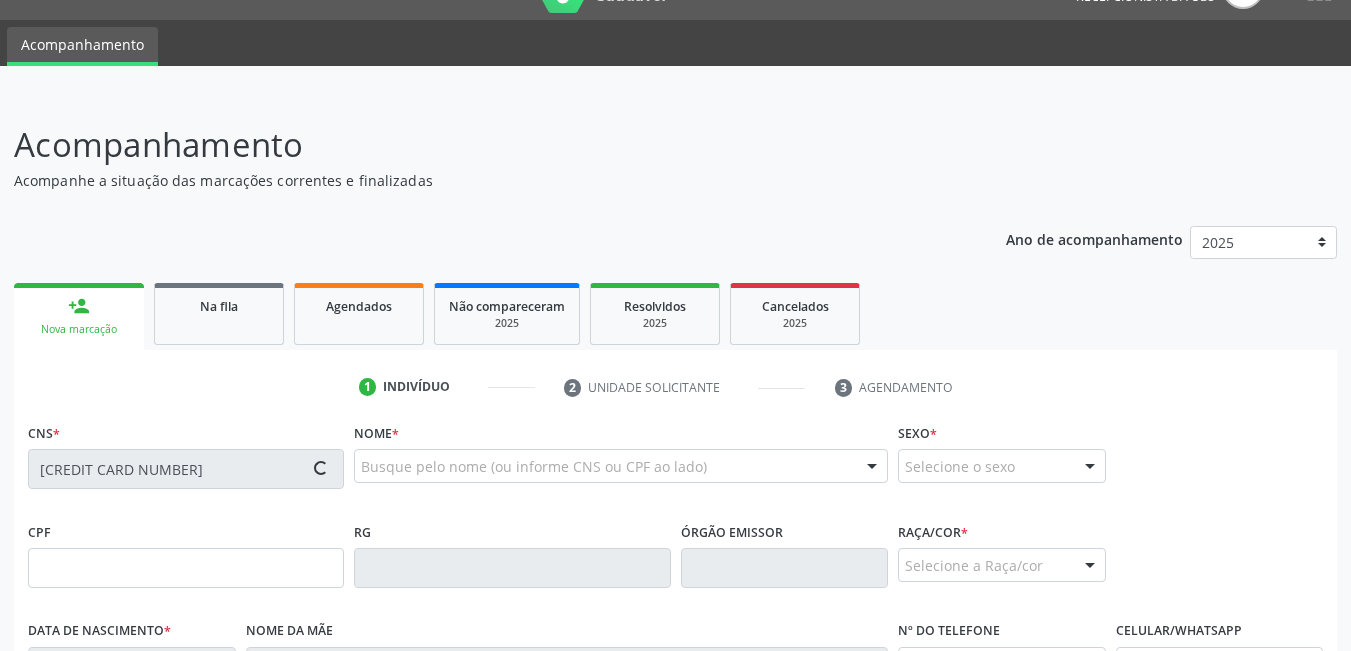 type on "[DATE]" 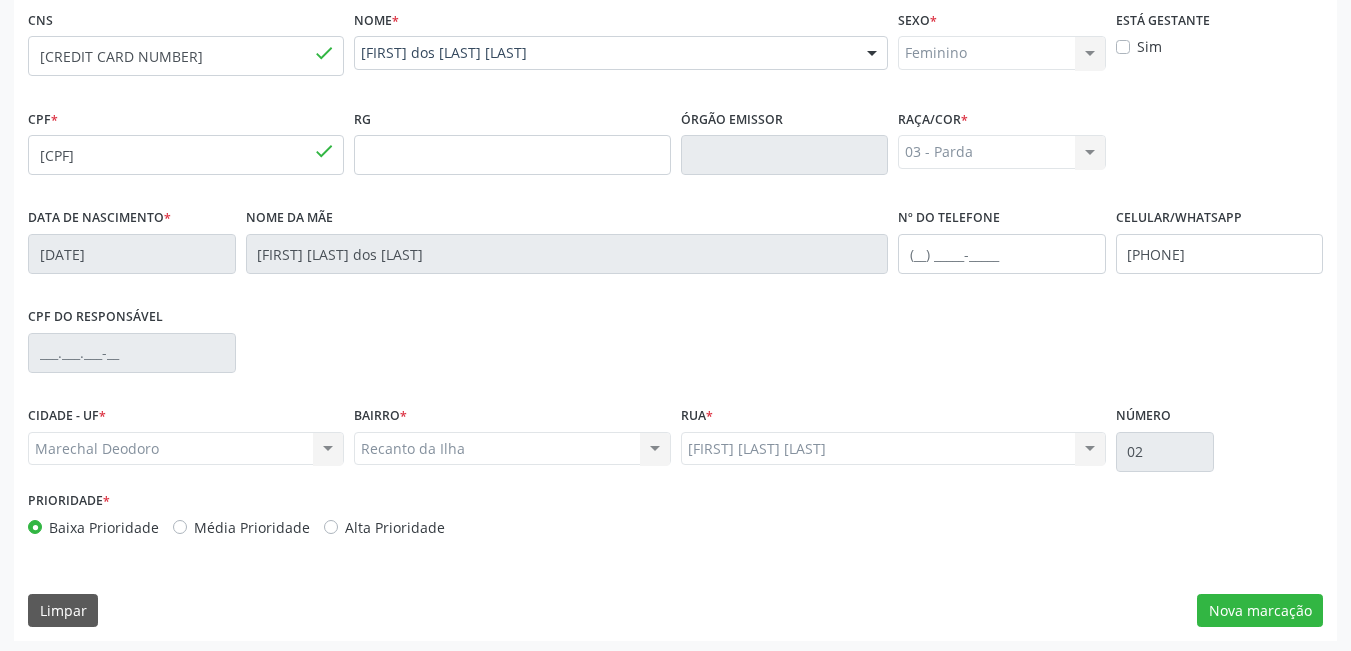 scroll, scrollTop: 461, scrollLeft: 0, axis: vertical 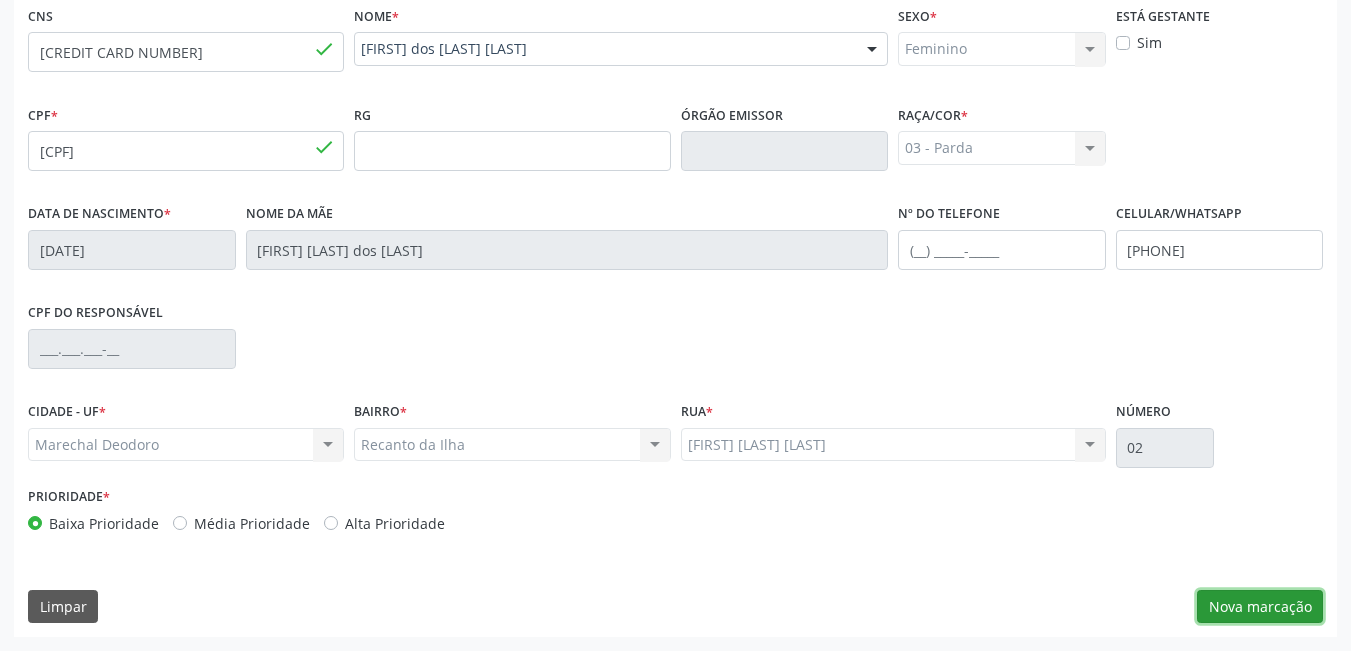 click on "Nova marcação" at bounding box center (1260, 607) 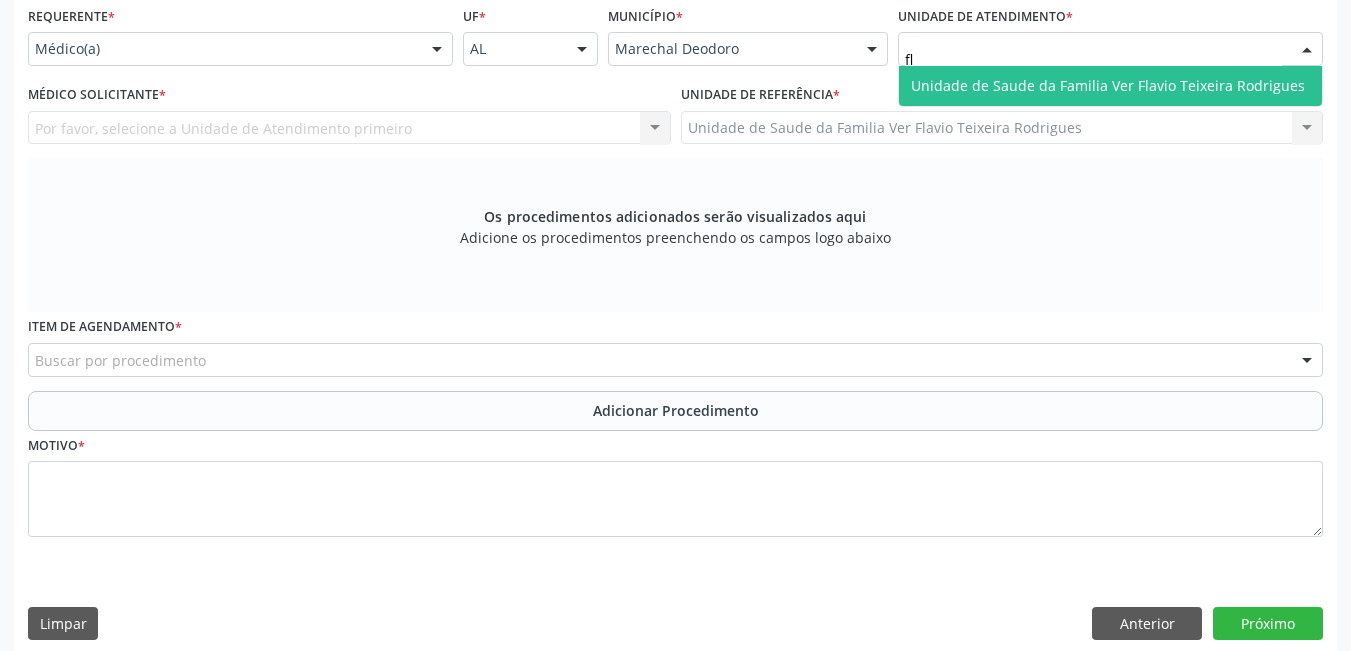 type on "fla" 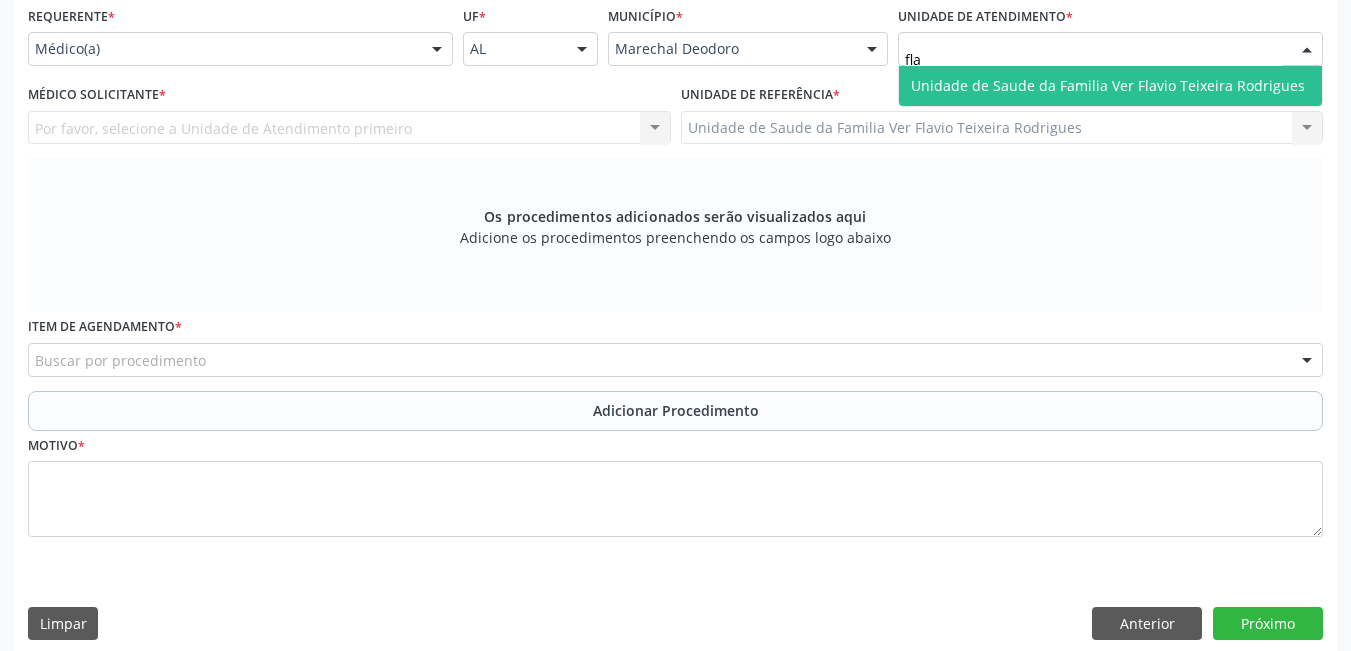 click on "Unidade de Saude da Familia Ver Flavio Teixeira Rodrigues" at bounding box center [1110, 86] 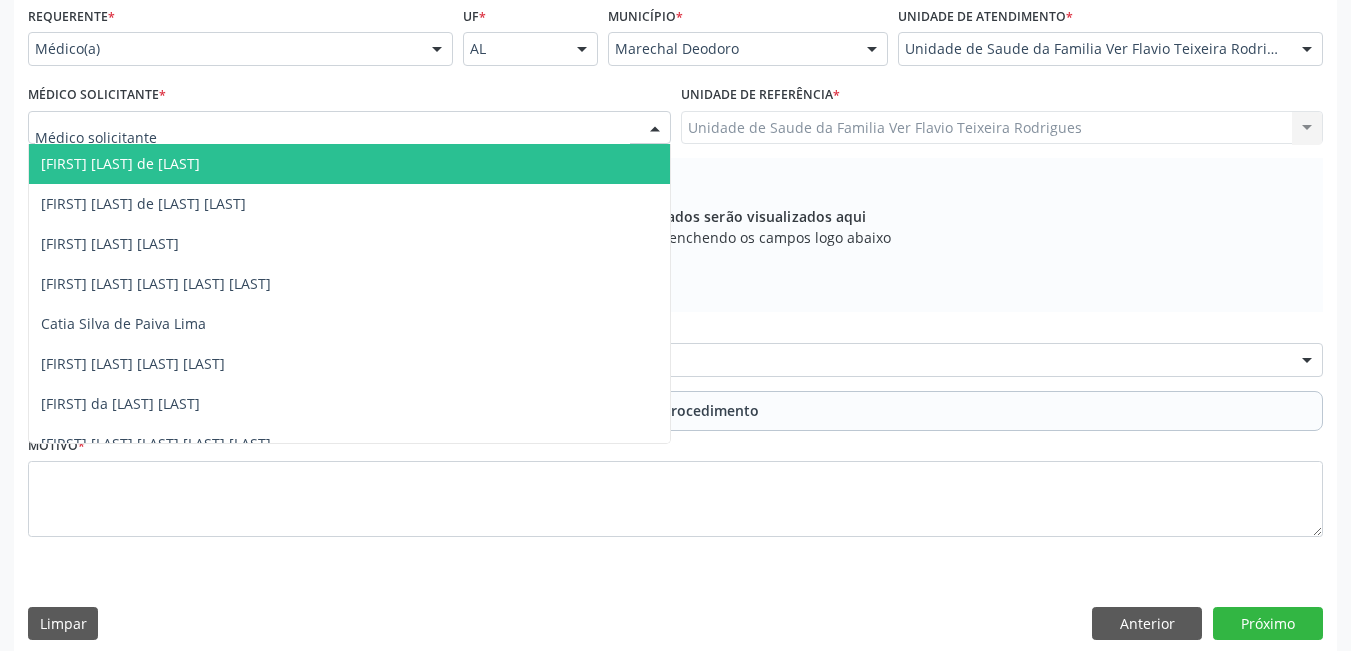 click on "[FIRST] [LAST] de [LAST]" at bounding box center [120, 163] 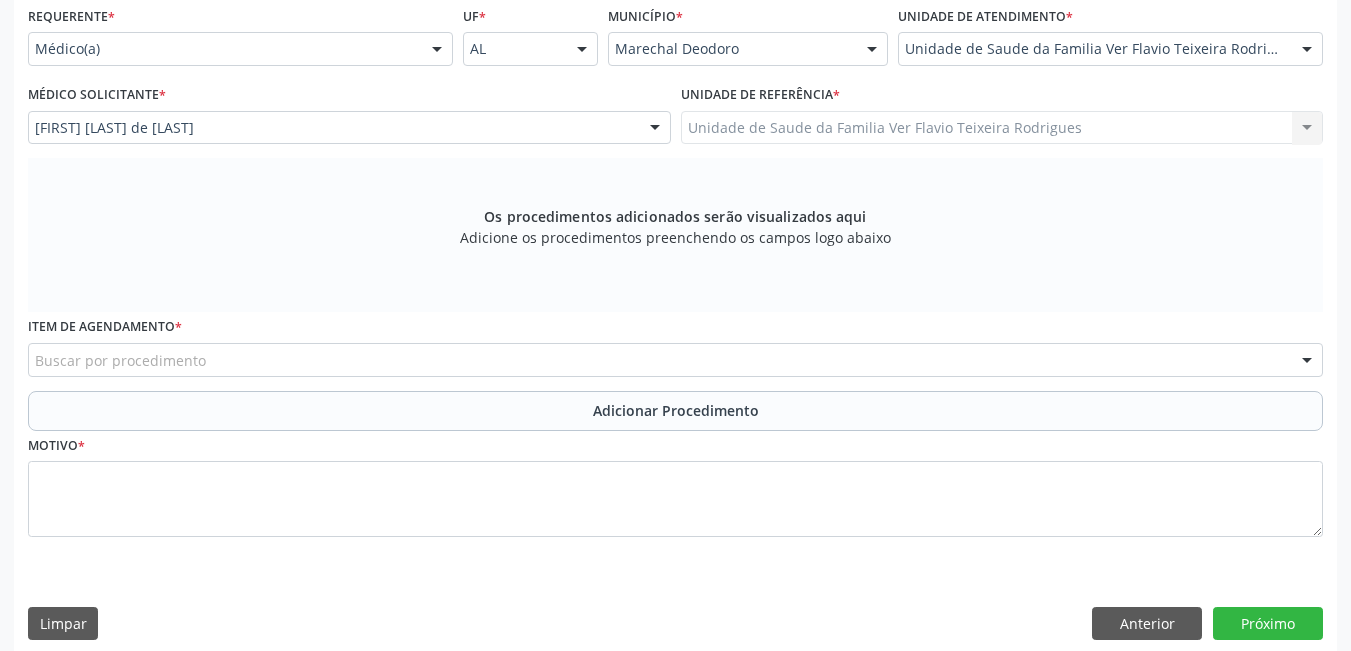 click on "Buscar por procedimento" at bounding box center (675, 360) 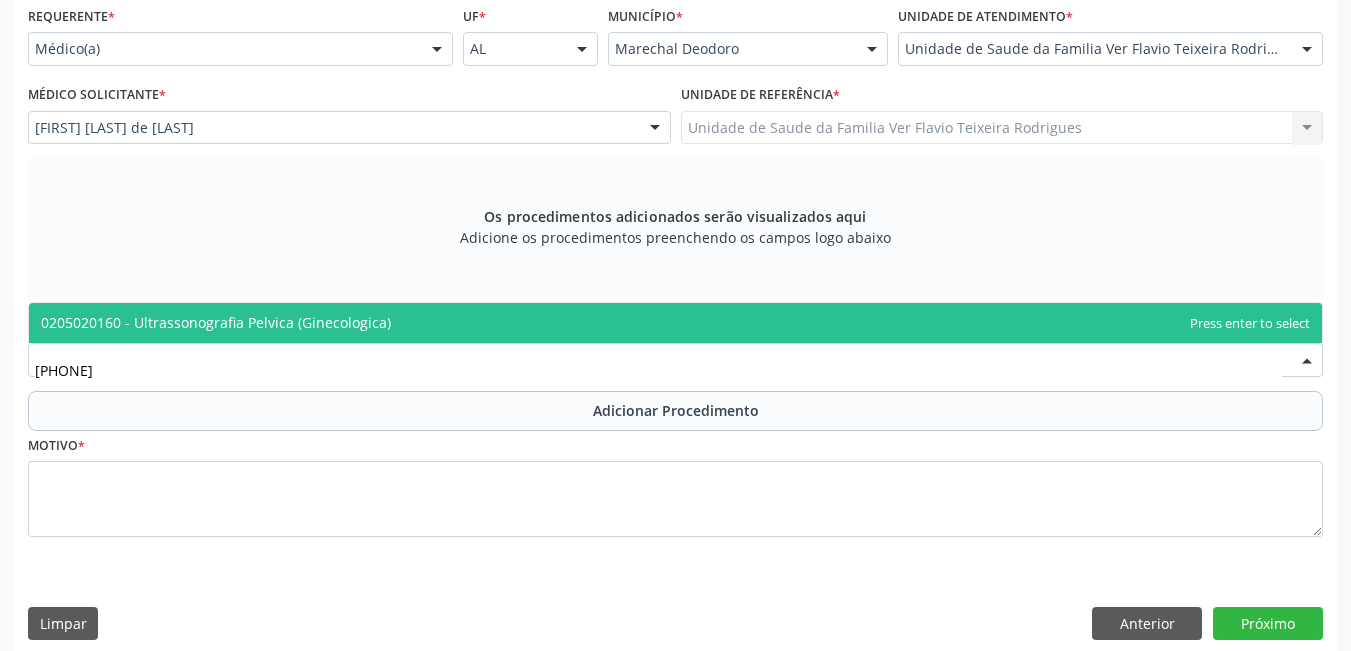 click on "0205020160 - Ultrassonografia Pelvica (Ginecologica)" at bounding box center [216, 322] 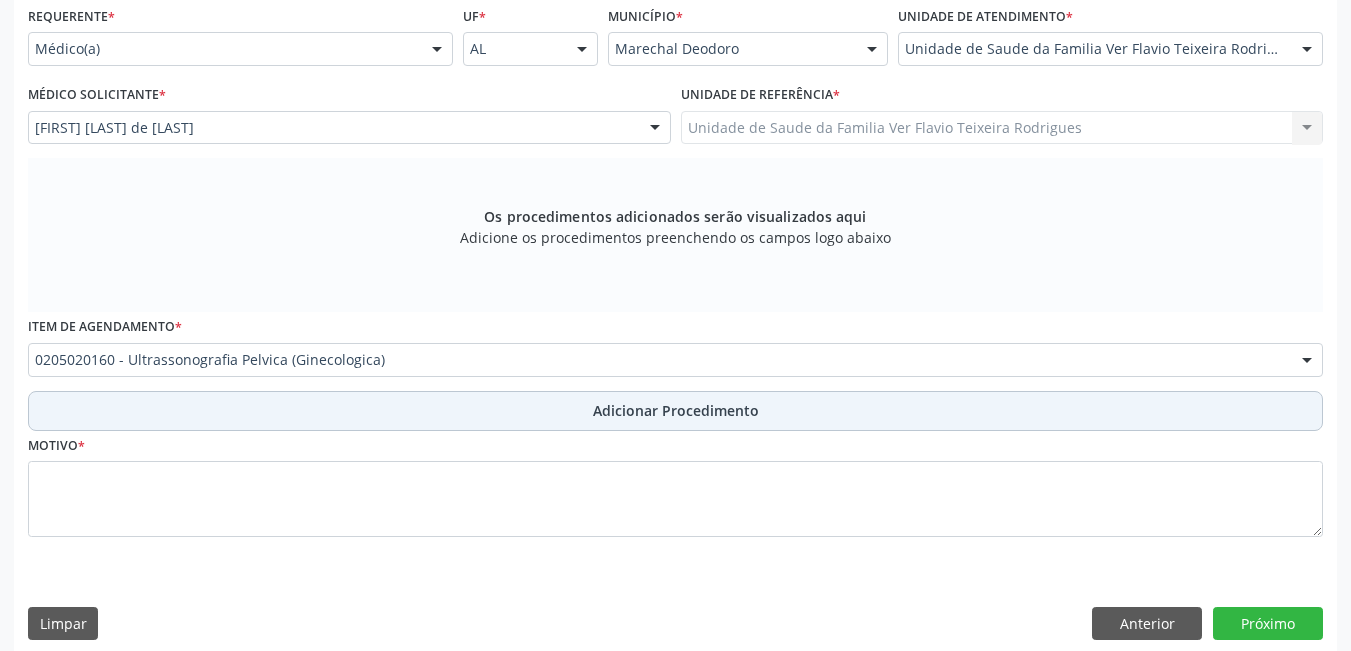 click on "Adicionar Procedimento" at bounding box center (675, 411) 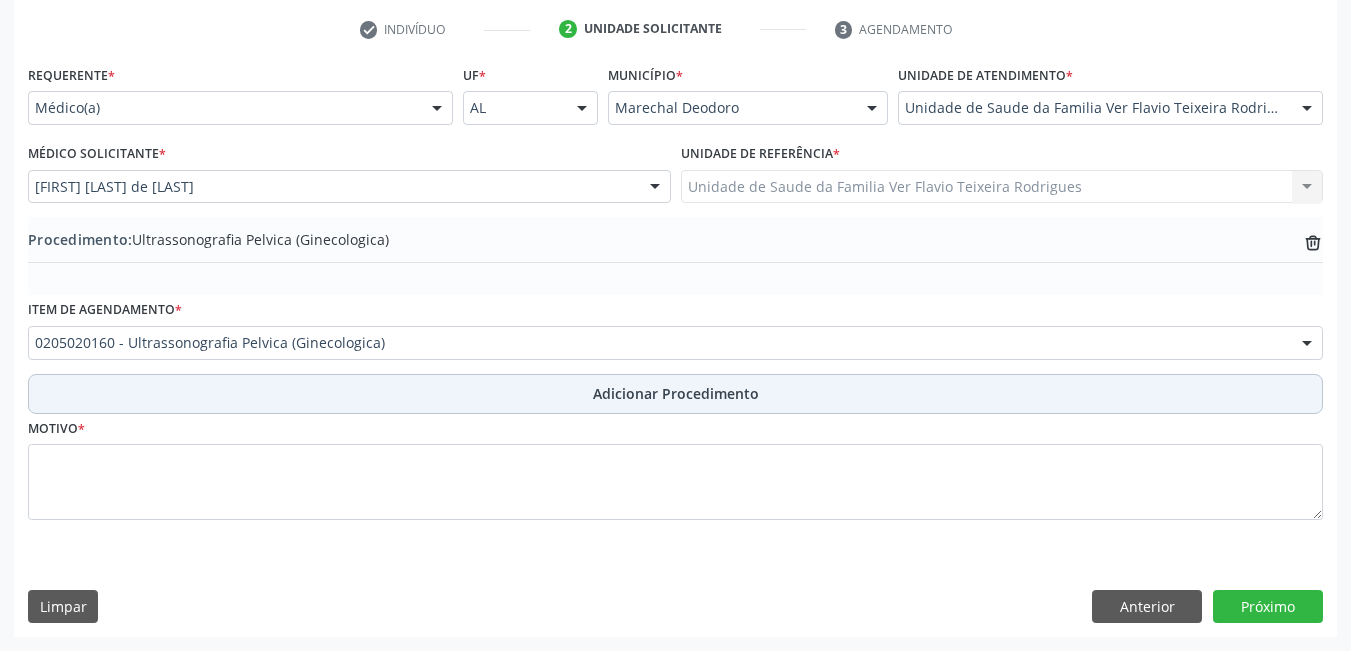 click on "Adicionar Procedimento" at bounding box center (675, 394) 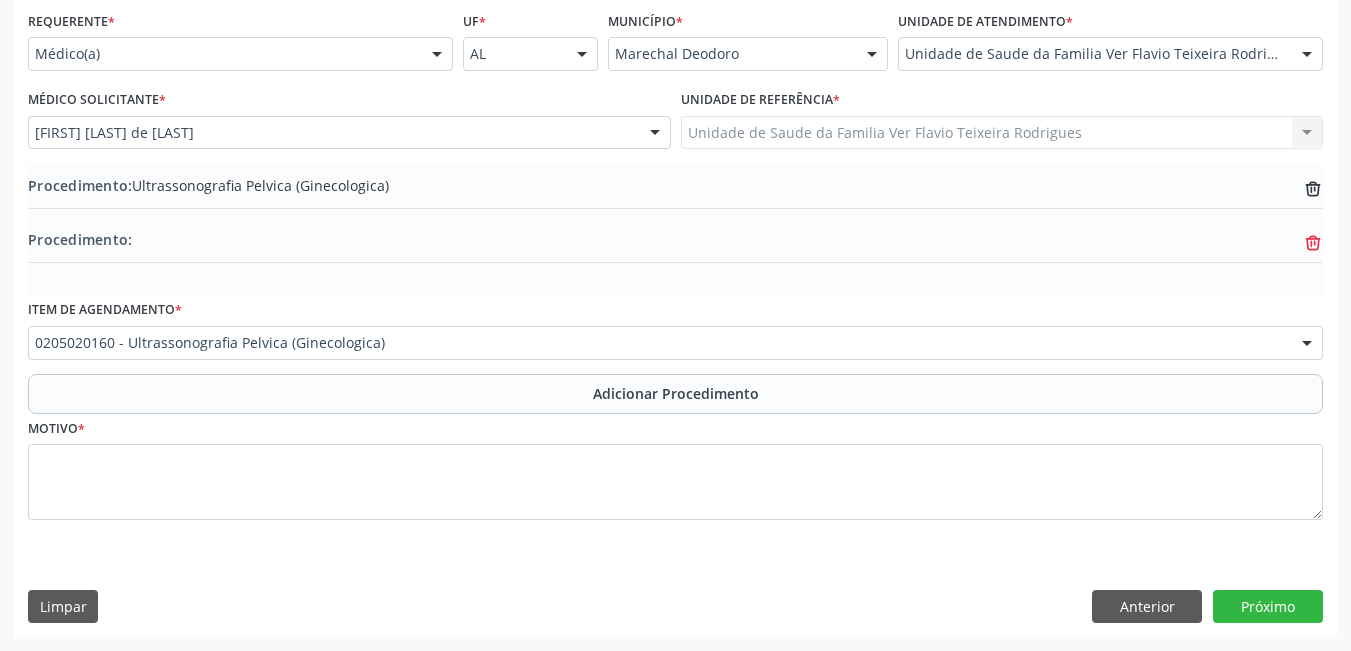 click on "trash-outline icon" 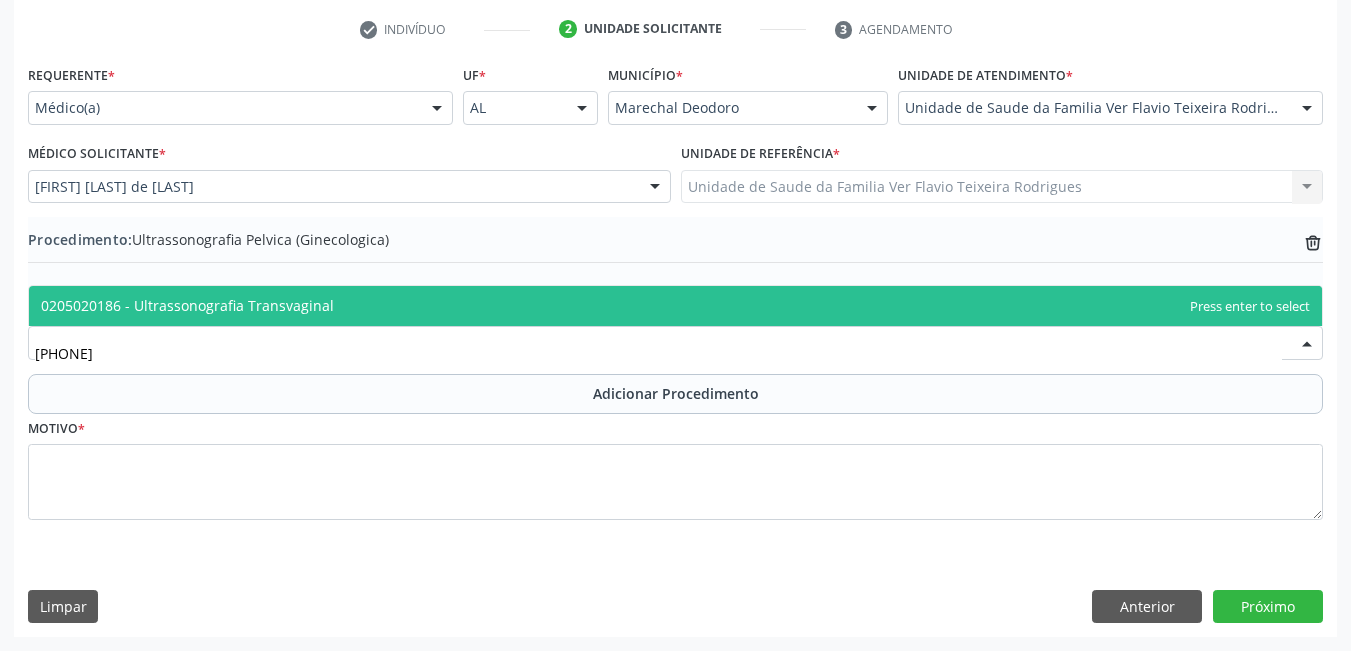 type on "[PHONE]" 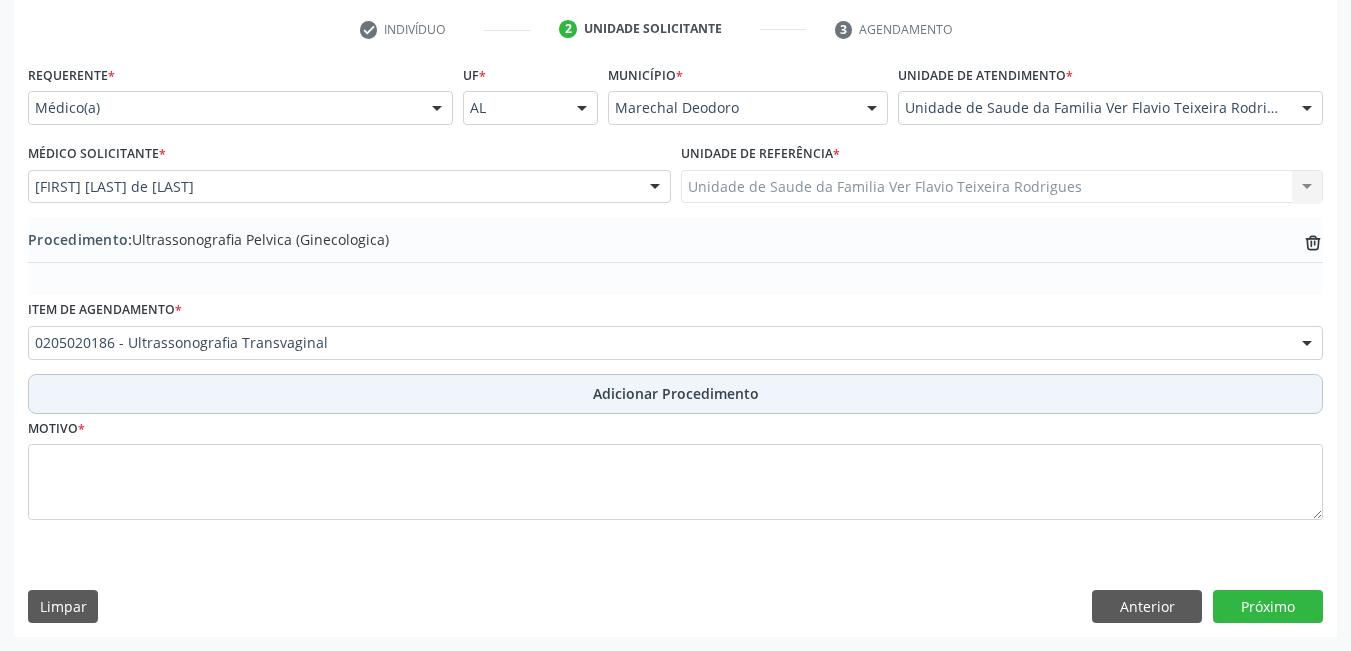 click on "Adicionar Procedimento" at bounding box center [675, 394] 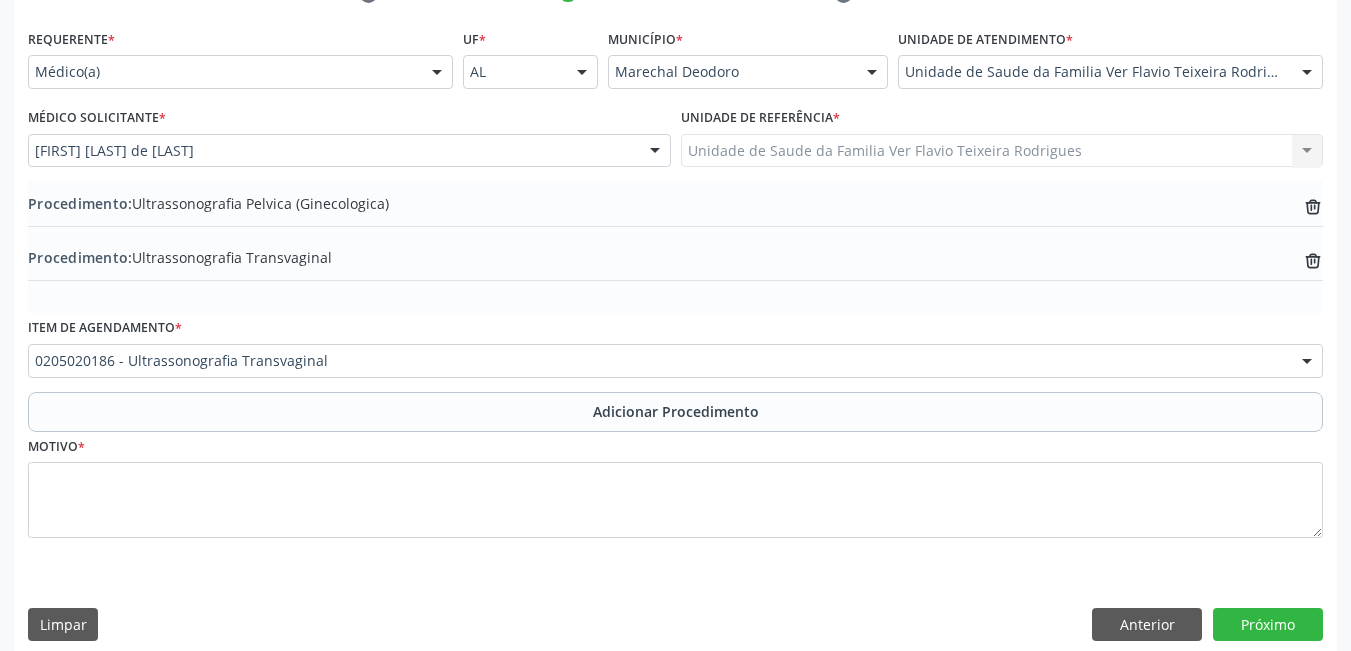 scroll, scrollTop: 456, scrollLeft: 0, axis: vertical 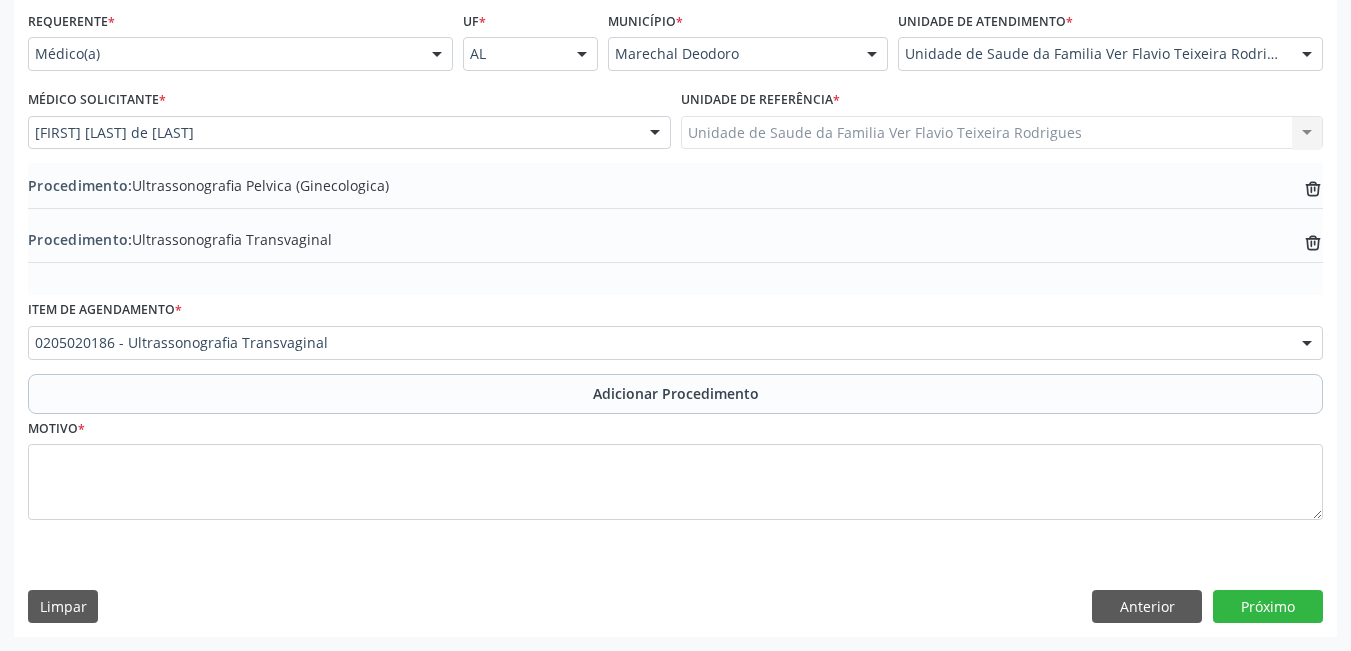type 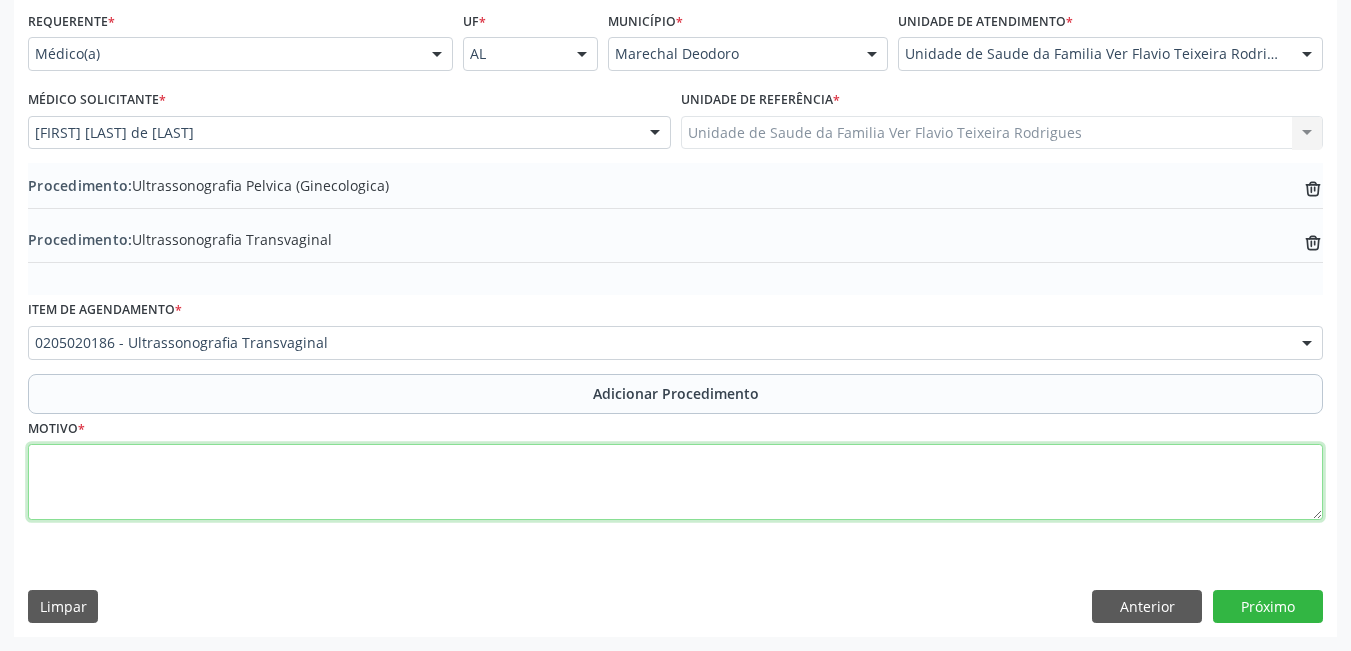 click at bounding box center [675, 482] 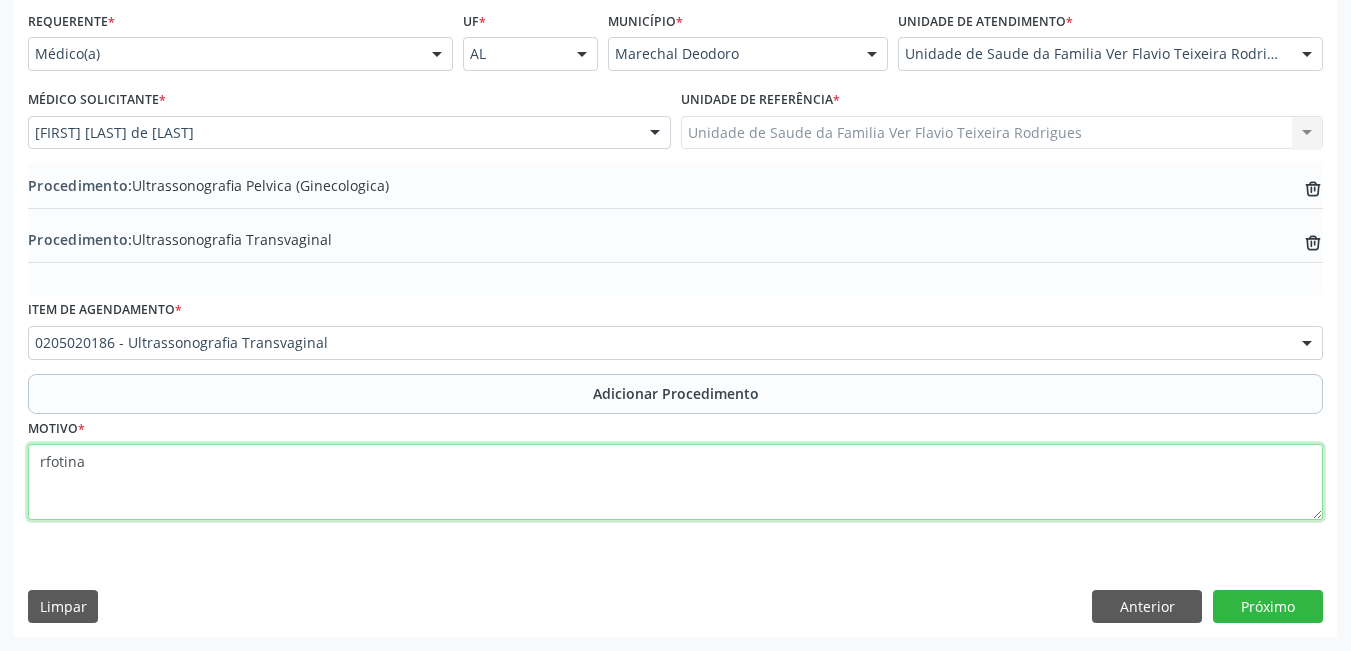 click on "rfotina" at bounding box center (675, 482) 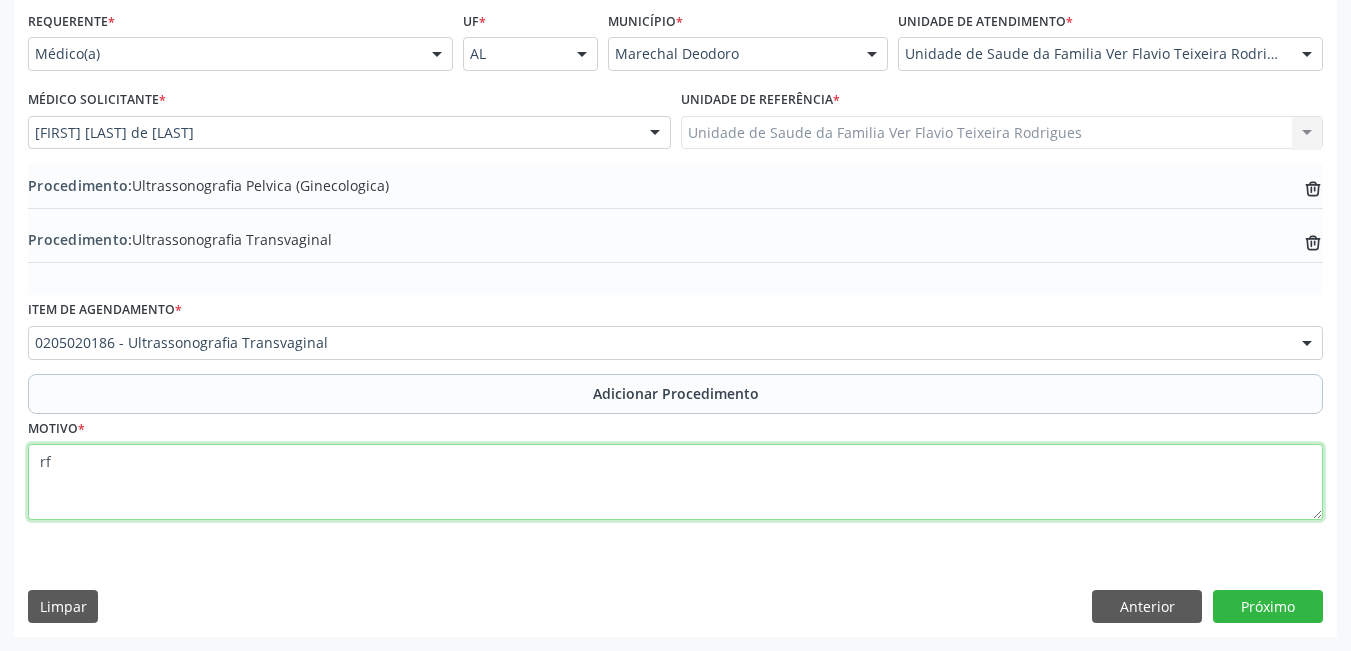 type on "r" 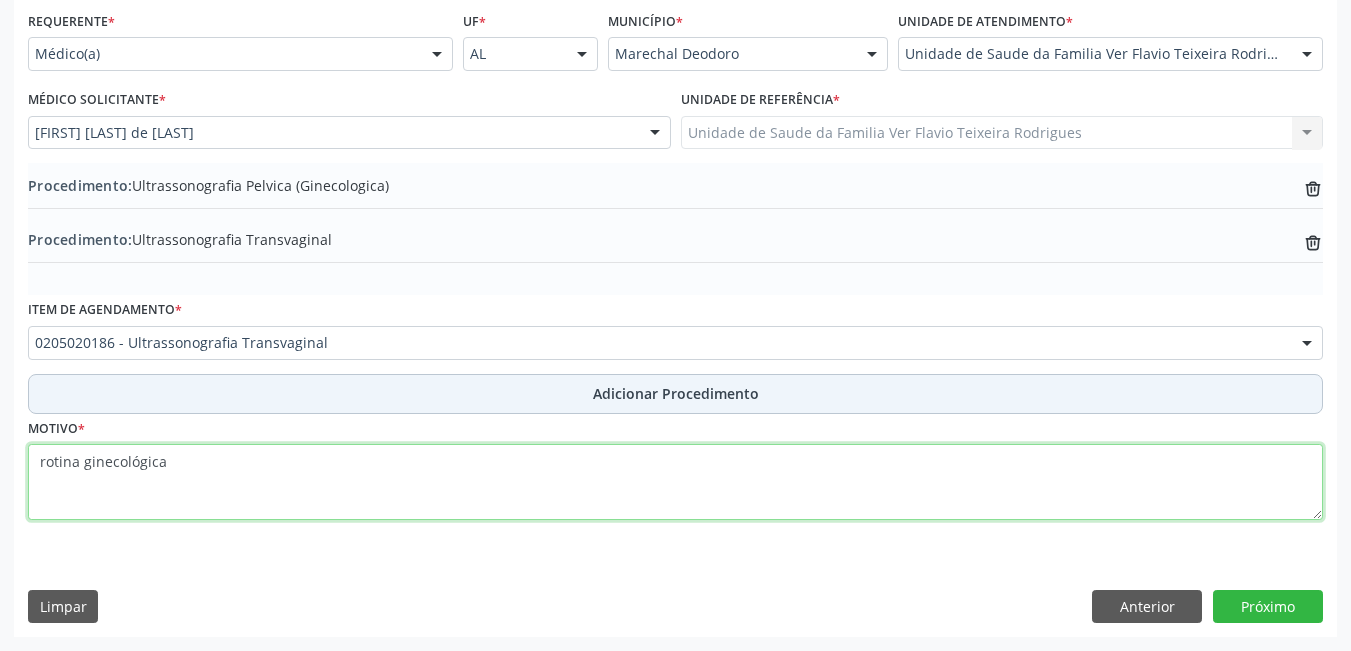 type on "rotina ginecológica" 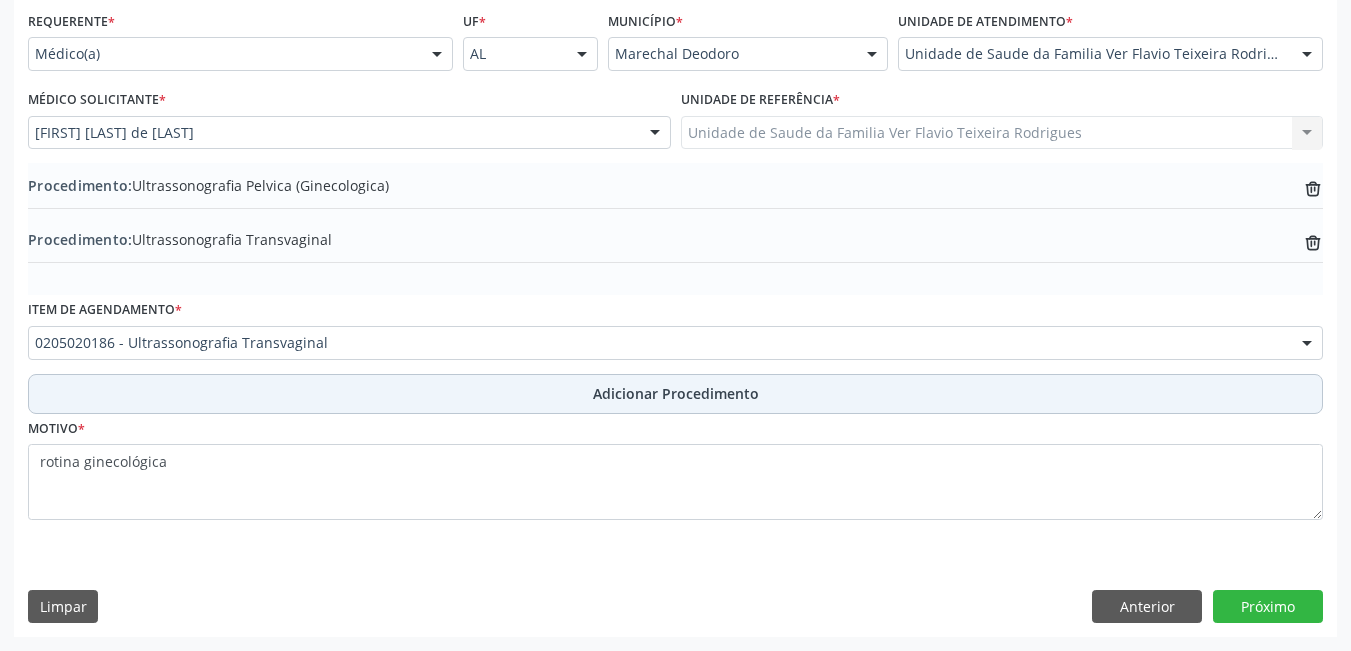 click on "Adicionar Procedimento" at bounding box center [676, 393] 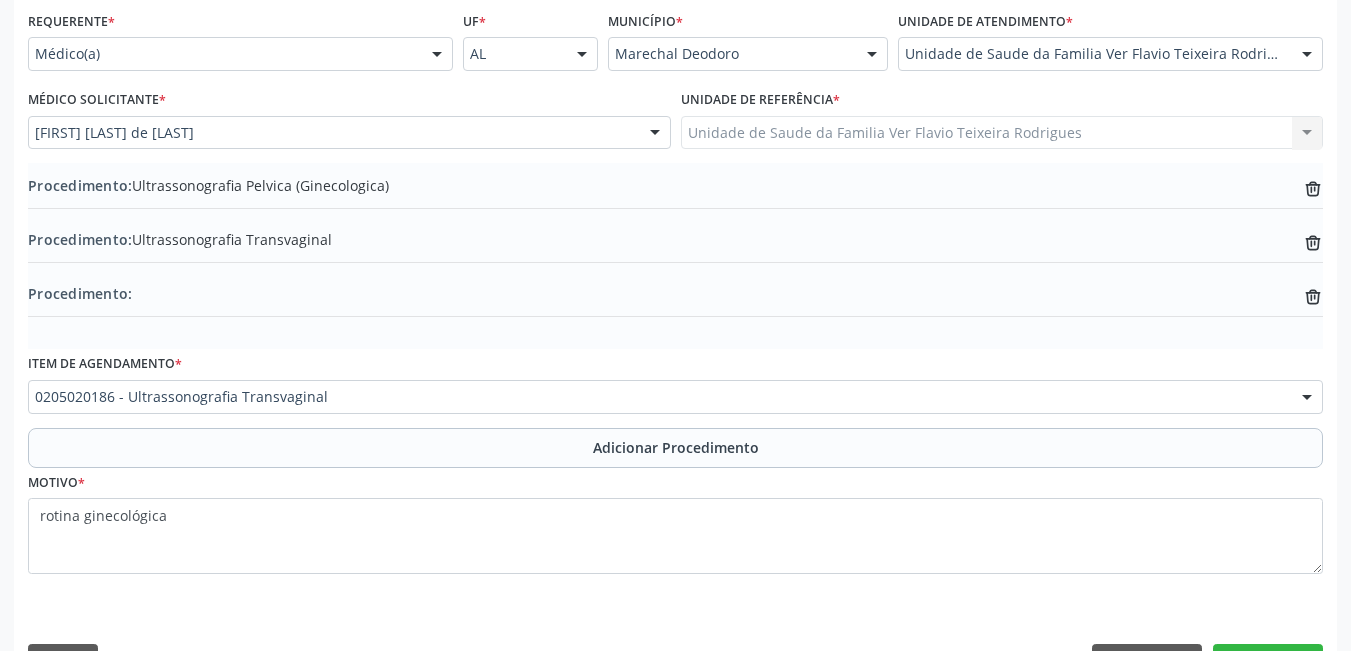 click on "Requerente
*
Médico(a)         Médico(a)   Enfermeiro(a)   Paciente
Nenhum resultado encontrado para: "   "
Não há nenhuma opção para ser exibida.
UF
*
AL         AL
Nenhum resultado encontrado para: "   "
Não há nenhuma opção para ser exibida.
Município
*
Marechal Deodoro         Marechal Deodoro
Nenhum resultado encontrado para: "   "
Não há nenhuma opção para ser exibida.
Unidade de atendimento
*
Unidade de Saude da Familia Ver Flavio Teixeira Rodrigues         Aeronave Baron 58   Aeronave Cessna   Associacao Divina Misericordia   Caps Maria Celia de Araujo Sarmento   Central Municipal de Rede de Frio de Marechal Deodoro   Central de Abastecimento Farmaceutico Caf   Centro Municipal de Especialidade Odontologica   Centro de Parto Normal Imaculada Conceicao   Centro de Saude Professor Estacio de Lima" at bounding box center [675, 348] 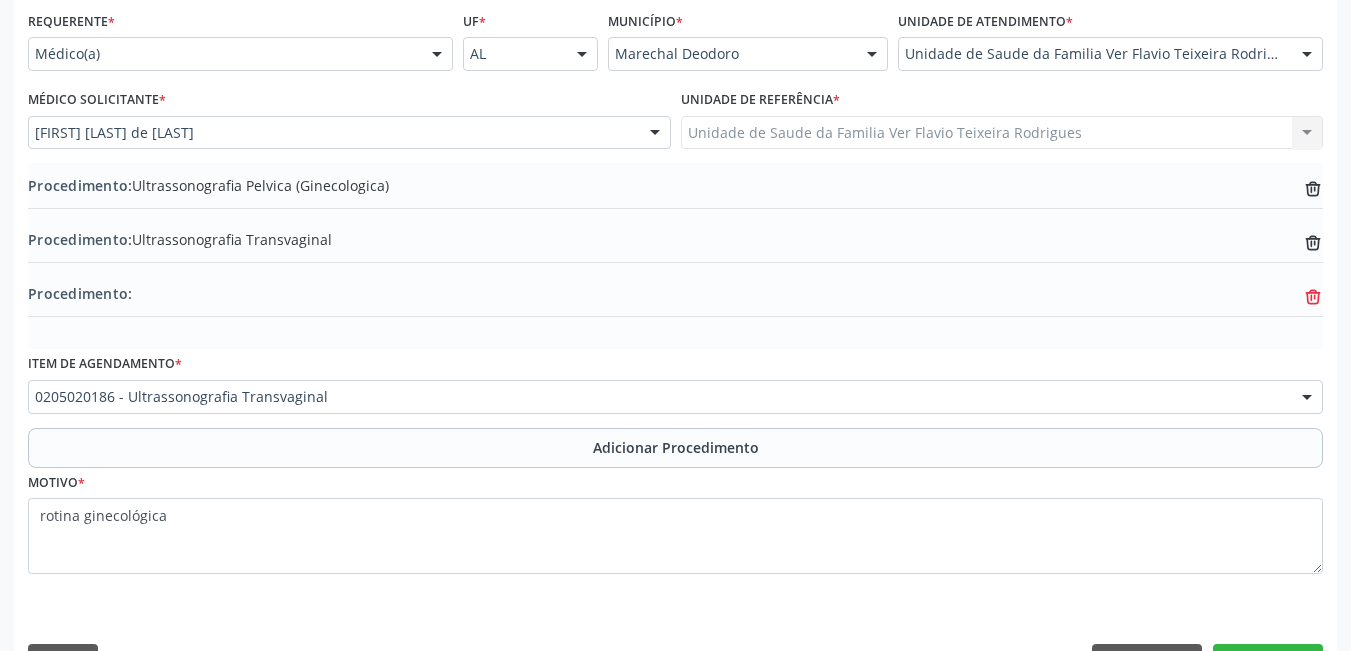 click on "trash-outline icon" 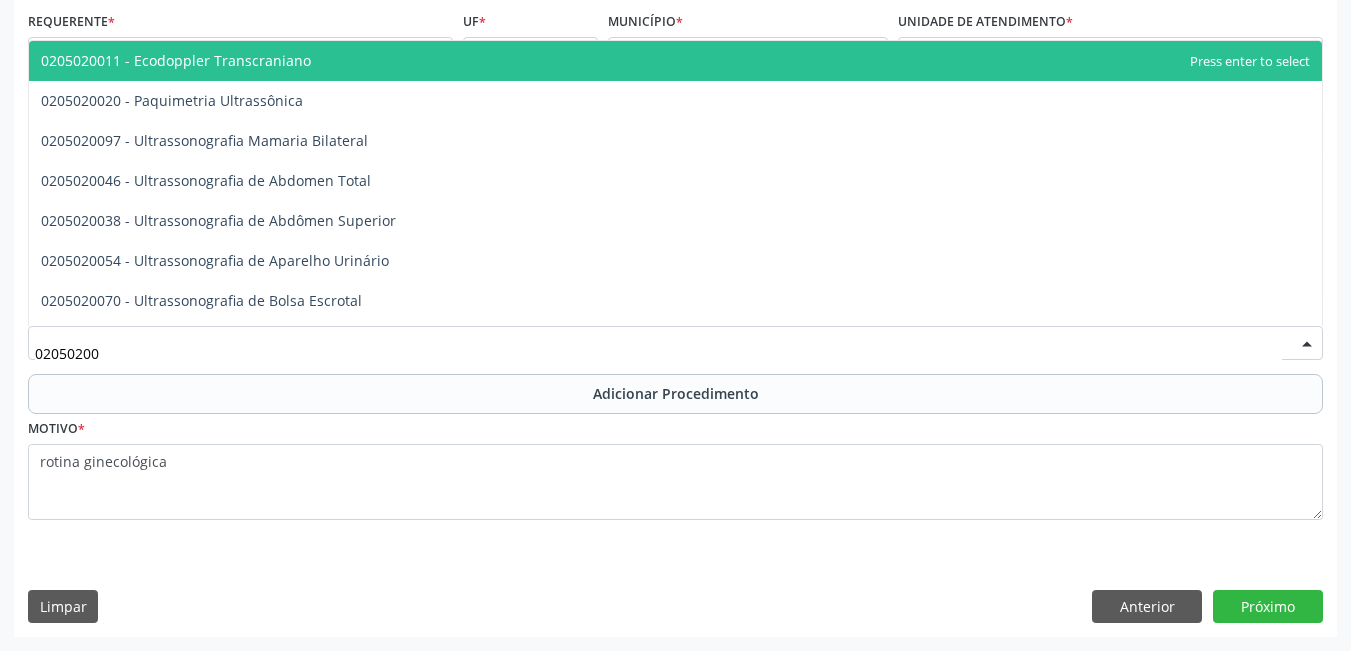 type on "[PHONE]" 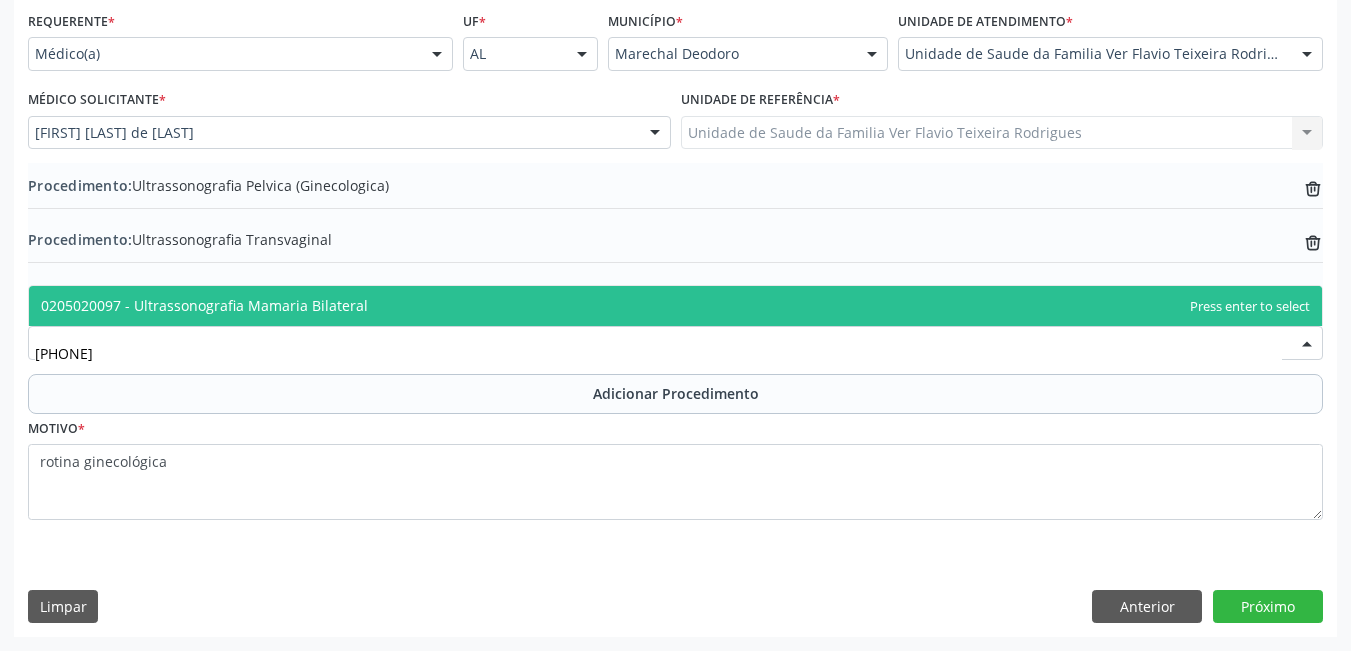 click on "0205020097 - Ultrassonografia Mamaria Bilateral" at bounding box center [675, 306] 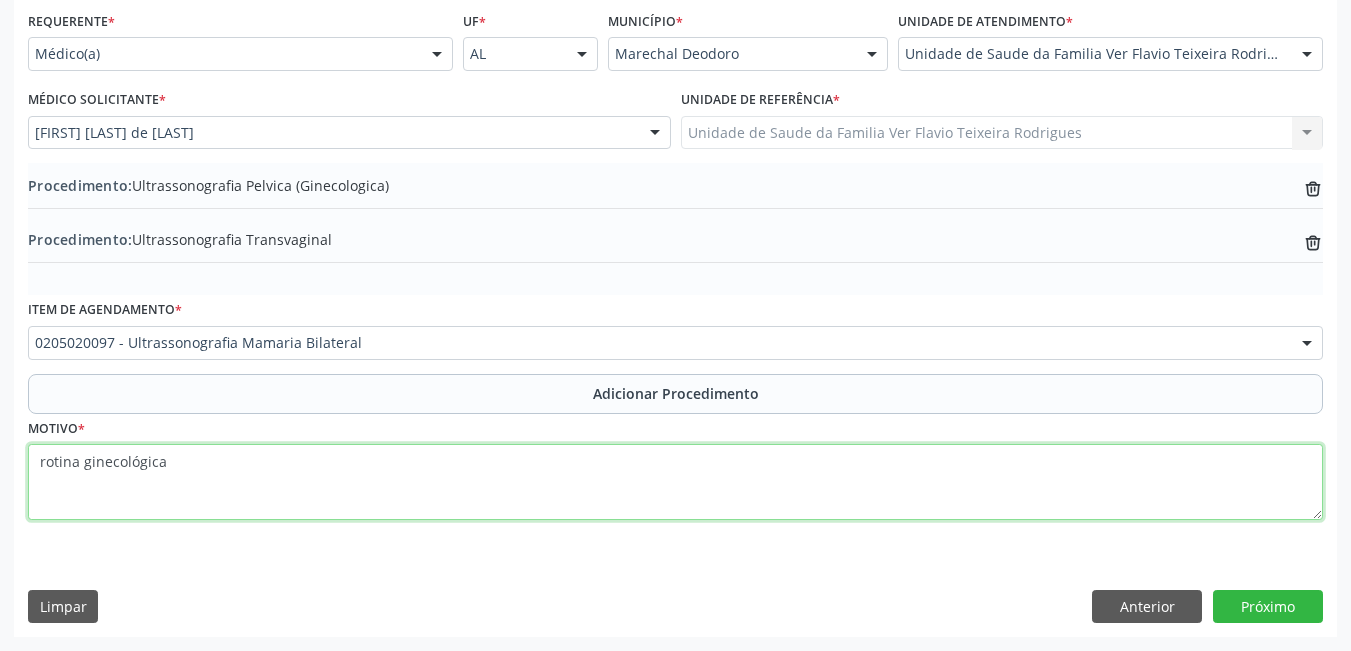click on "rotina ginecológica" at bounding box center [675, 482] 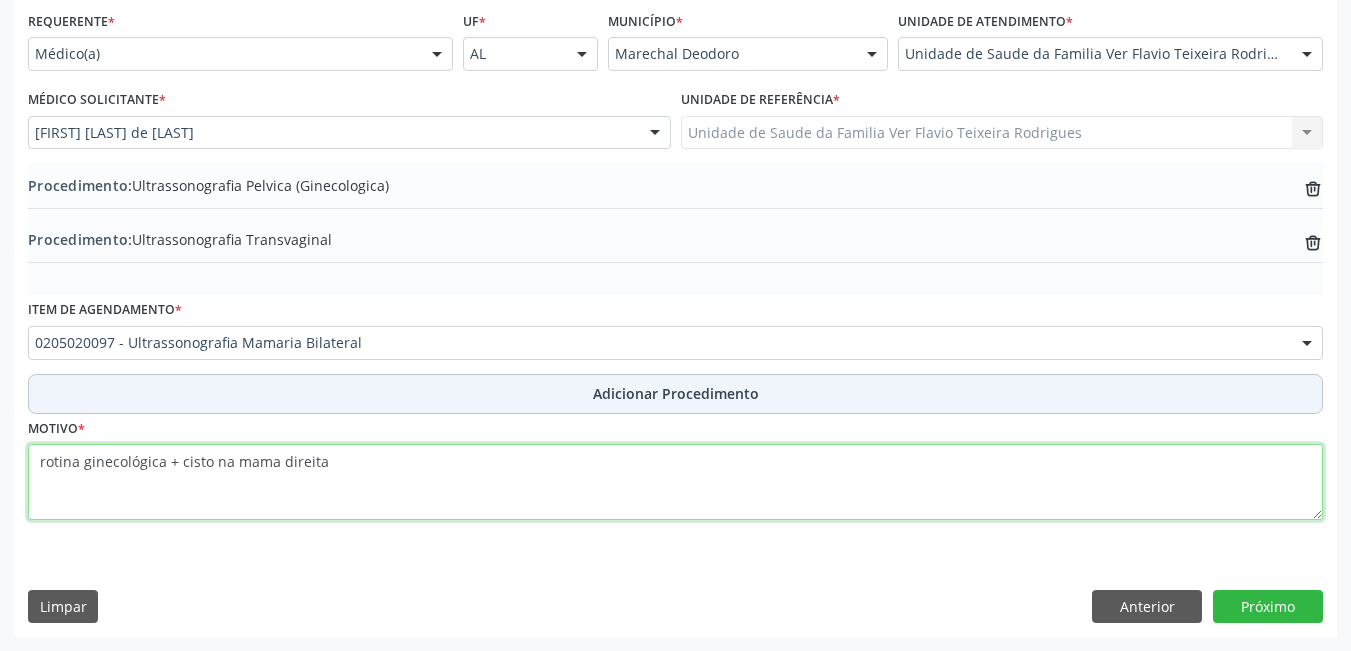 type on "rotina ginecológica + cisto na mama direita" 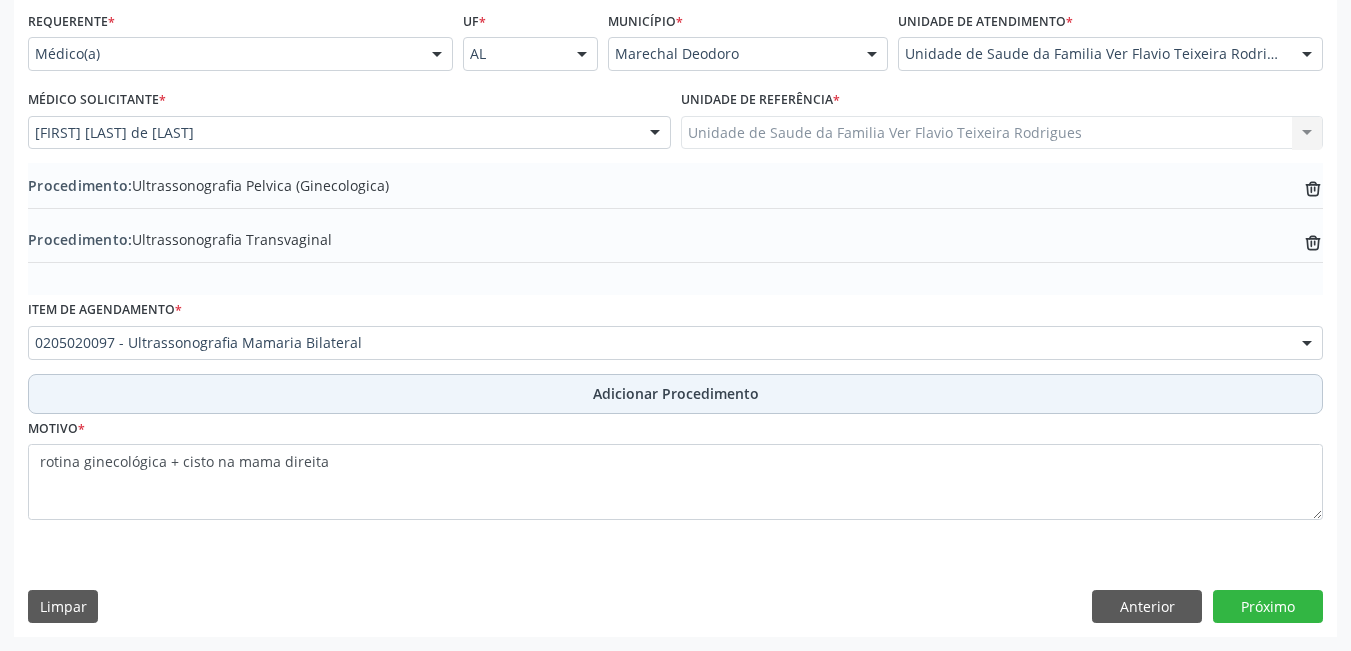 click on "Adicionar Procedimento" at bounding box center [676, 393] 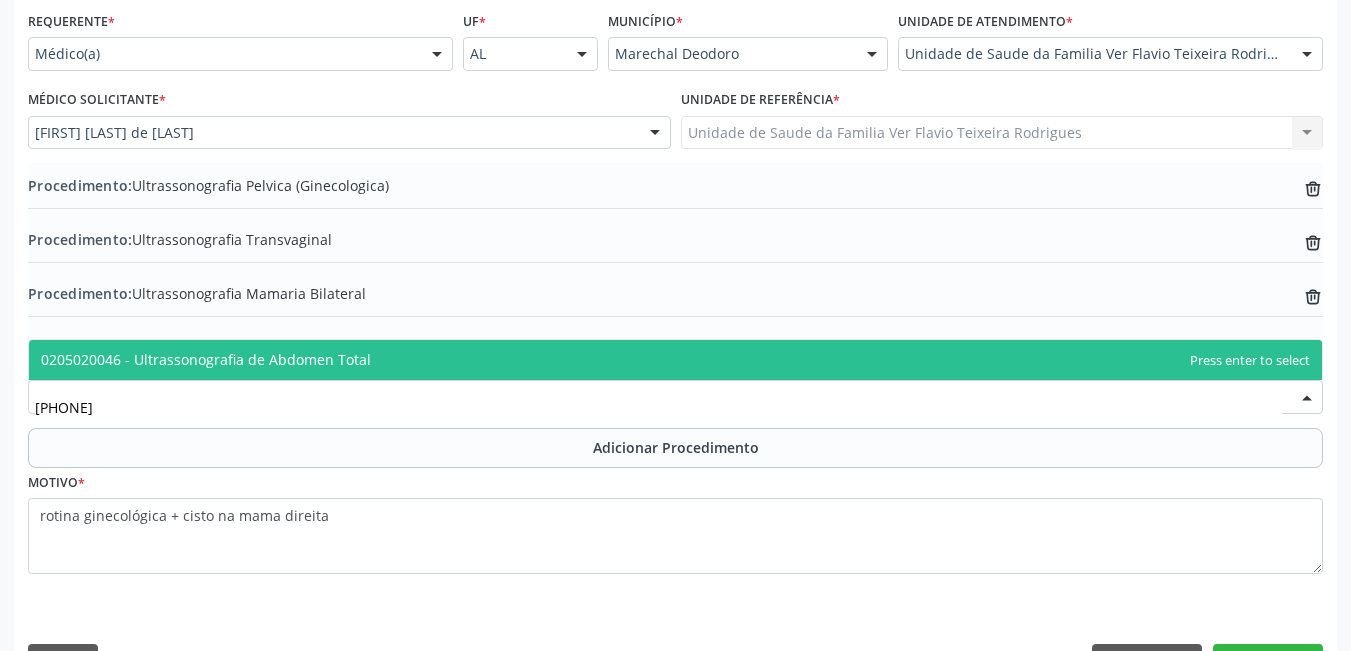 type on "[PHONE]" 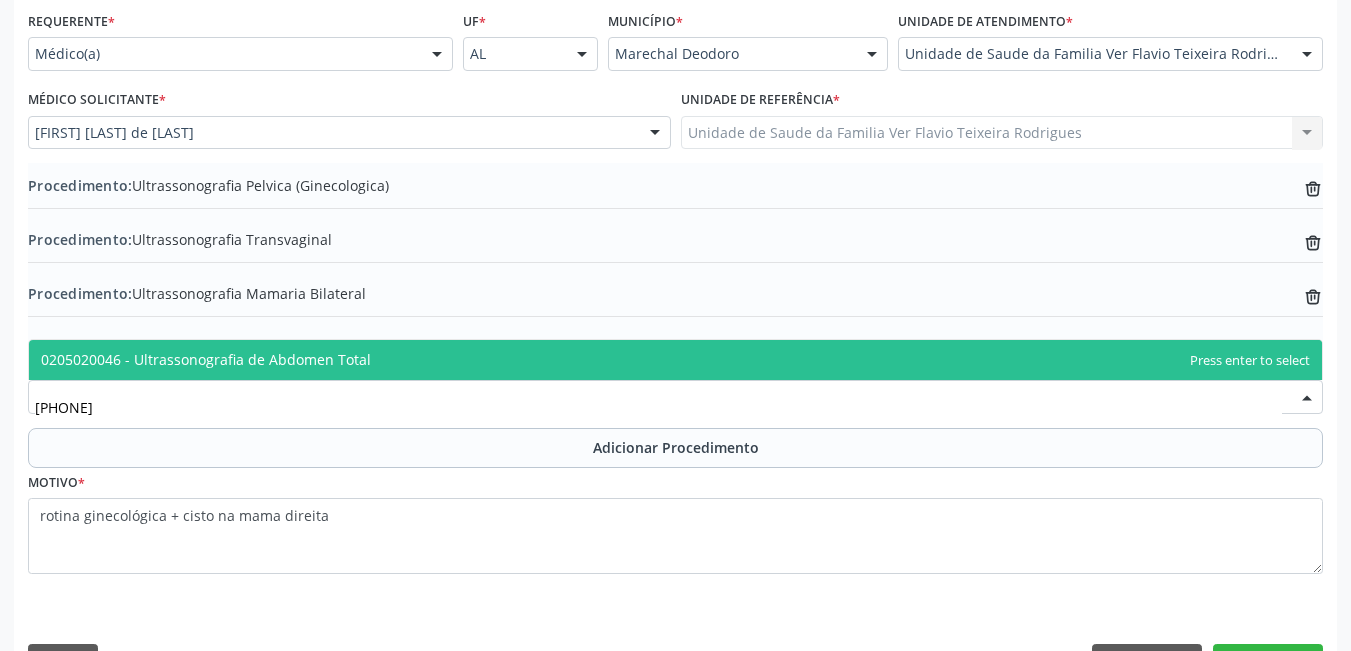 click on "0205020046 - Ultrassonografia de Abdomen Total" at bounding box center (206, 359) 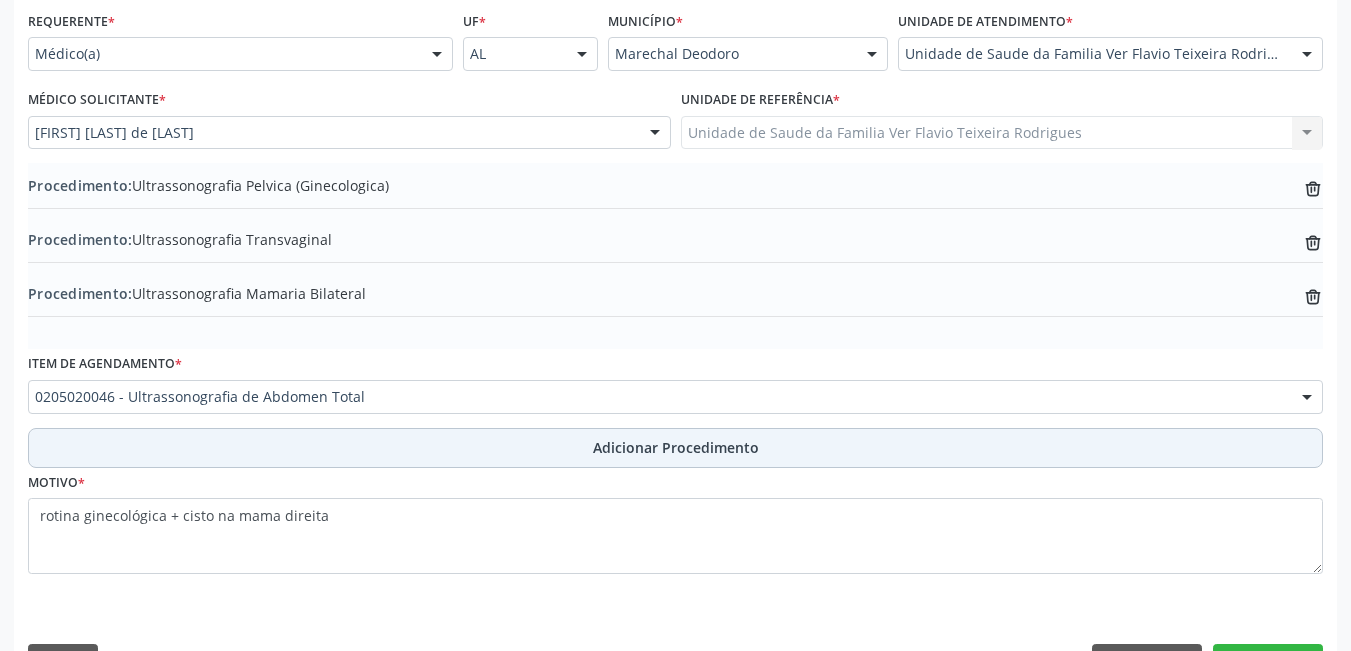 click on "Adicionar Procedimento" at bounding box center (675, 448) 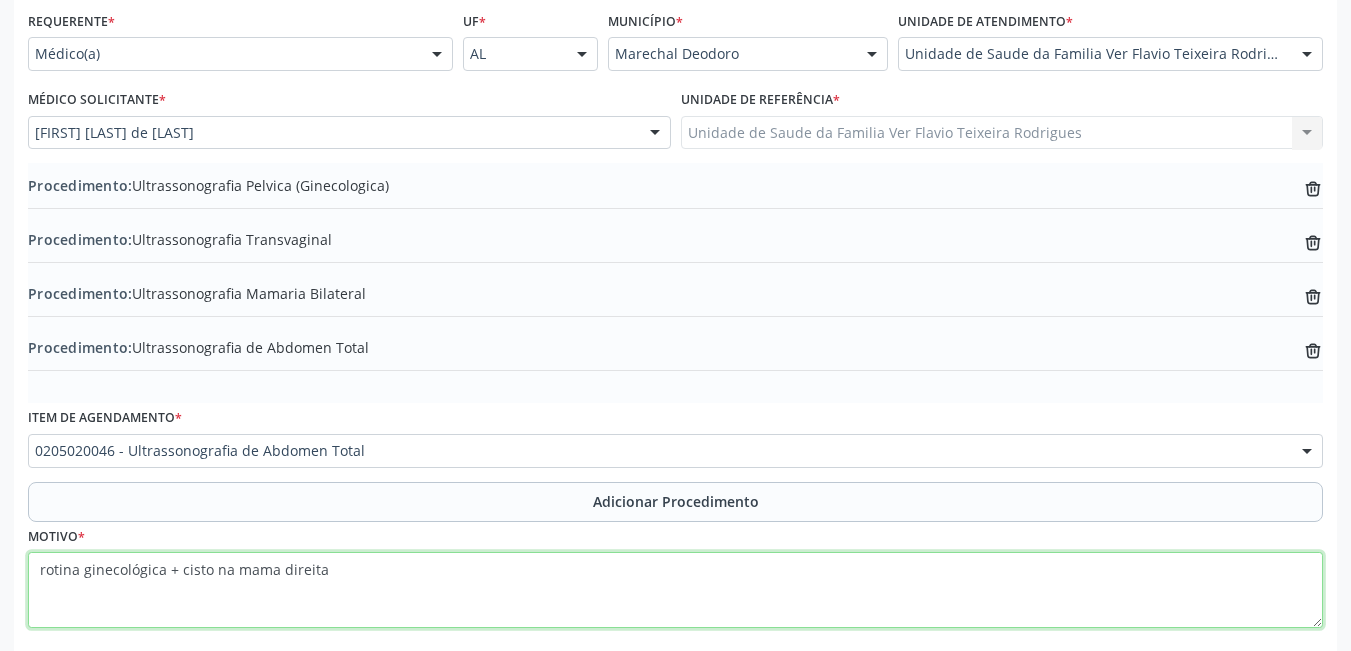 click on "rotina ginecológica + cisto na mama direita" at bounding box center (675, 590) 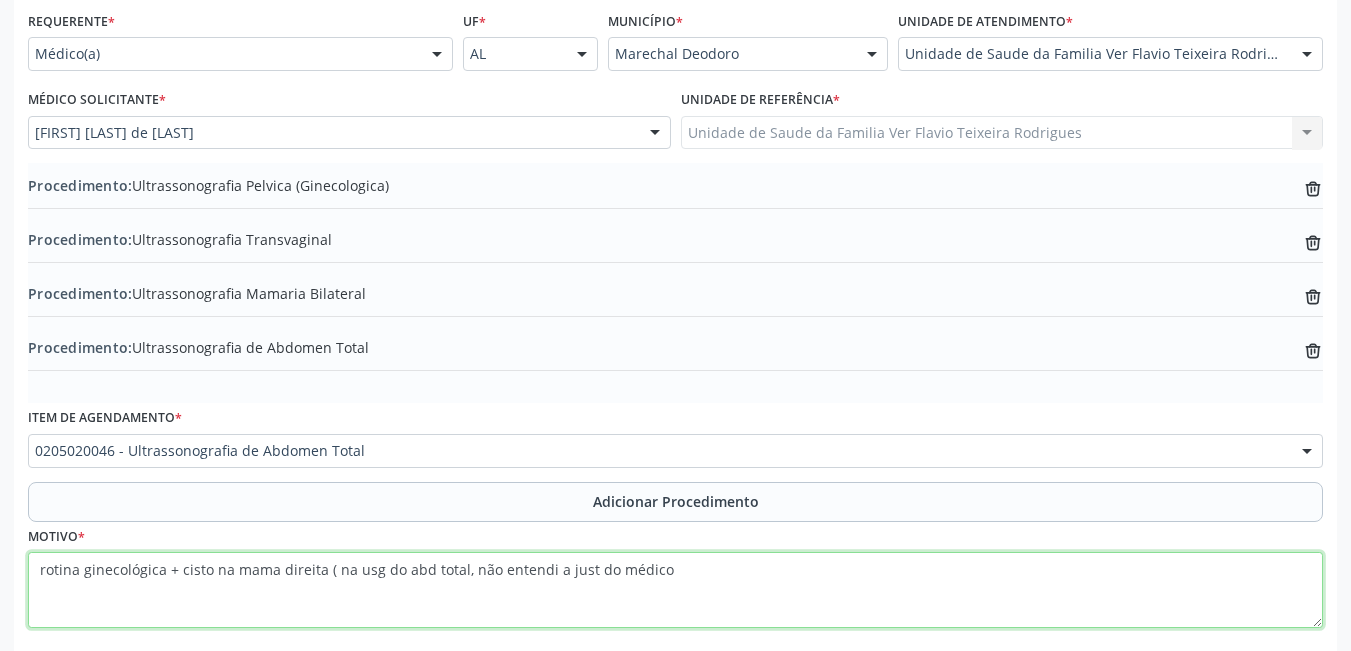 scroll, scrollTop: 556, scrollLeft: 0, axis: vertical 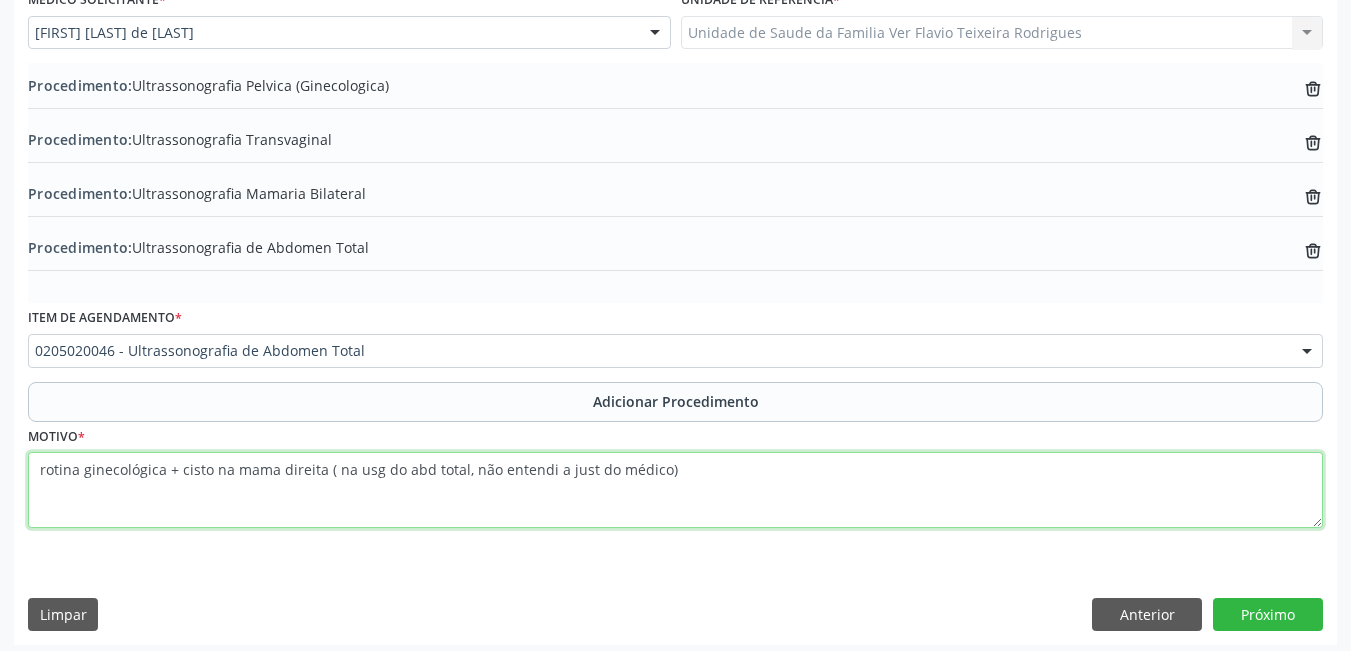 click on "rotina ginecológica + cisto na mama direita ( na usg do abd total, não entendi a just do médico)" at bounding box center [675, 490] 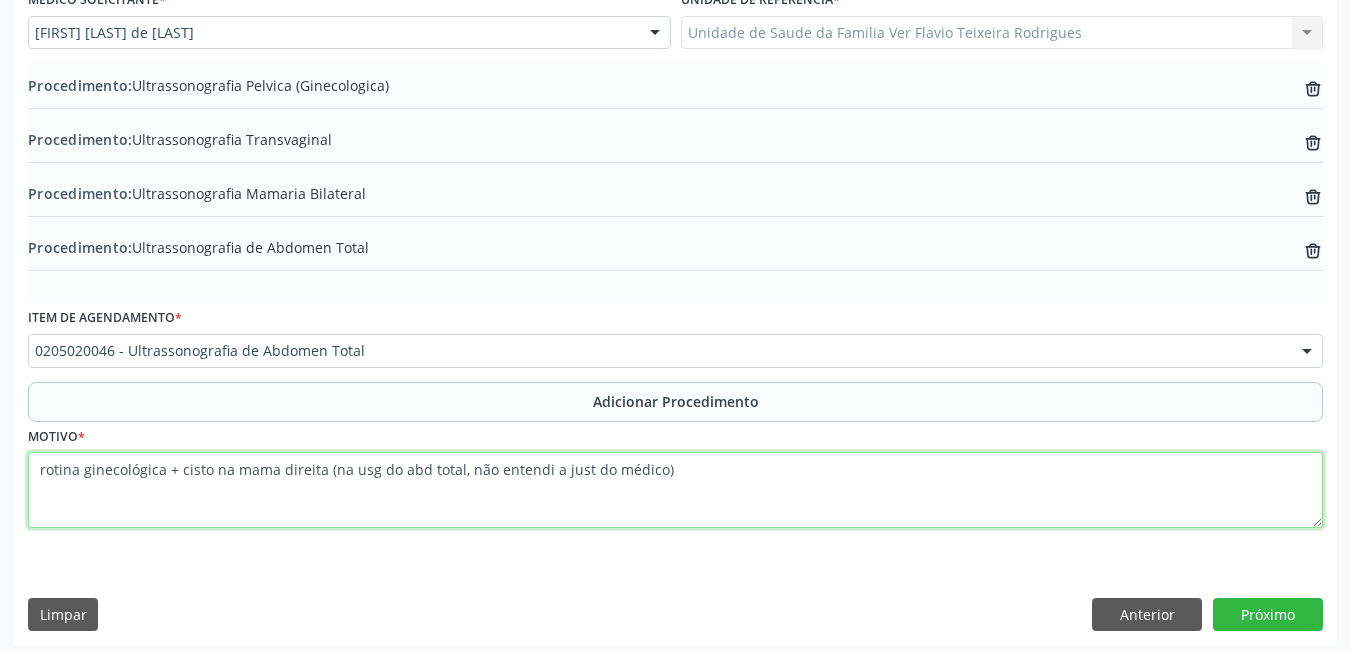 click on "rotina ginecológica + cisto na mama direita (na usg do abd total, não entendi a just do médico)" at bounding box center (675, 490) 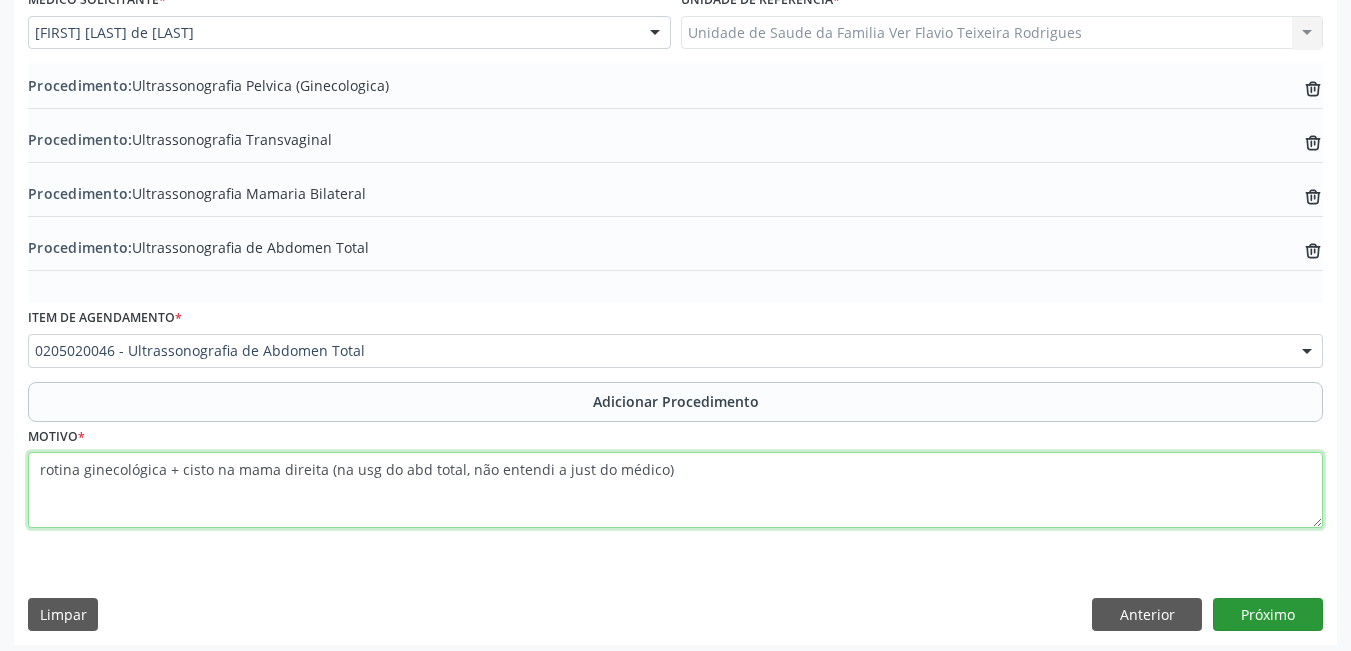 type on "rotina ginecológica + cisto na mama direita (na usg do abd total, não entendi a just do médico)" 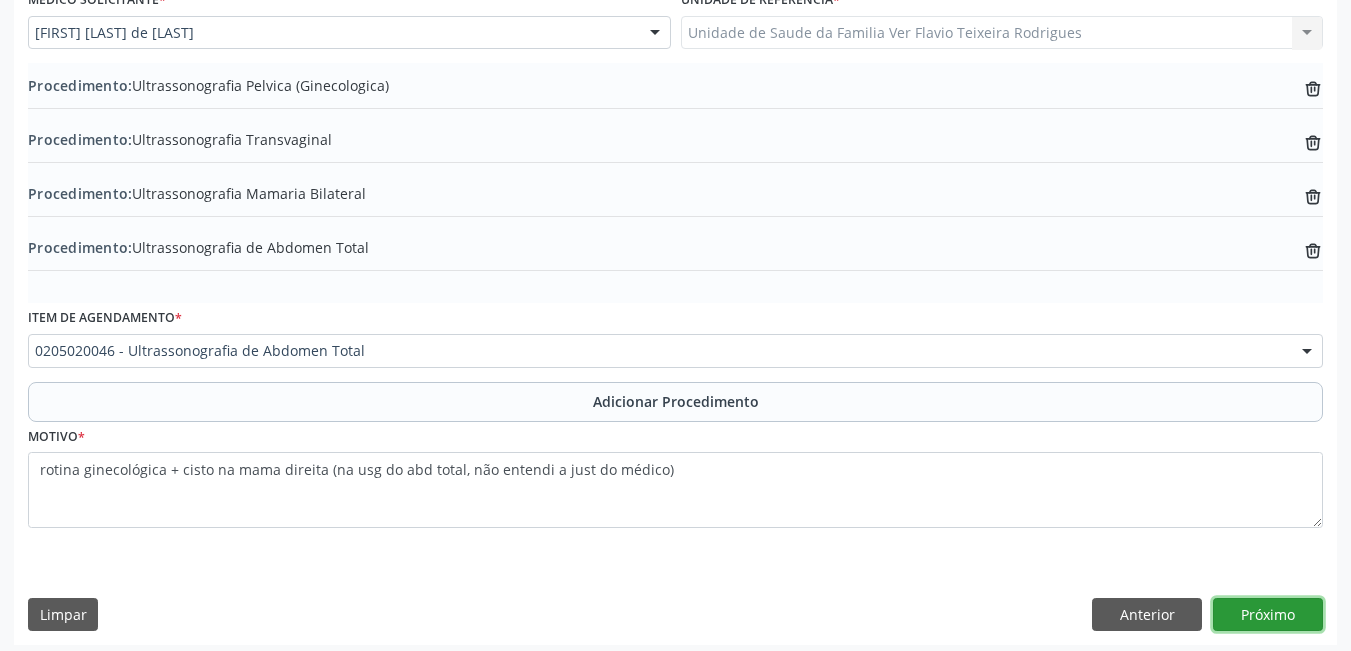 click on "Próximo" at bounding box center [1268, 615] 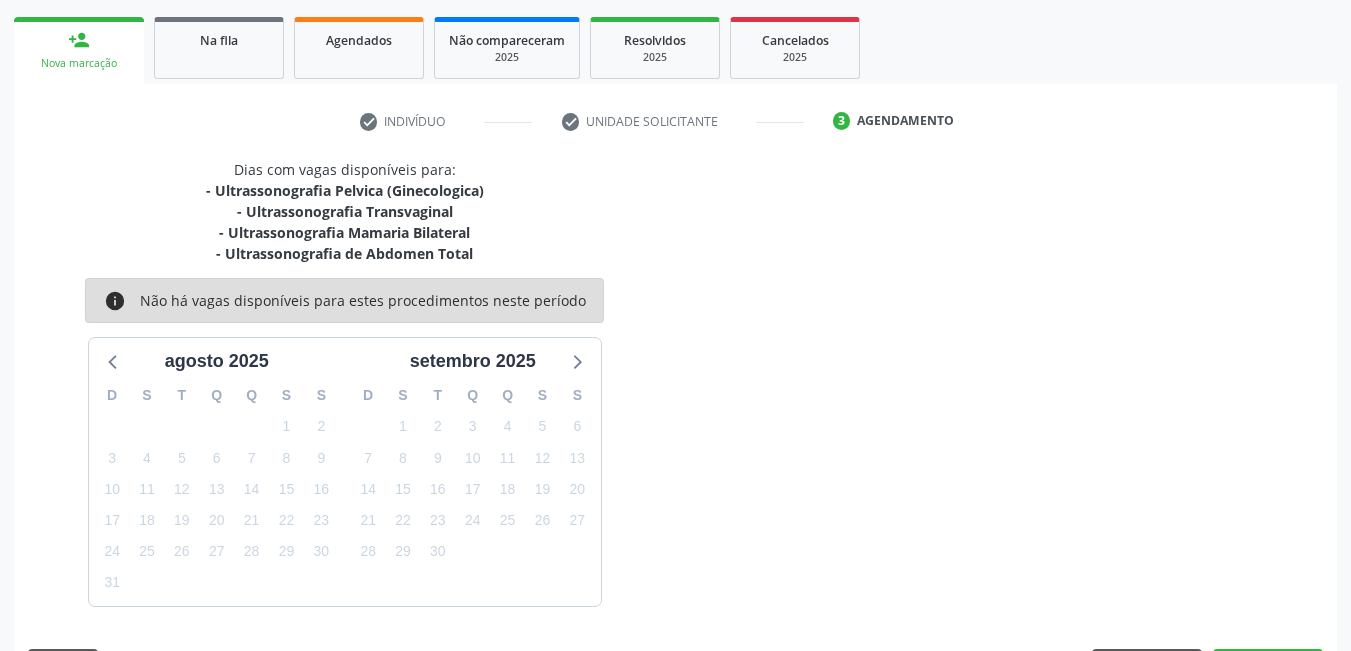 scroll, scrollTop: 369, scrollLeft: 0, axis: vertical 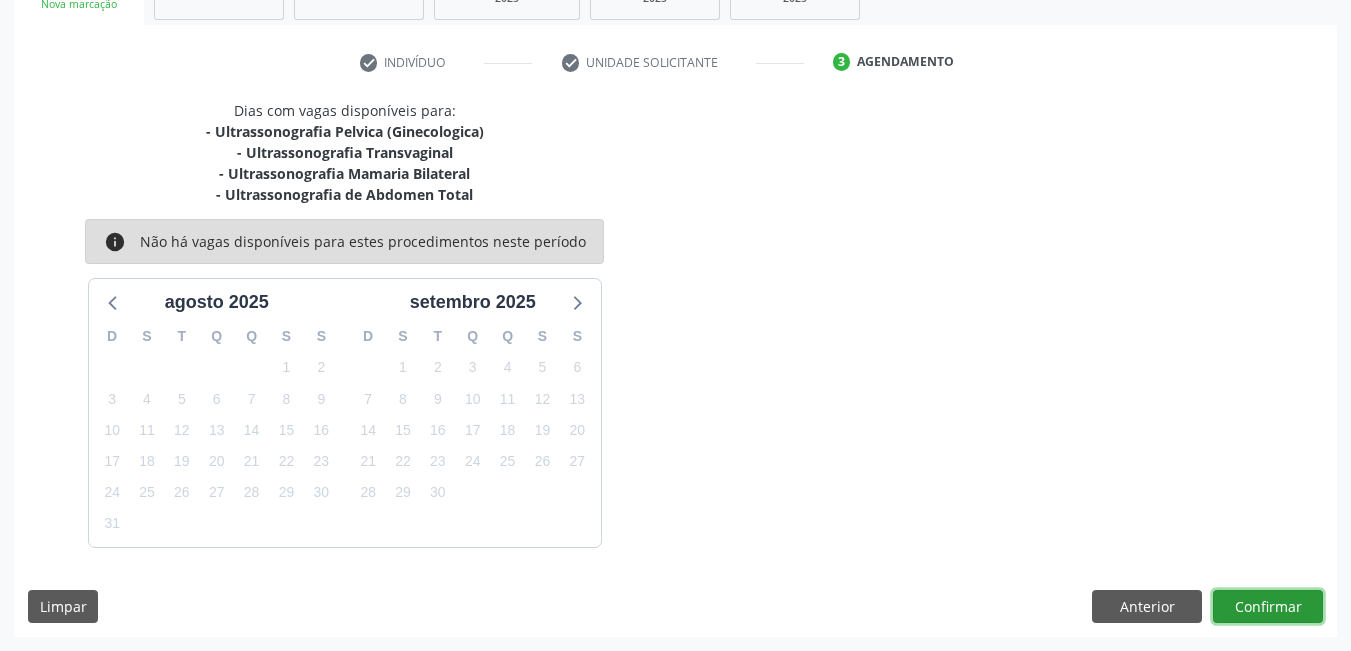 click on "Confirmar" at bounding box center [1268, 607] 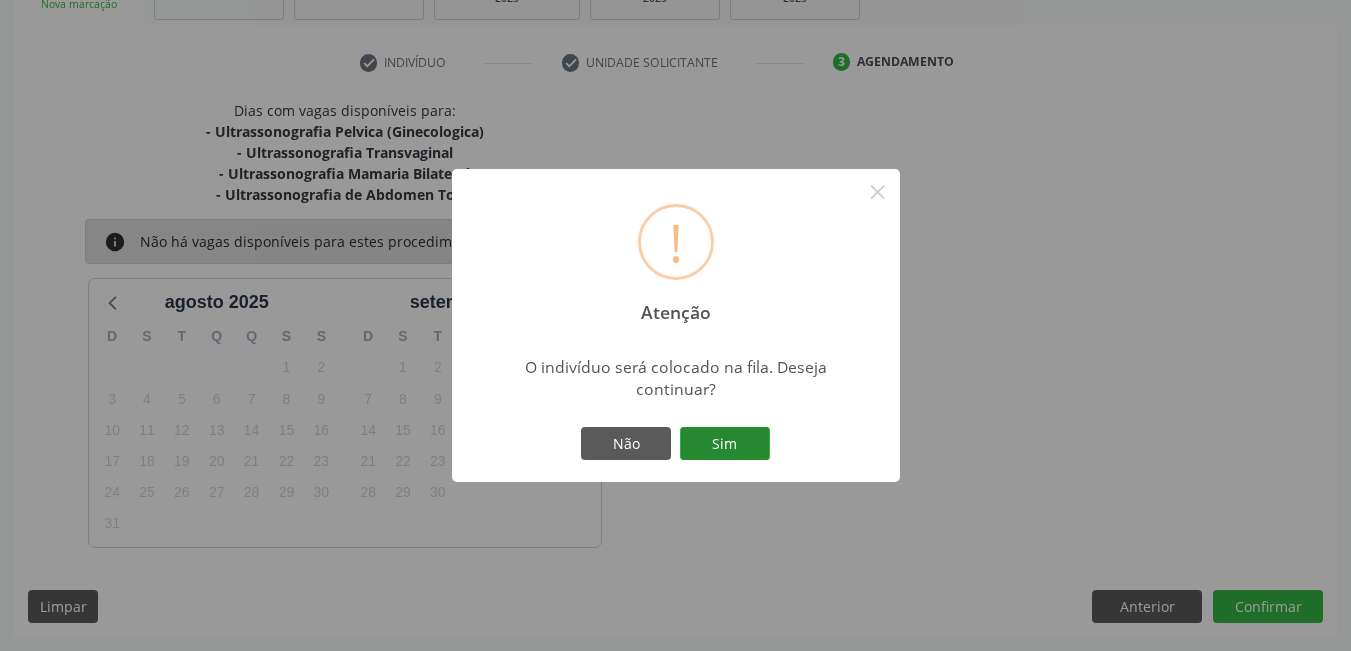 click on "Sim" at bounding box center [725, 444] 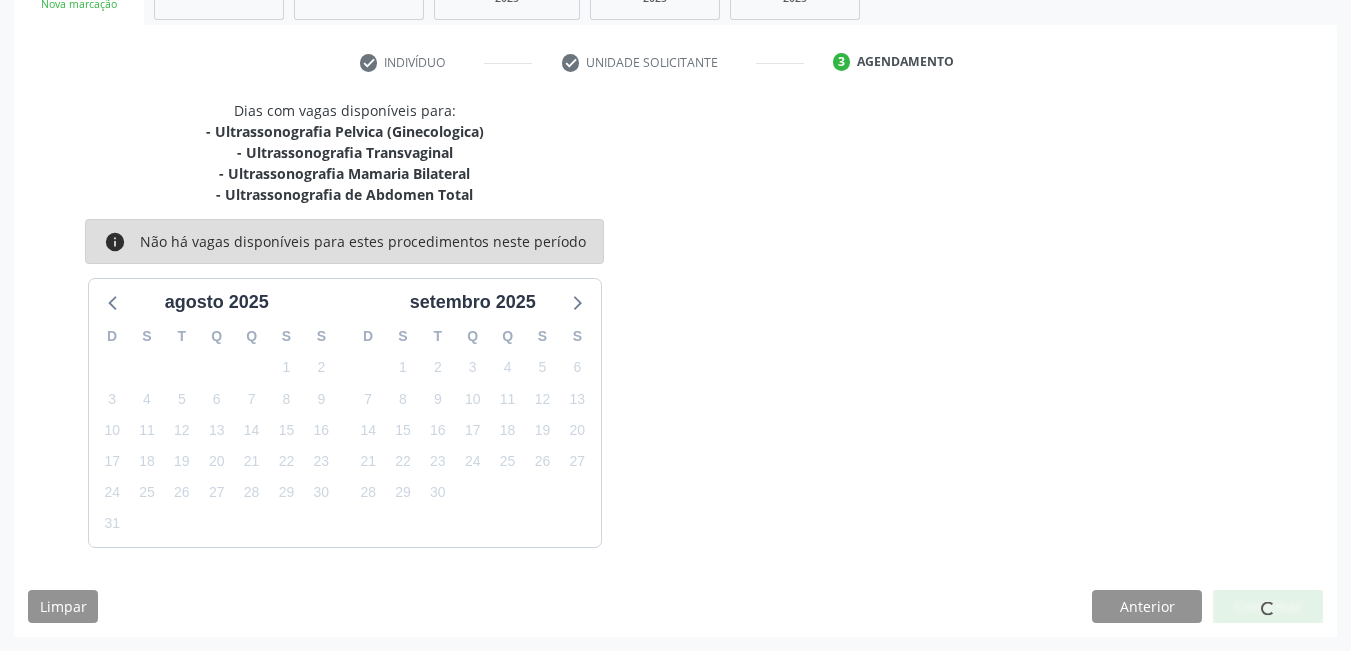 scroll, scrollTop: 44, scrollLeft: 0, axis: vertical 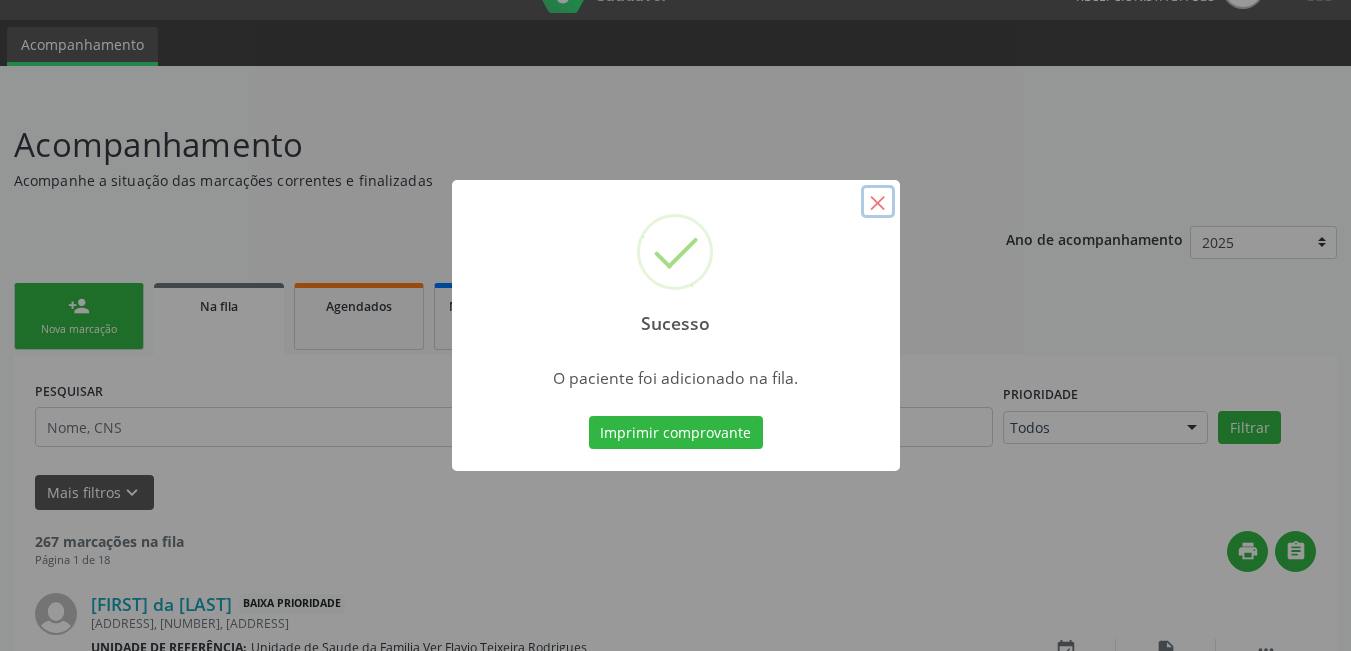 click on "×" at bounding box center [878, 202] 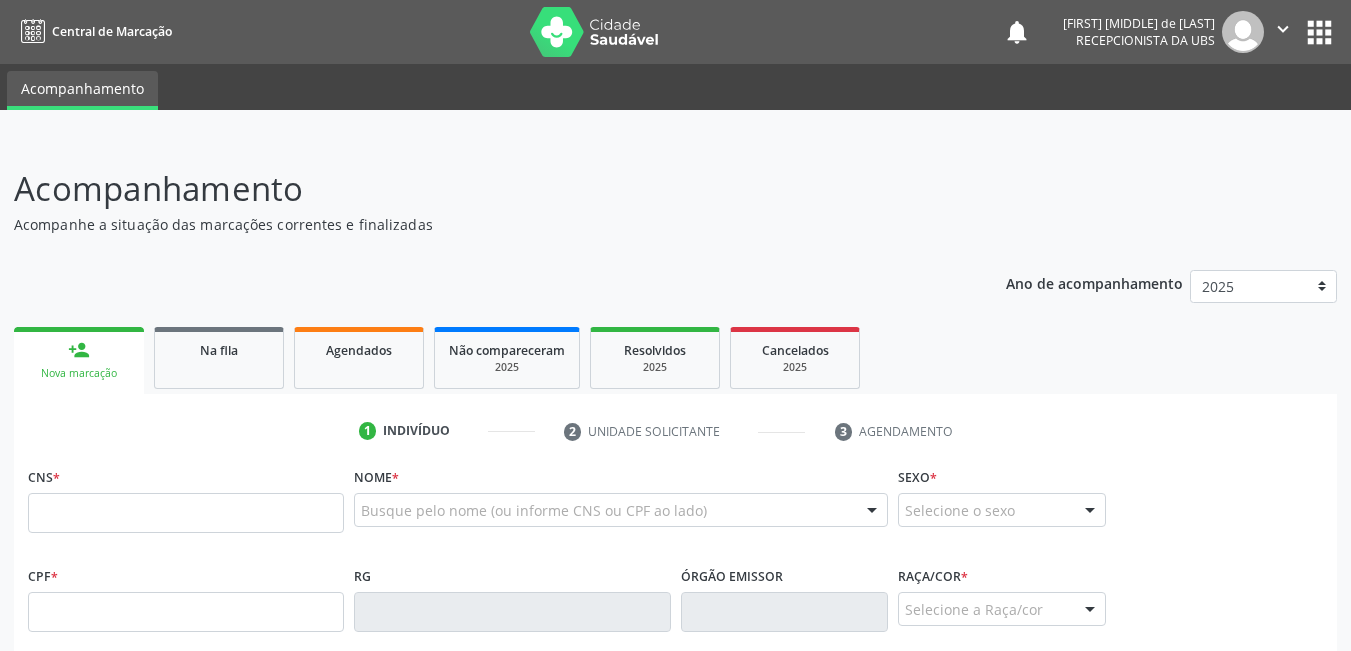 scroll, scrollTop: 0, scrollLeft: 0, axis: both 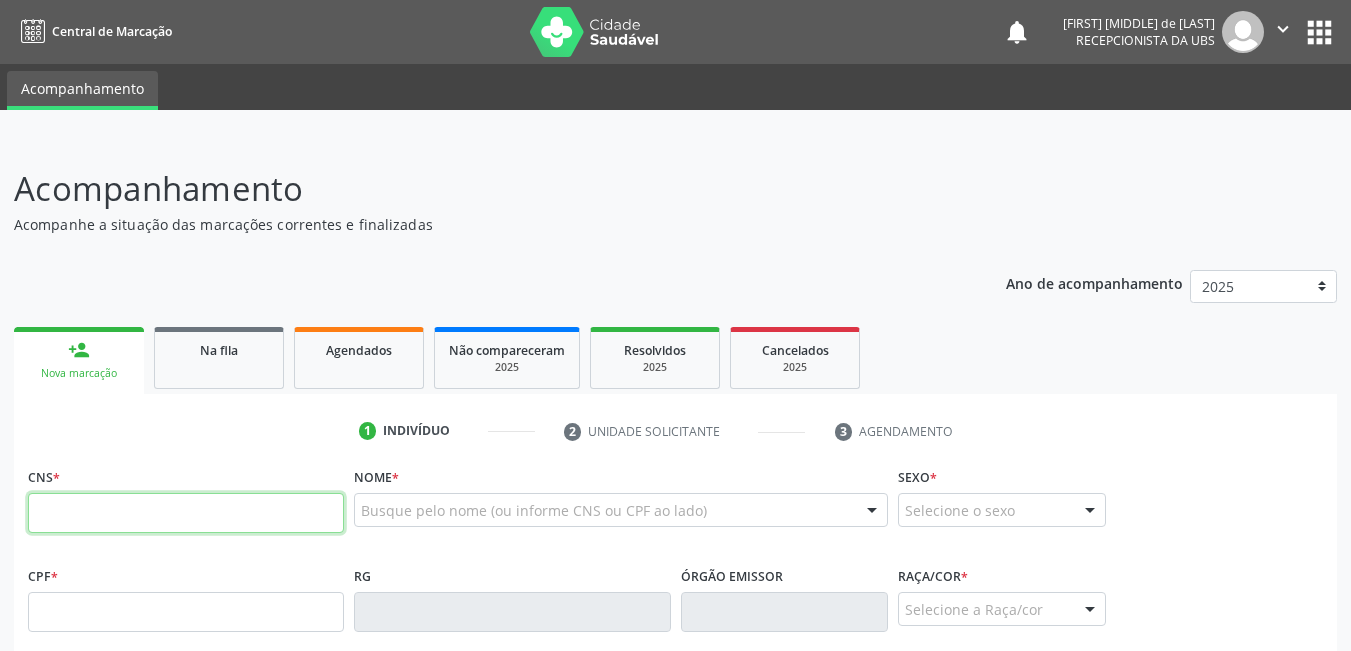 click at bounding box center [186, 513] 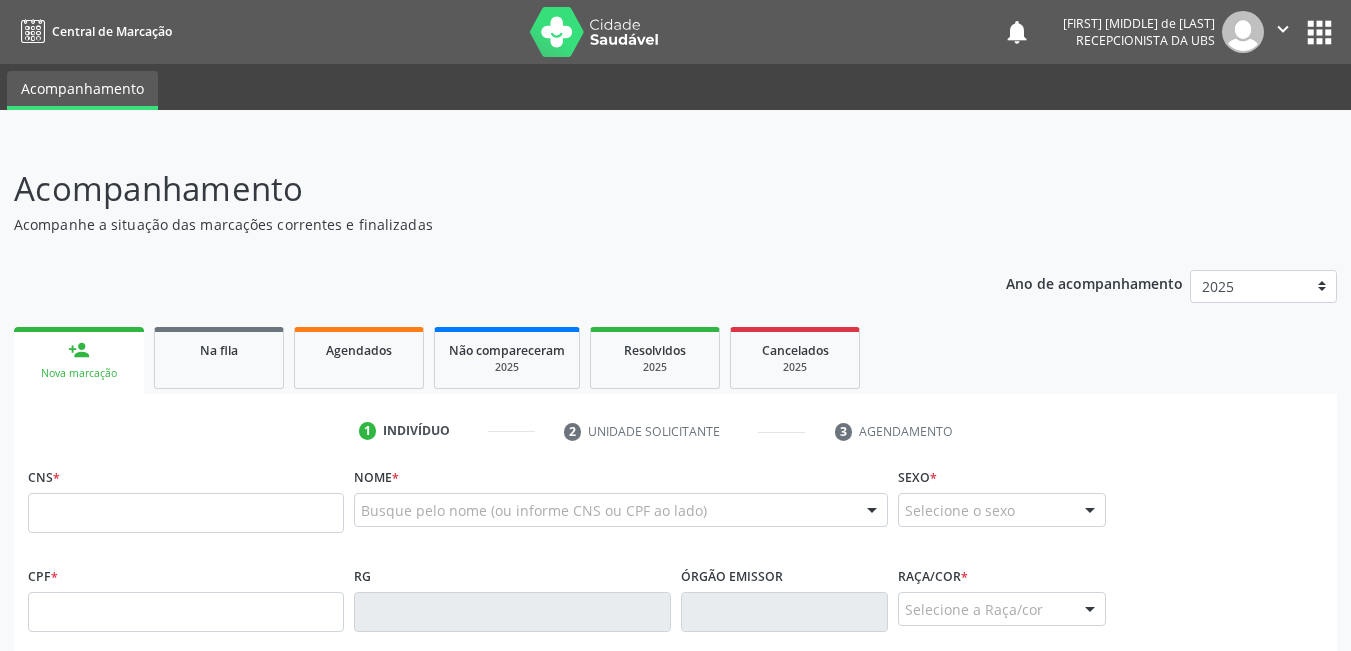 click on "1
Indivíduo
2
Unidade solicitante
3
Agendamento
CNS
*
Nome
*
Busque pelo nome (ou informe CNS ou CPF ao lado)
Nenhum resultado encontrado para: "   "
Digite o nome
Sexo
*
Selecione o sexo
Masculino   Feminino
Nenhum resultado encontrado para: "   "
Não há nenhuma opção para ser exibida.
CPF
*
RG
Órgão emissor
Raça/cor
*
Selecione a Raça/cor
01 - Branca   02 - Preta   04 - Amarela   03 - Parda   05 - Indígena
Nenhum resultado encontrado para: "   "
Não há nenhuma opção para ser exibida.
Data de nascimento
*
Nome da mãe" at bounding box center (675, 756) 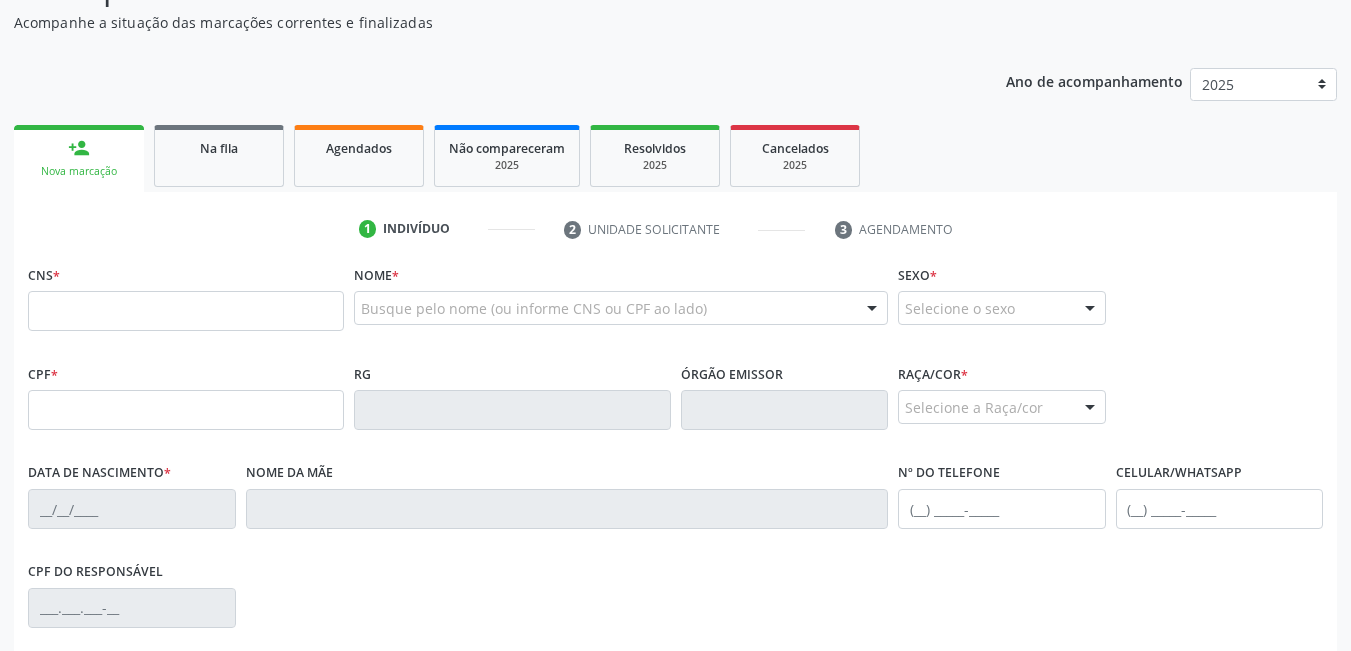 scroll, scrollTop: 200, scrollLeft: 0, axis: vertical 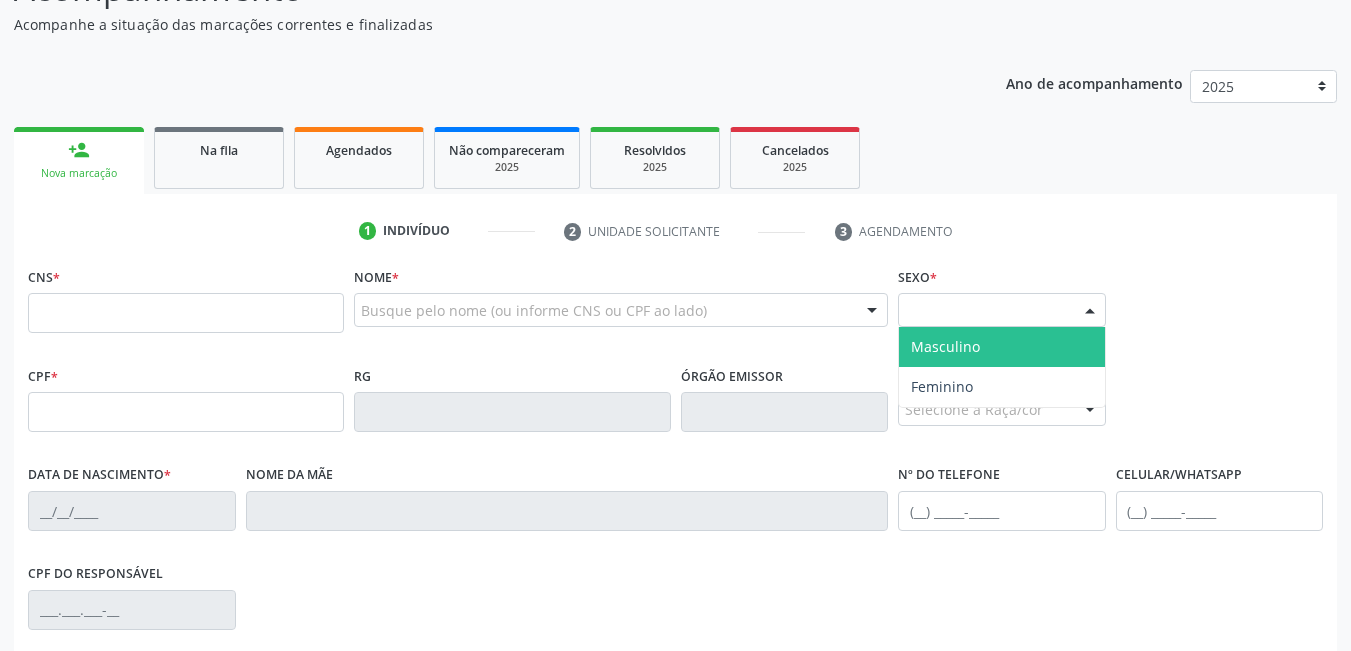 click on "Selecione o sexo" at bounding box center (1002, 310) 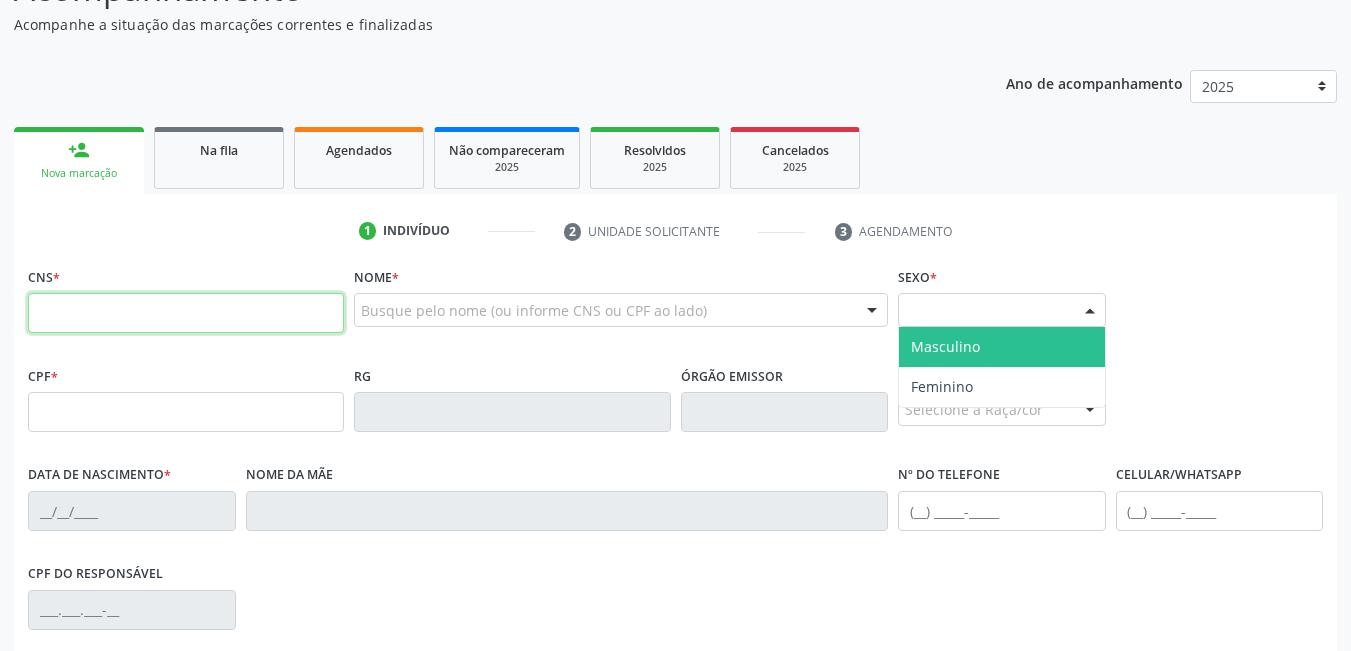 click at bounding box center (186, 313) 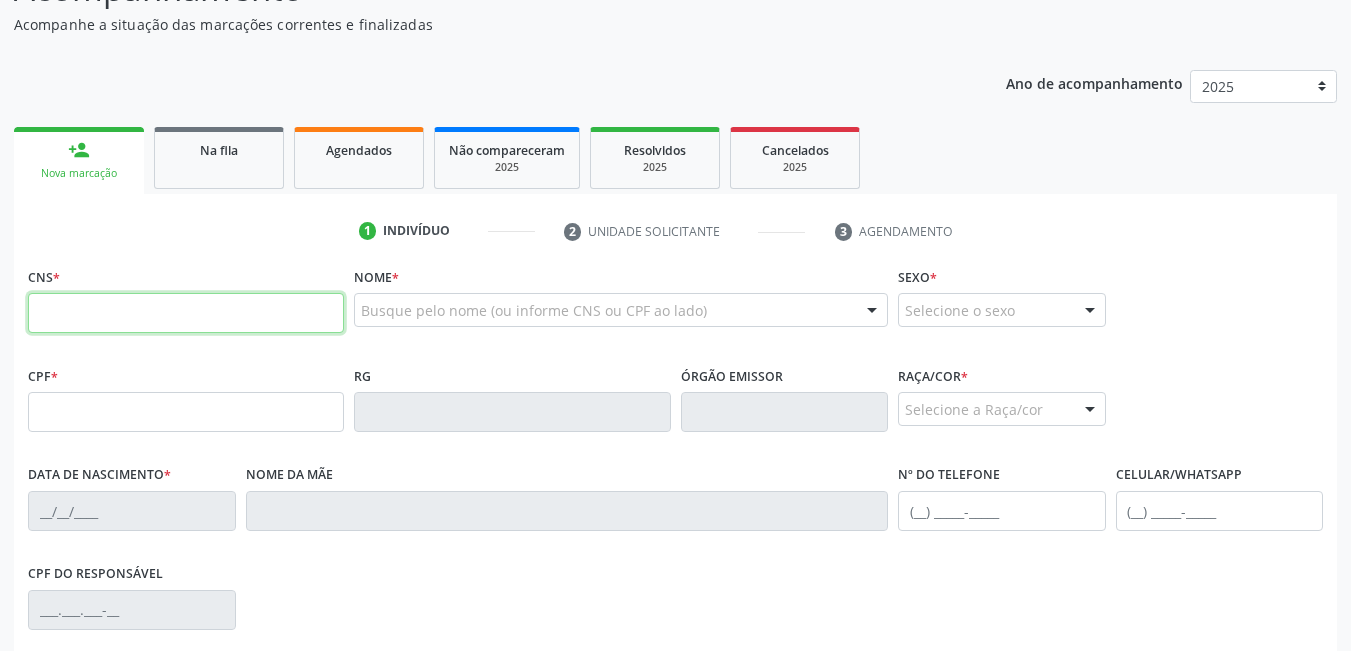 paste on "703 0088 5786 3378" 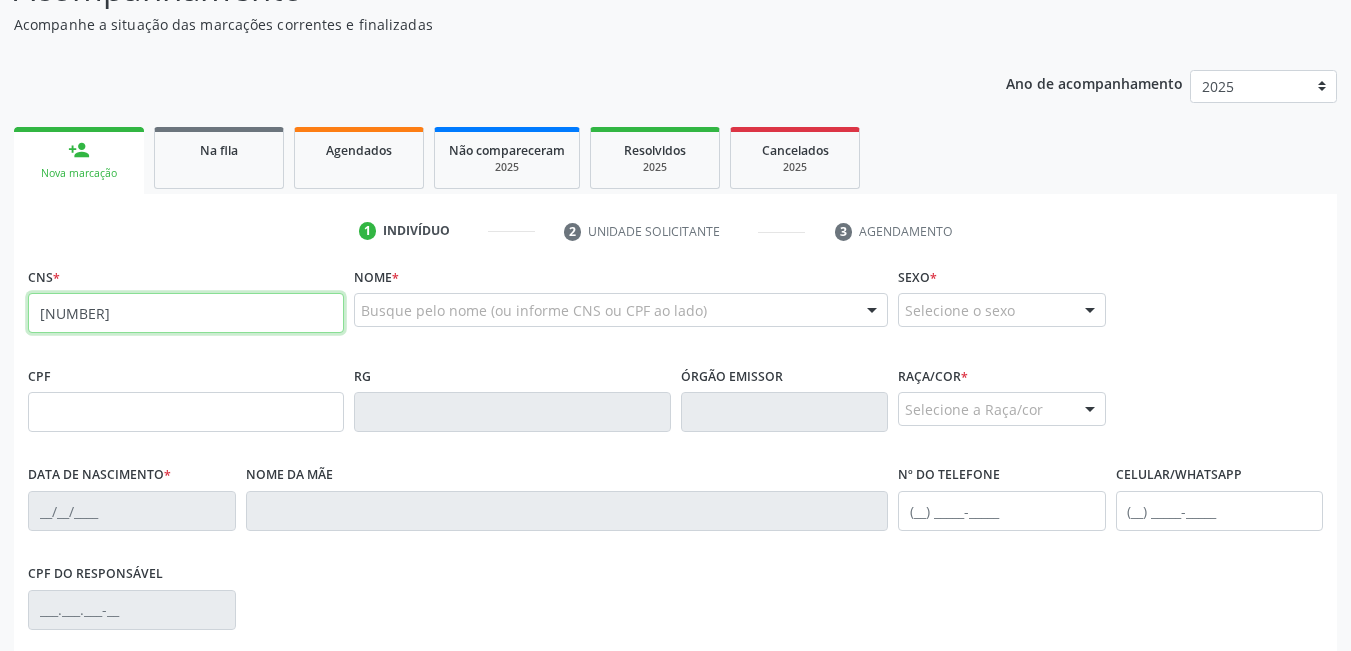 type on "703 0088 5786 3378" 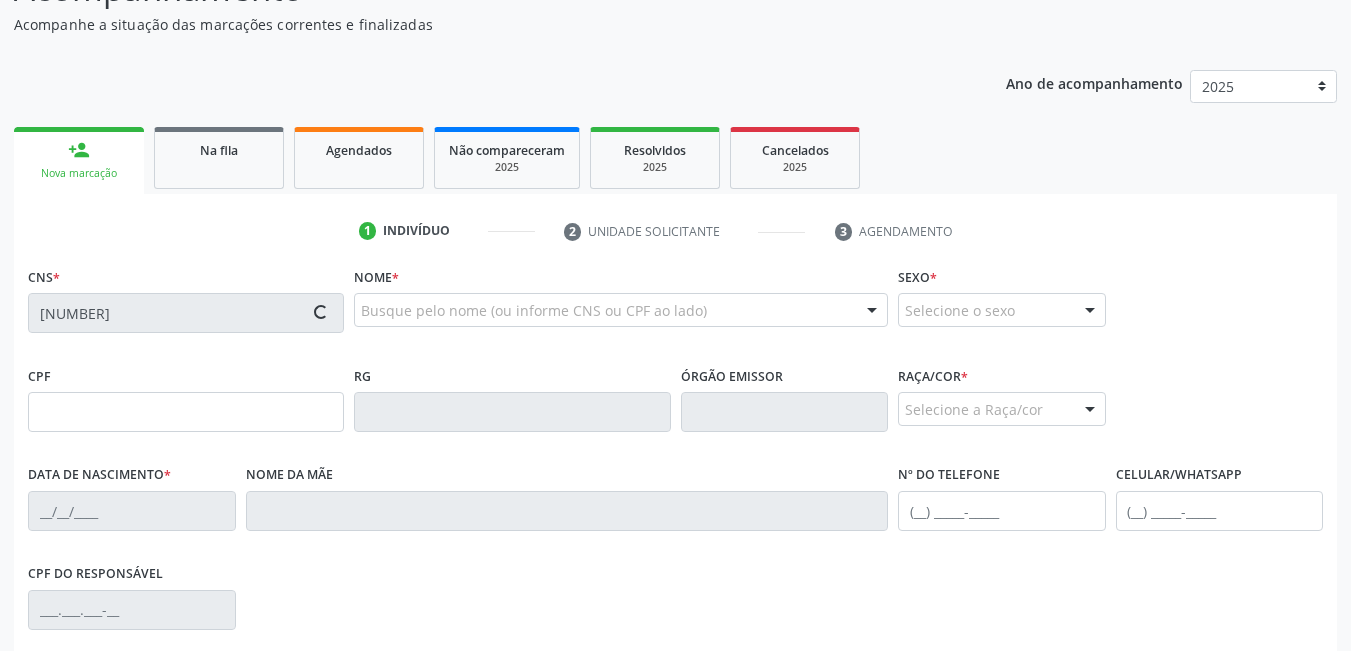 type on "28/02/1991" 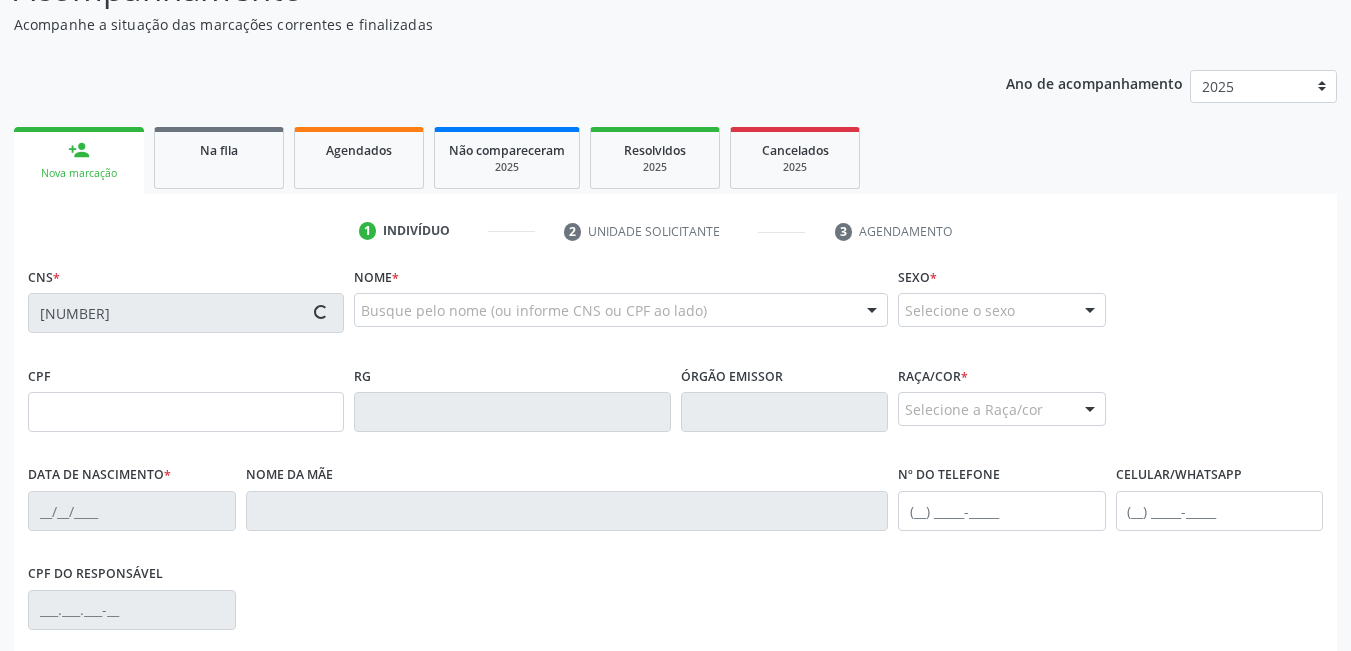 type on "Patrícia Barbosa da Silva" 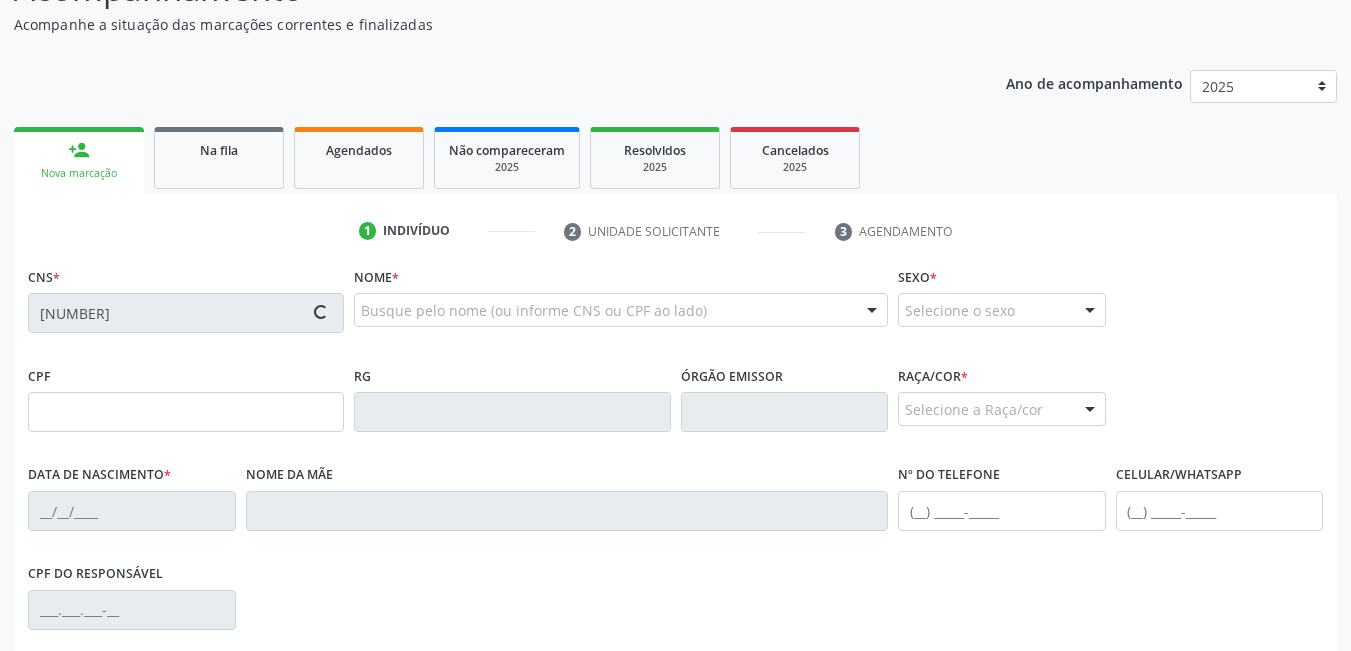 type on "(11) 94350-2815" 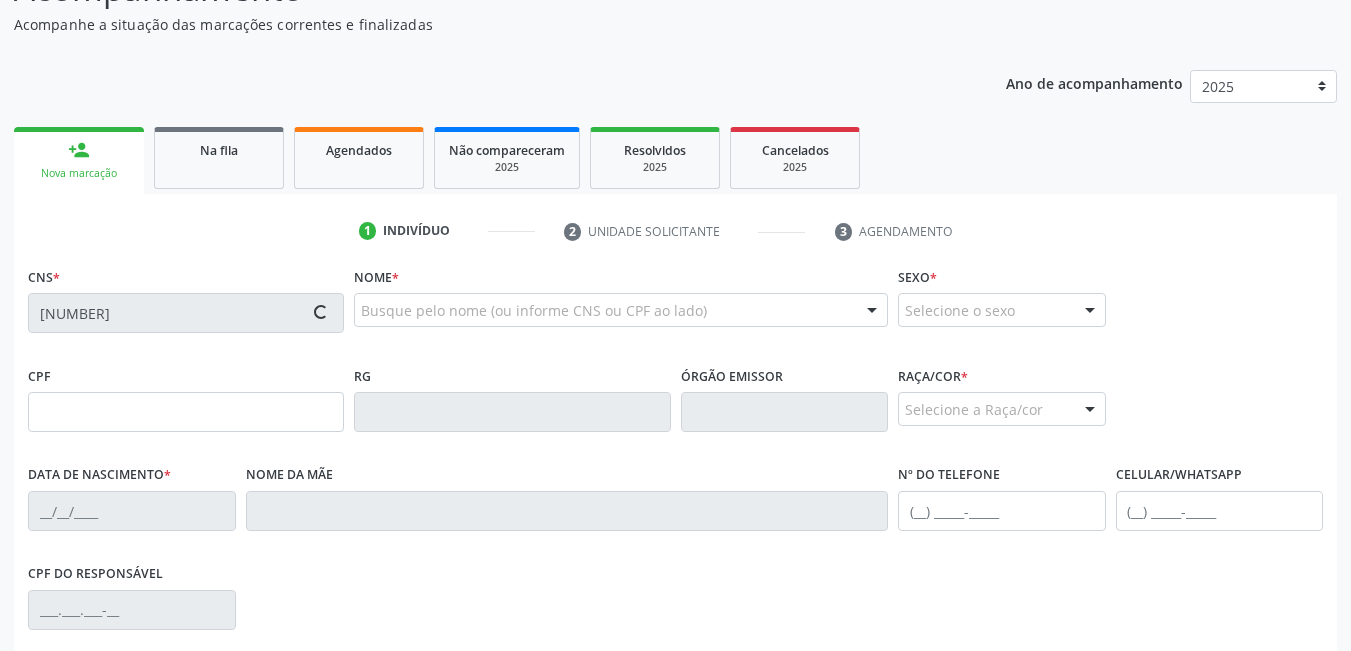 type on "(11) 93052-3785" 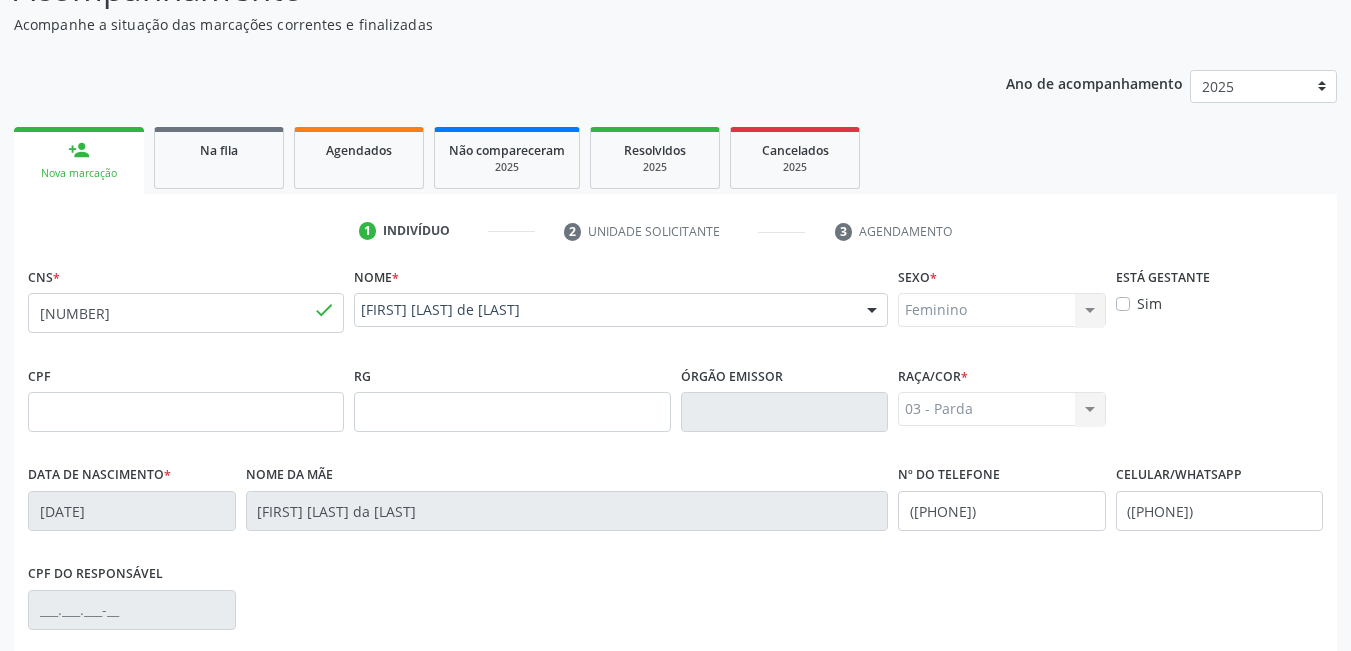 scroll, scrollTop: 461, scrollLeft: 0, axis: vertical 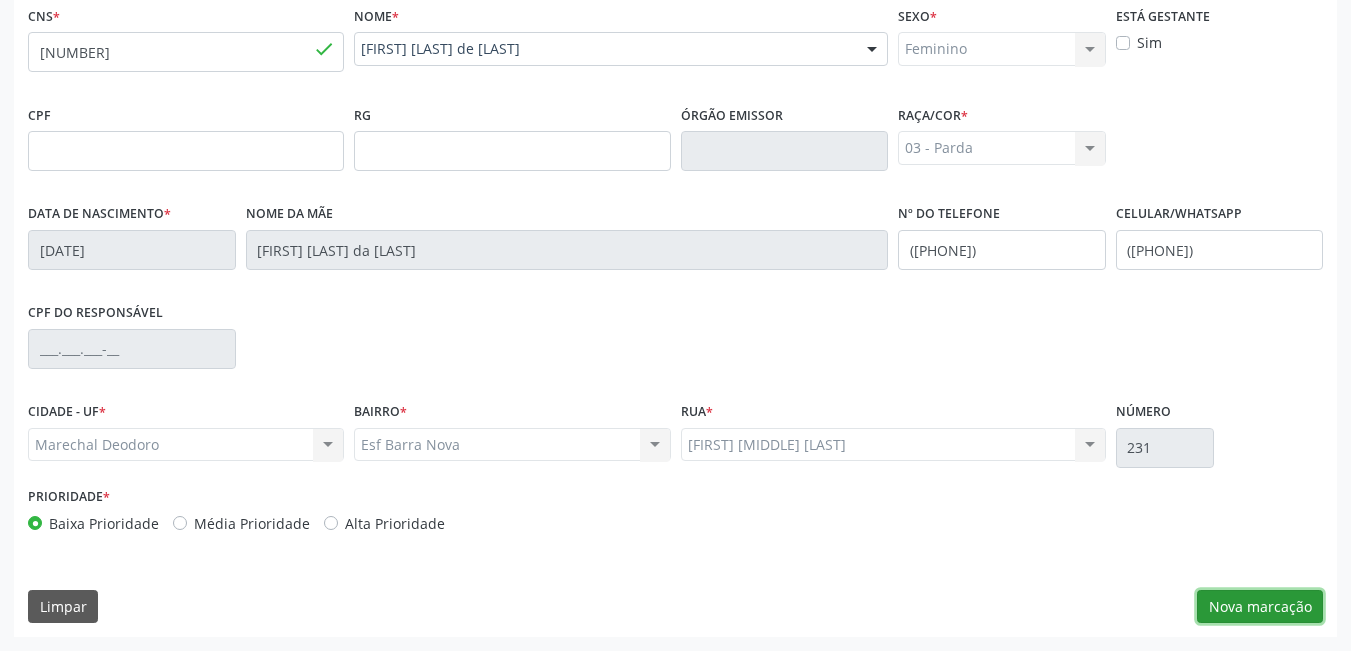 click on "Nova marcação" at bounding box center [1260, 607] 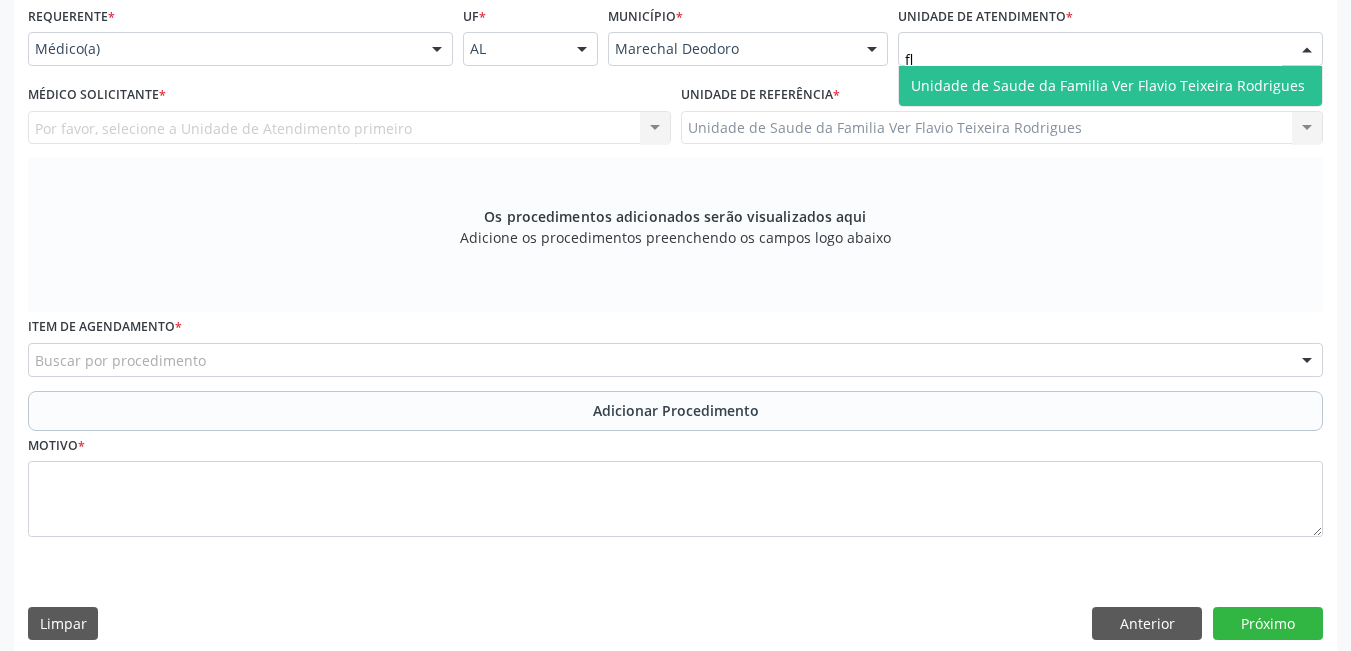 type on "fla" 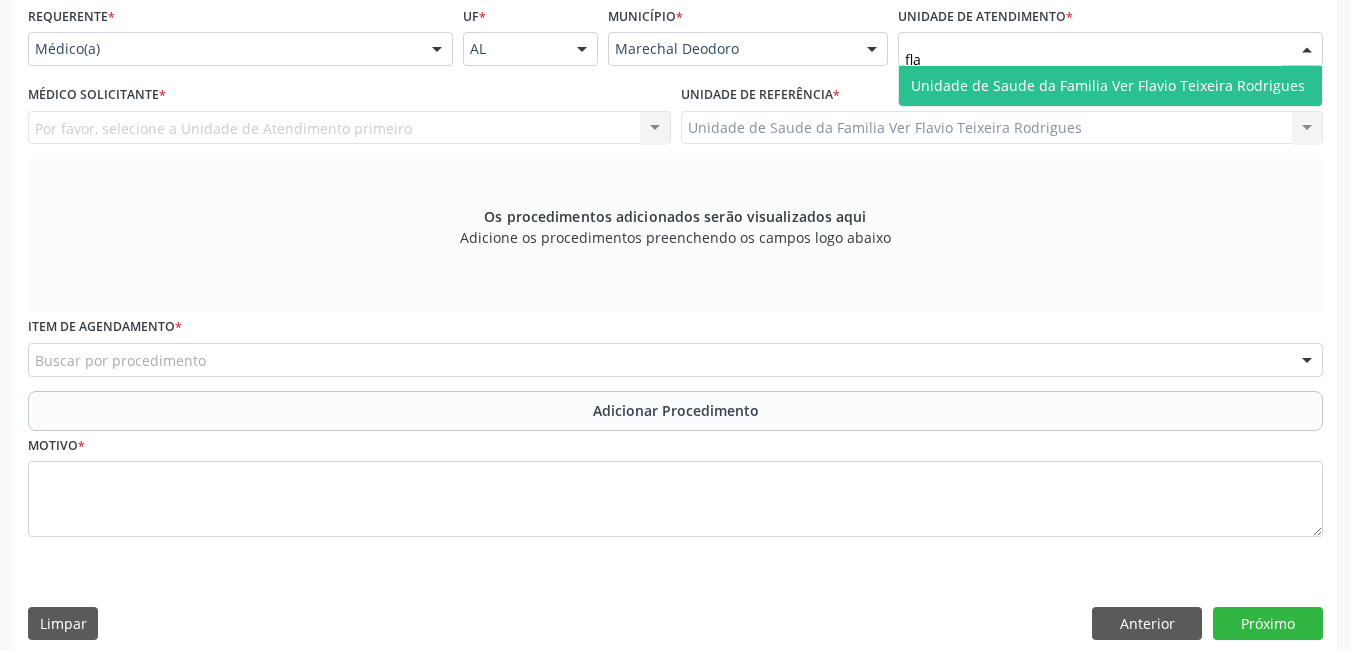 click on "Unidade de Saude da Familia Ver Flavio Teixeira Rodrigues" at bounding box center [1110, 86] 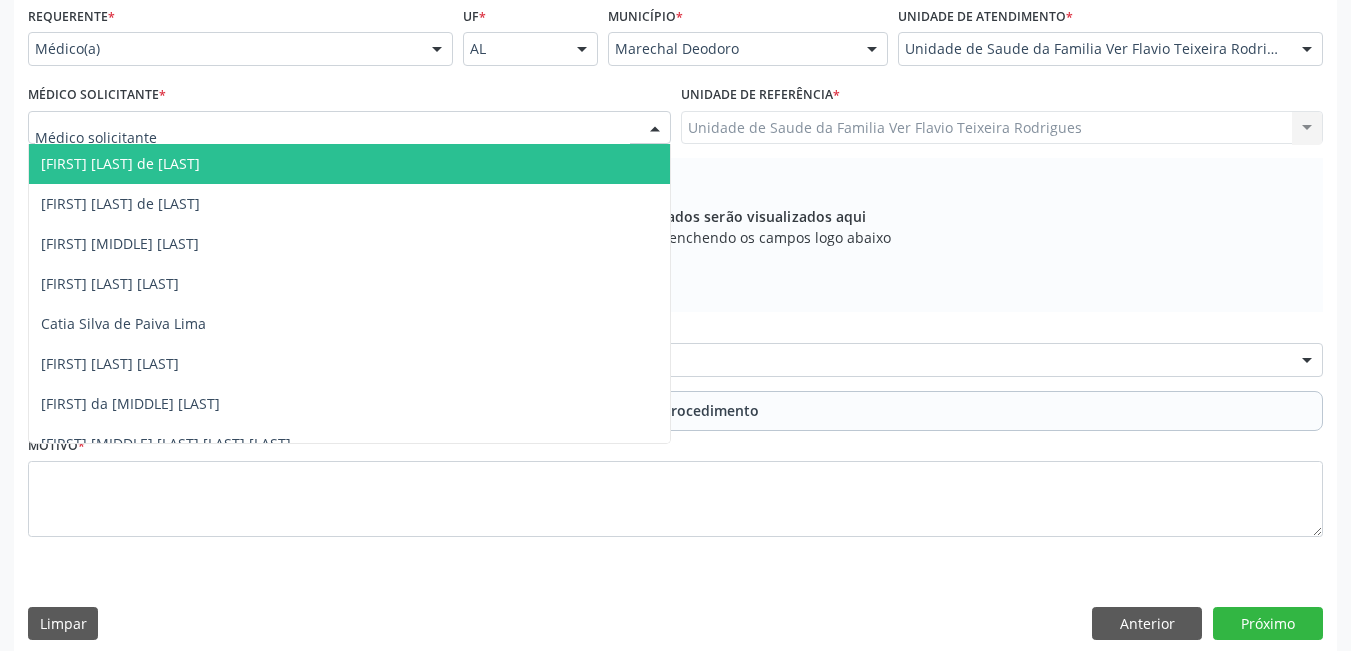 click on "[FIRST] [LAST] de [LAST]" at bounding box center (120, 163) 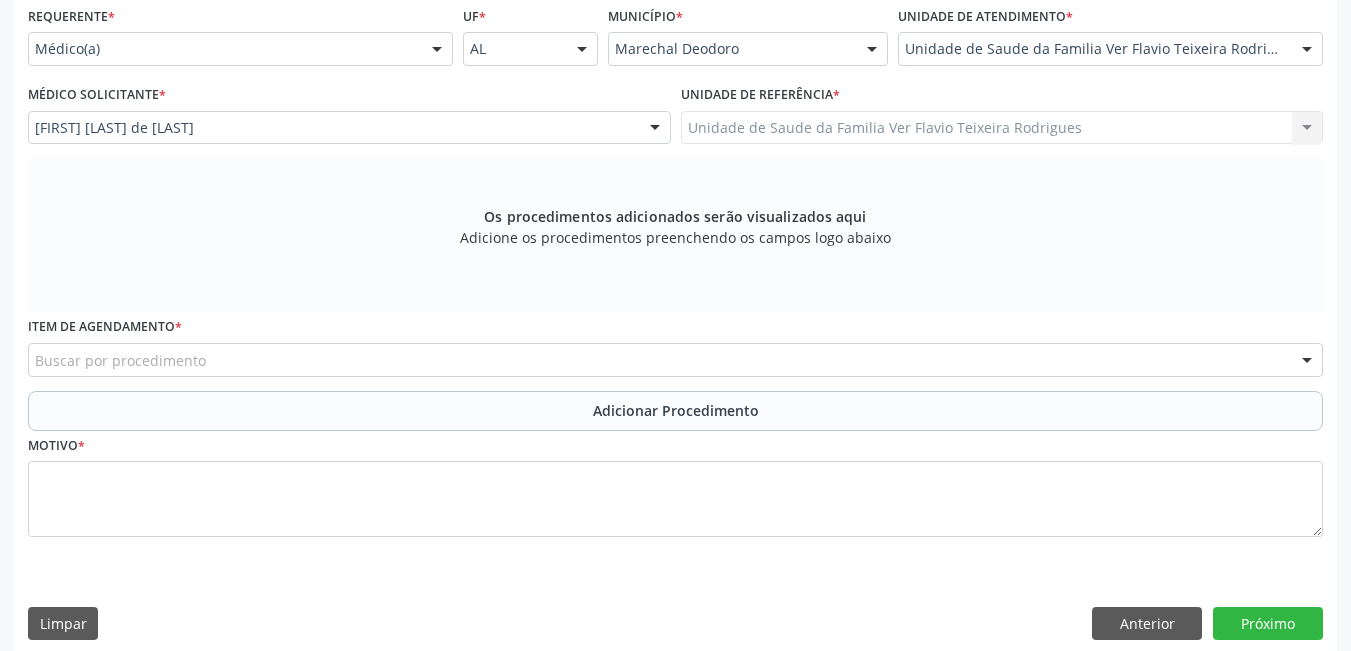 click on "Buscar por procedimento" at bounding box center (675, 360) 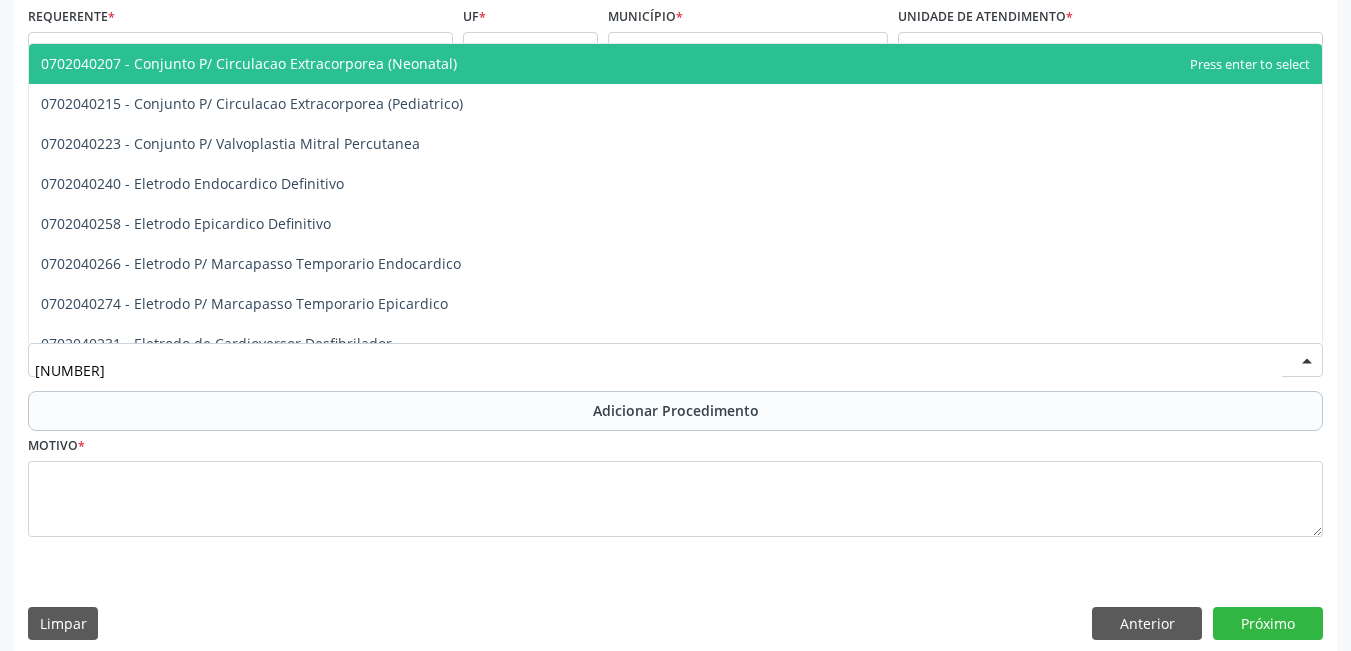 type on "02040200" 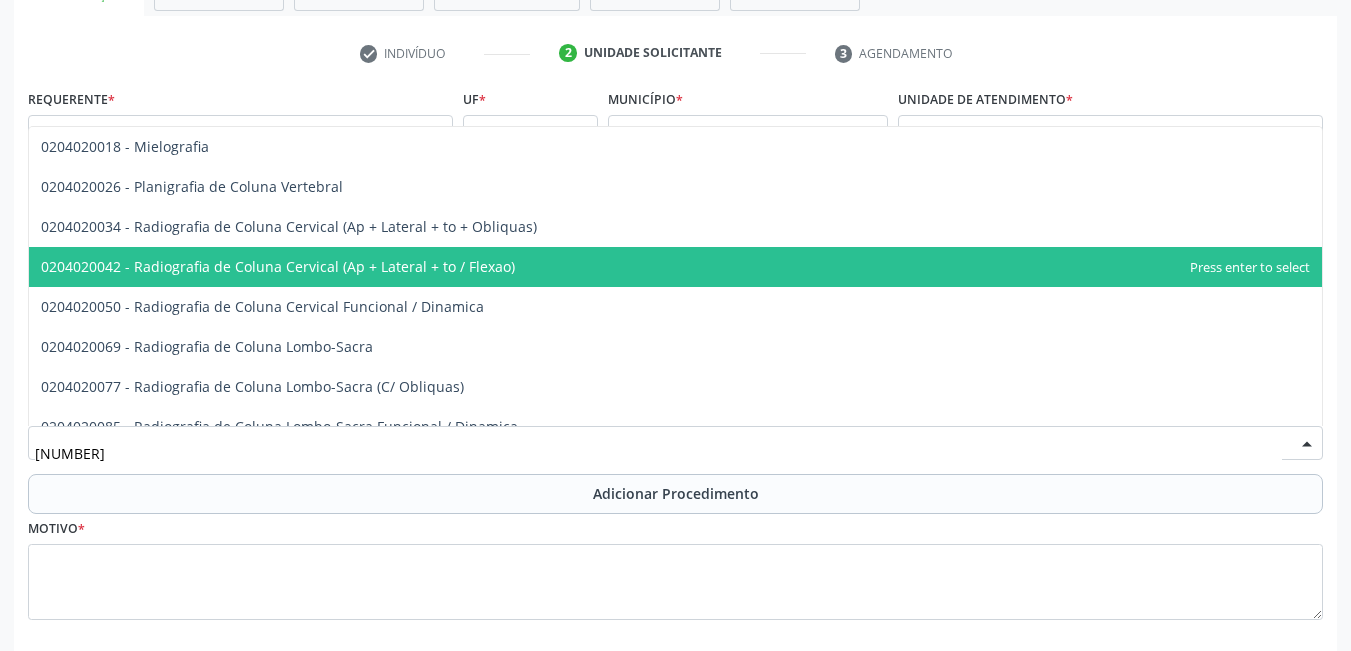 scroll, scrollTop: 361, scrollLeft: 0, axis: vertical 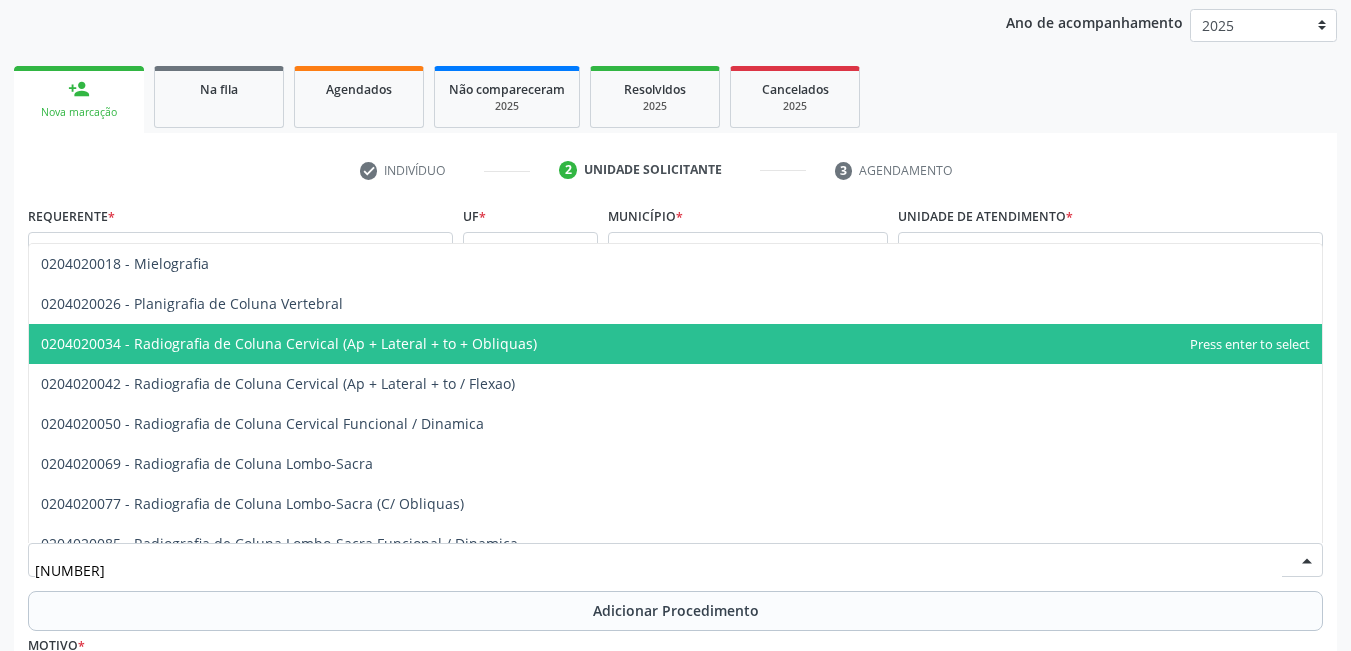 click on "0204020034 - Radiografia de Coluna Cervical (Ap + Lateral + to + Obliquas)" at bounding box center (289, 343) 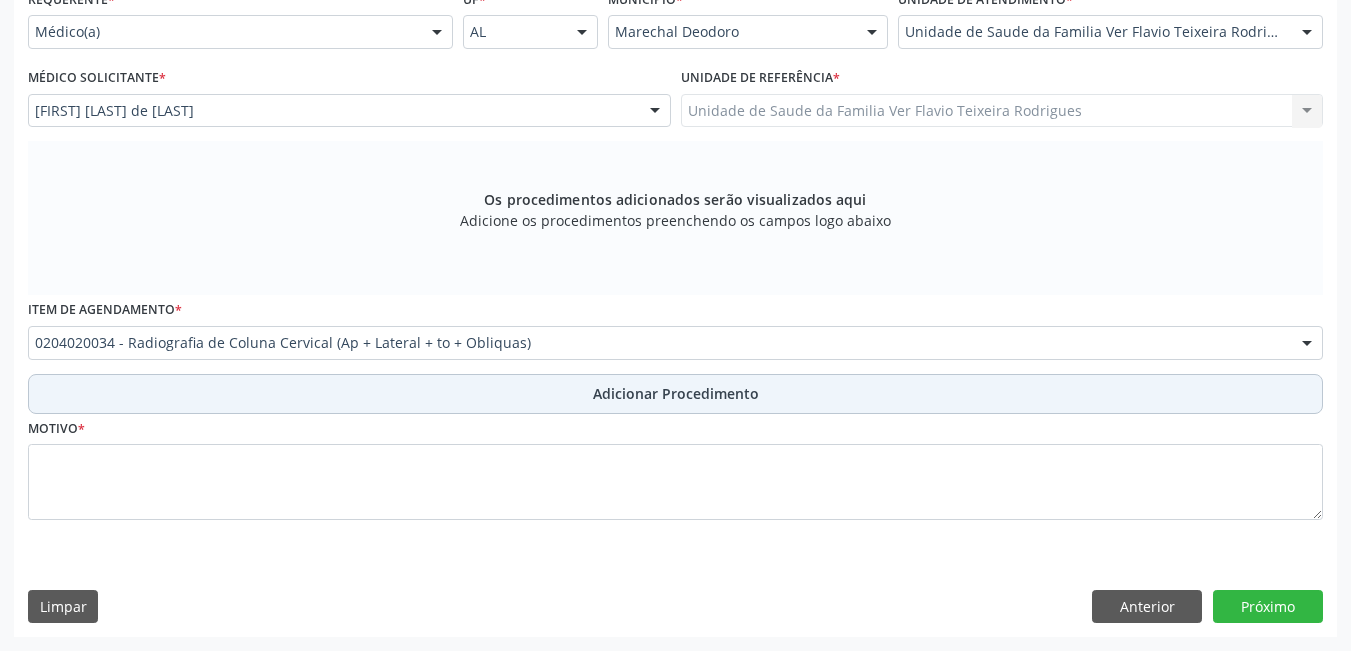 click on "Adicionar Procedimento" at bounding box center [675, 394] 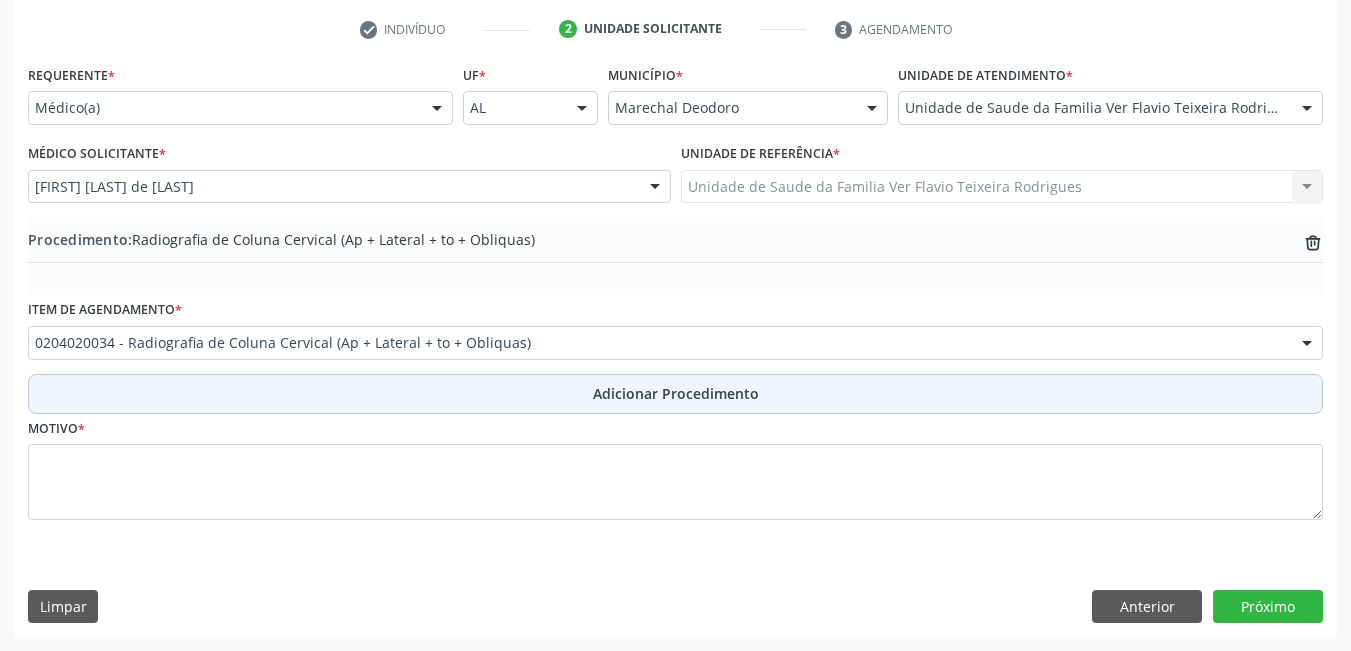 scroll, scrollTop: 402, scrollLeft: 0, axis: vertical 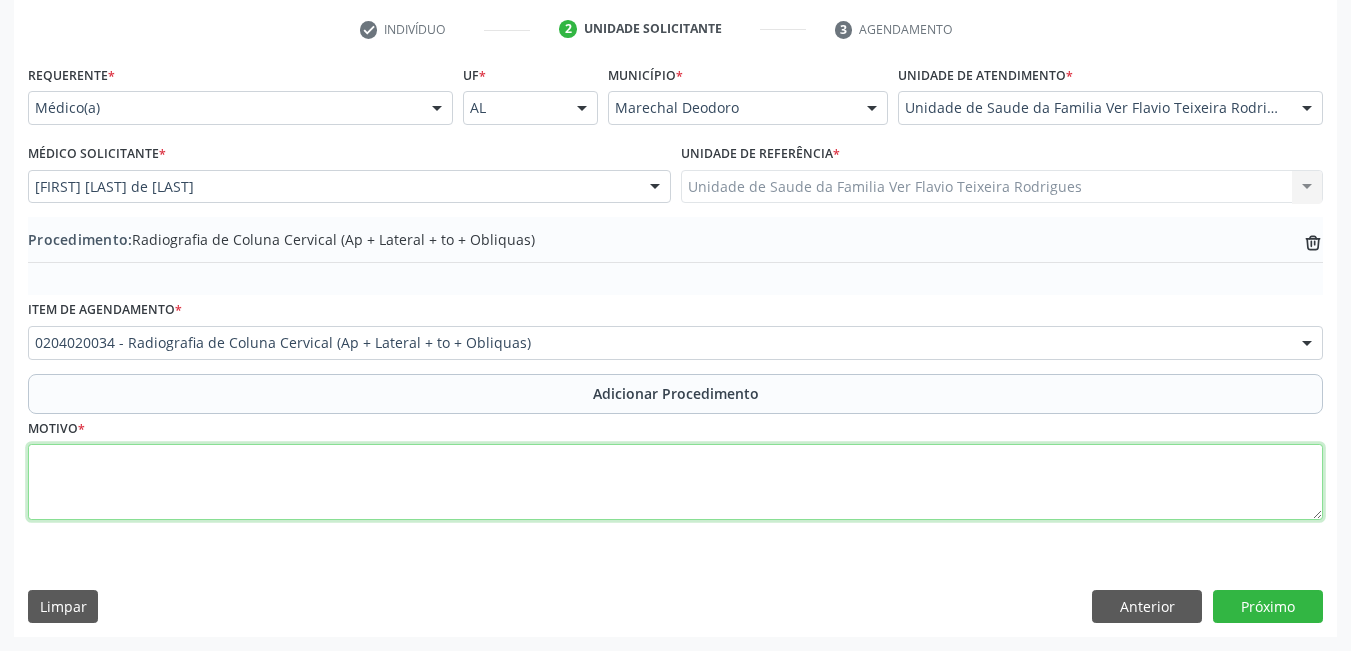 click at bounding box center [675, 482] 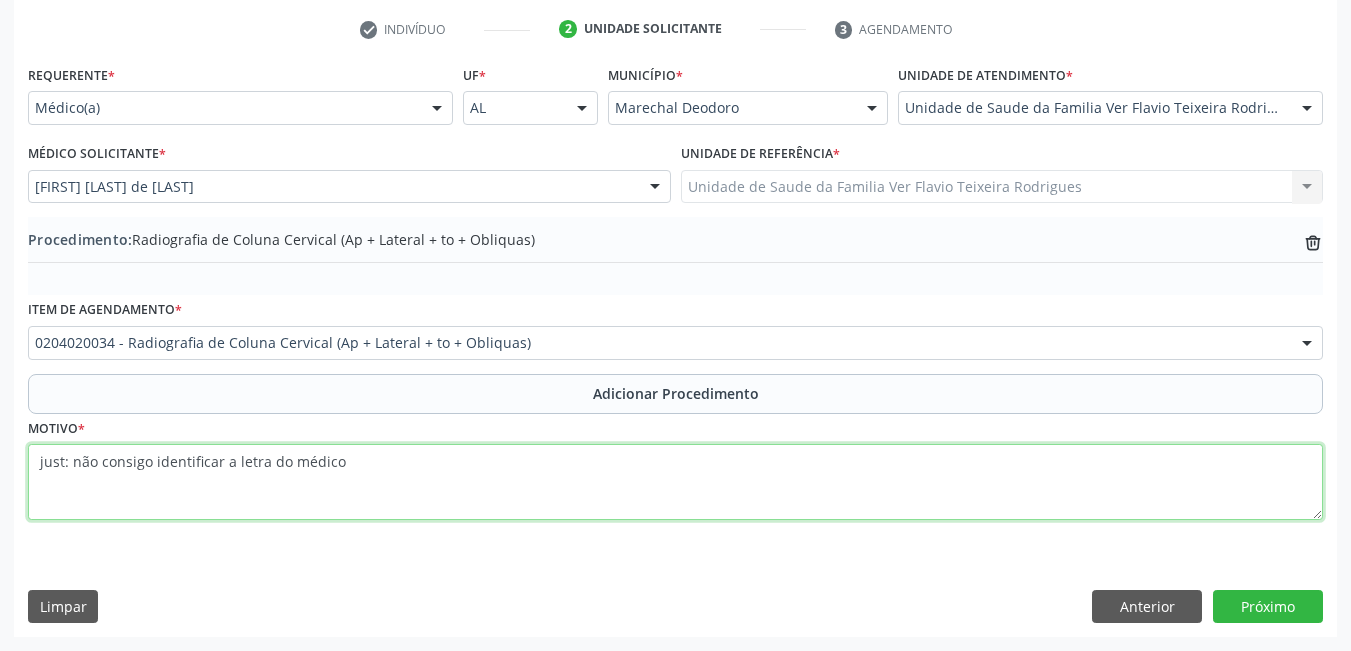 drag, startPoint x: 393, startPoint y: 466, endPoint x: 67, endPoint y: 466, distance: 326 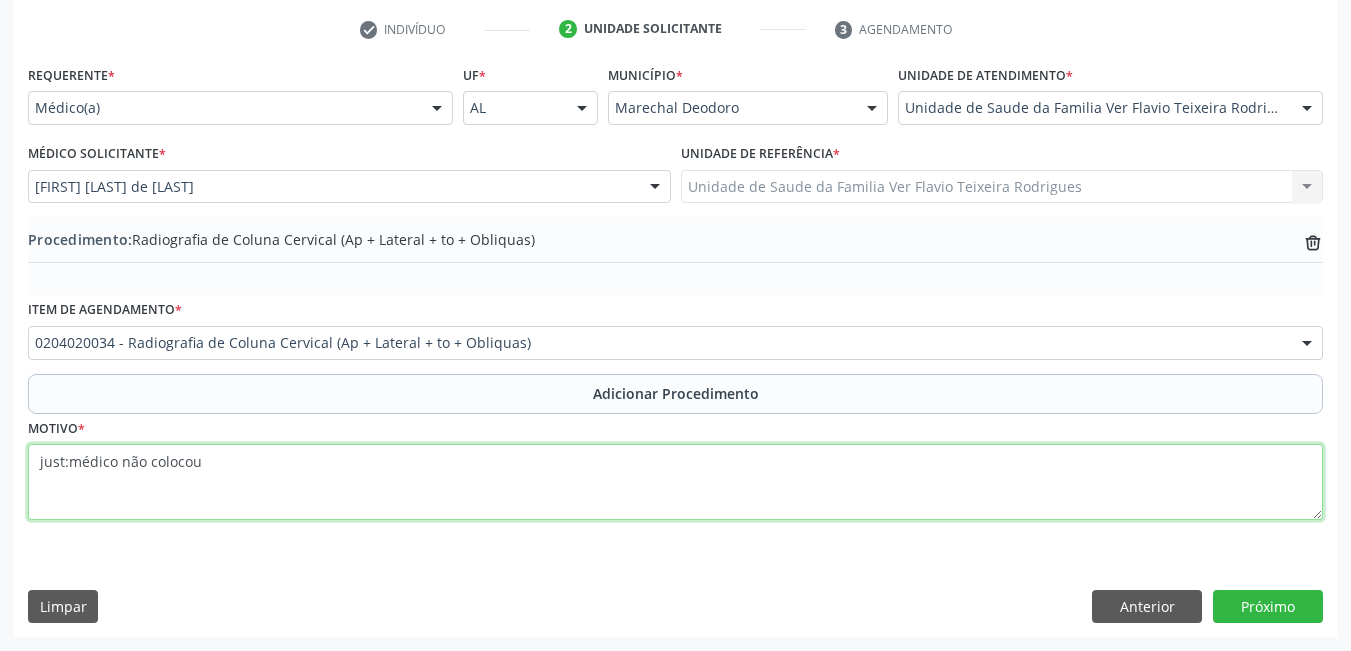 drag, startPoint x: 44, startPoint y: 460, endPoint x: 68, endPoint y: 464, distance: 24.33105 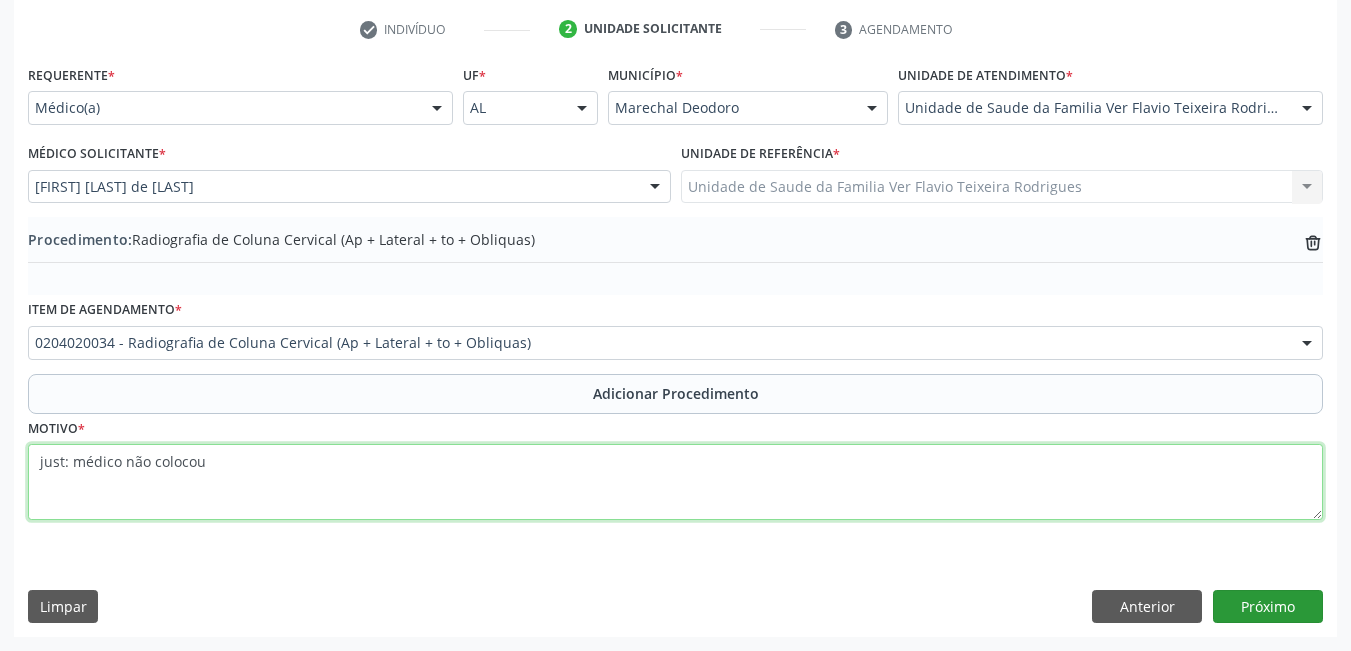 type on "just: médico não colocou" 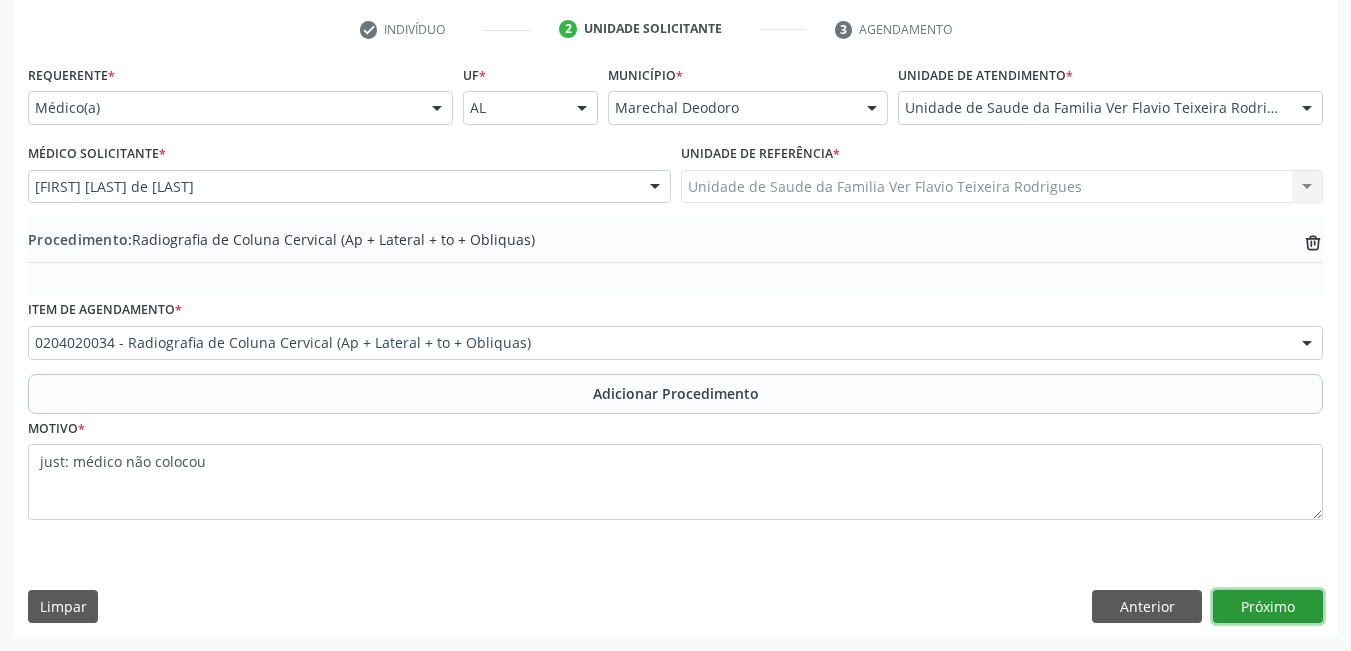 click on "Próximo" at bounding box center [1268, 607] 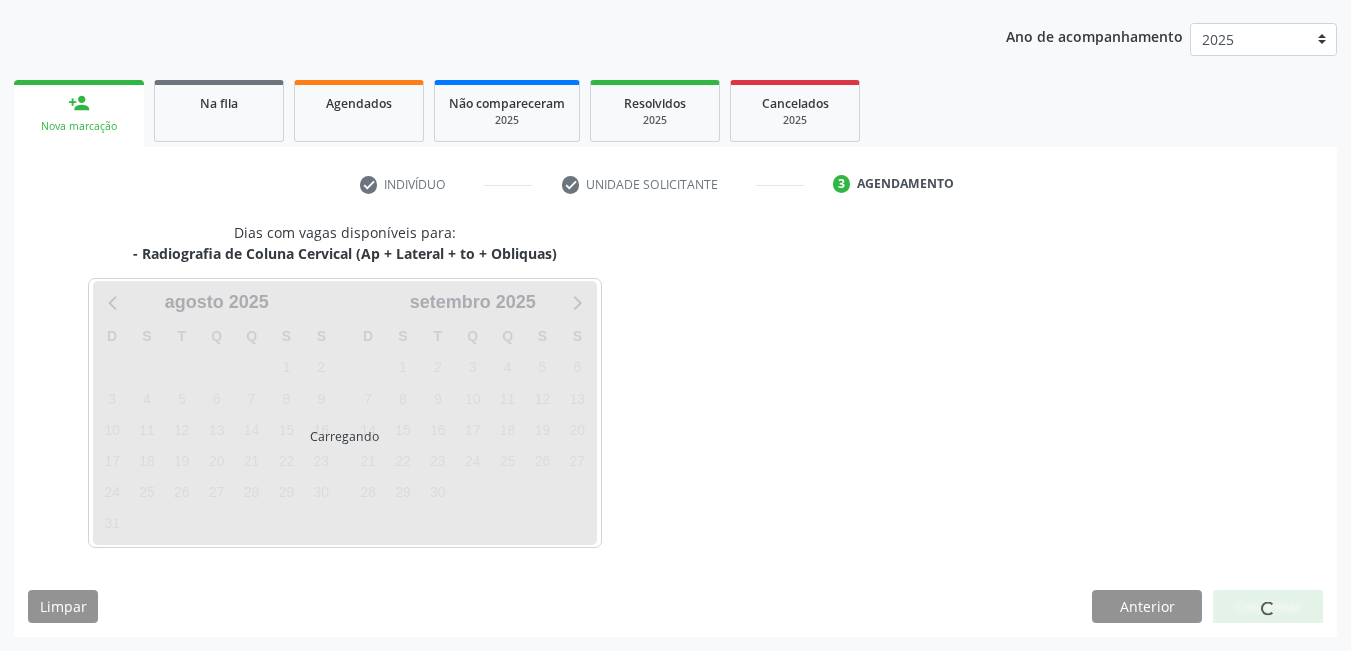 scroll, scrollTop: 306, scrollLeft: 0, axis: vertical 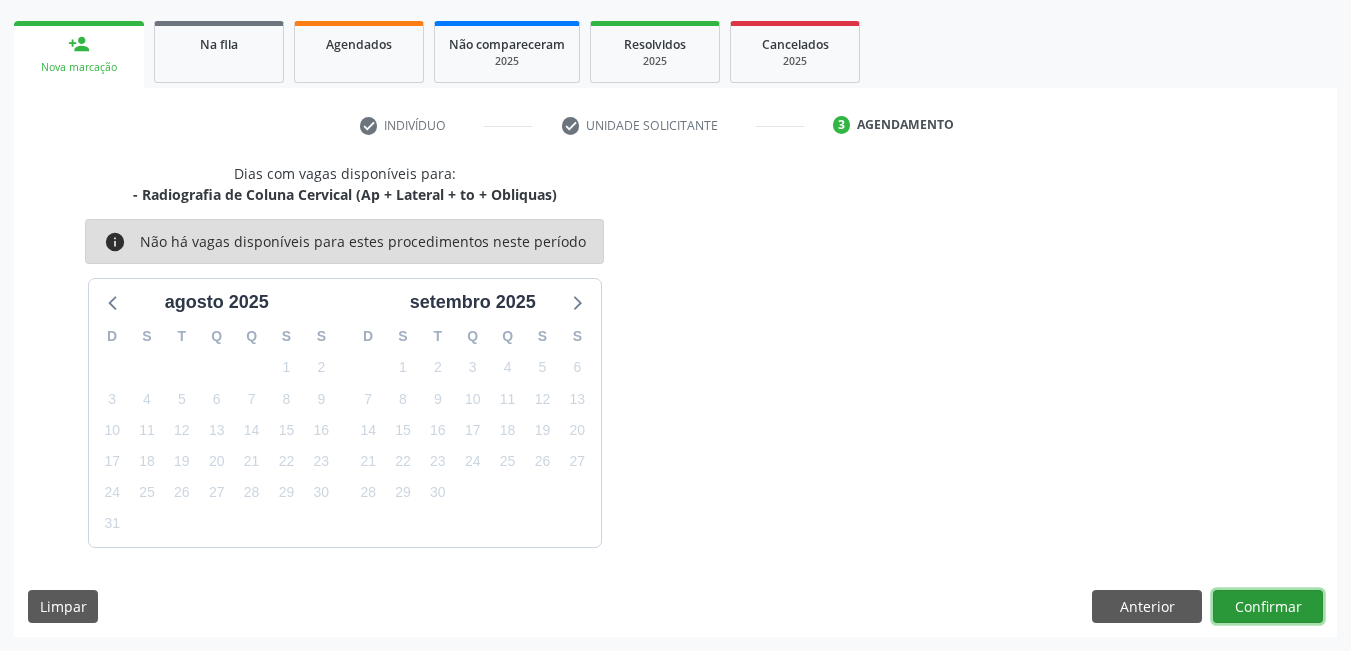 click on "Confirmar" at bounding box center [1268, 607] 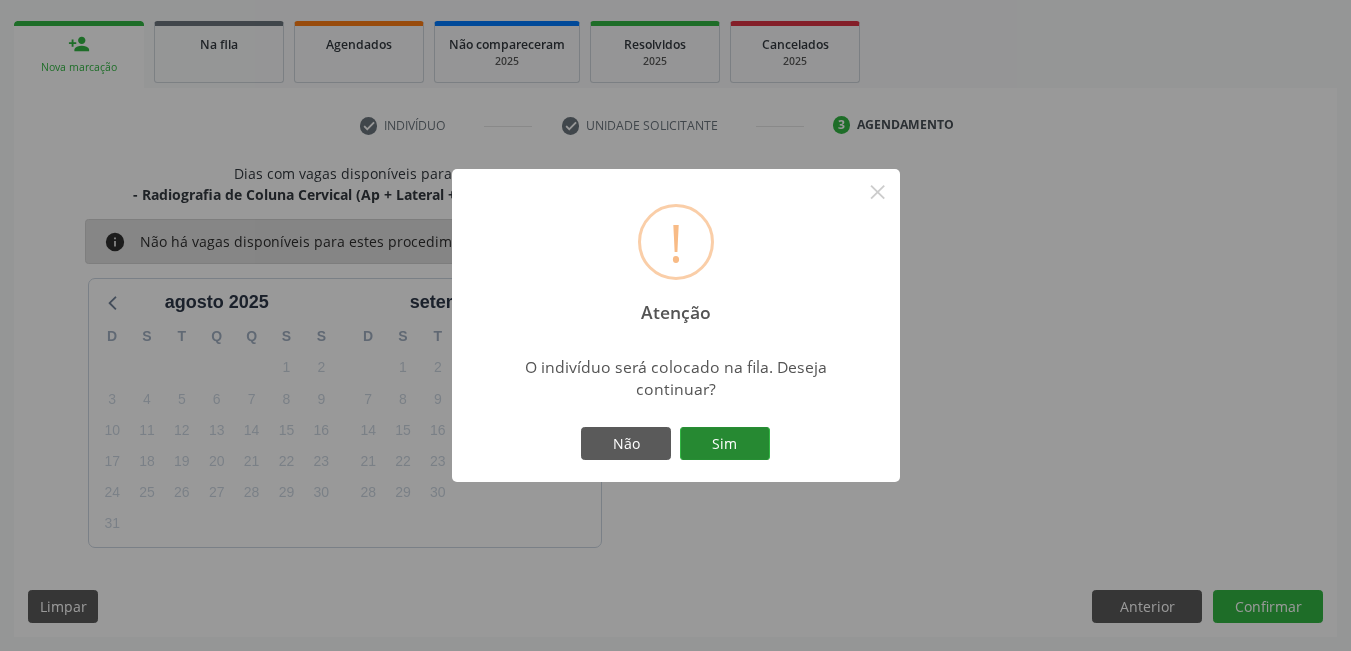 click on "Sim" at bounding box center (725, 444) 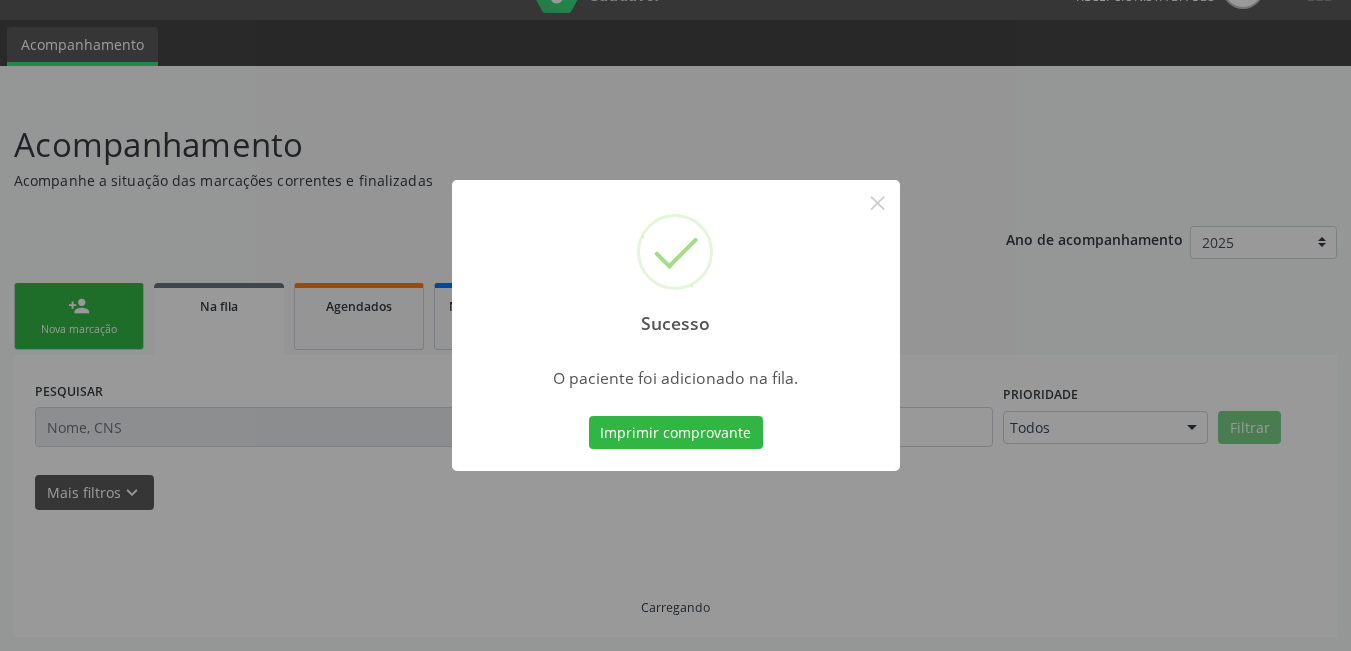 scroll, scrollTop: 44, scrollLeft: 0, axis: vertical 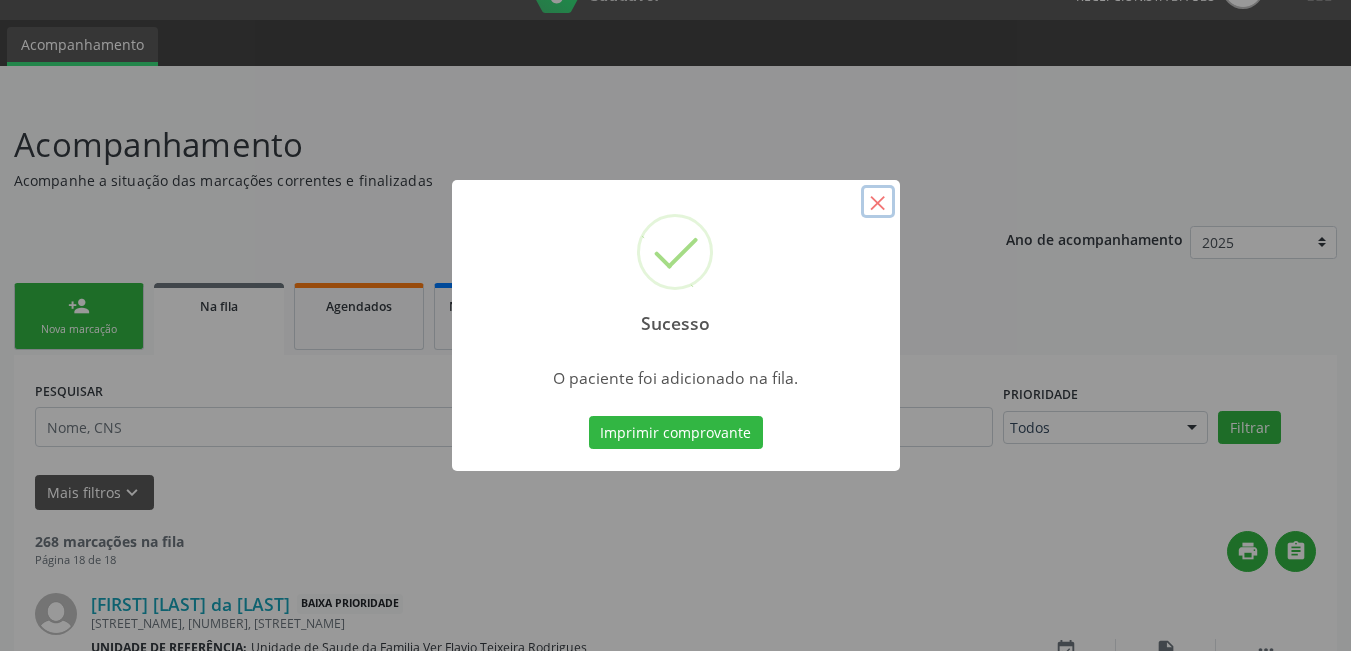 click on "×" at bounding box center (878, 202) 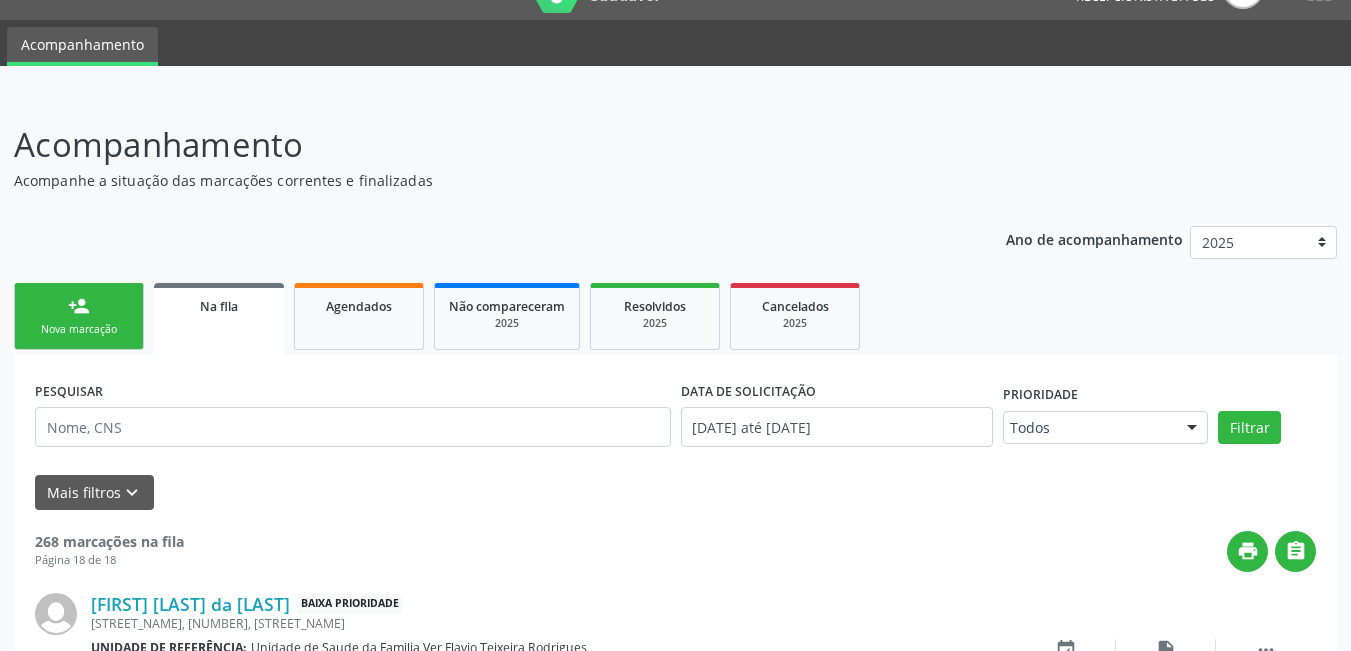 click on "person_add
Nova marcação" at bounding box center [79, 316] 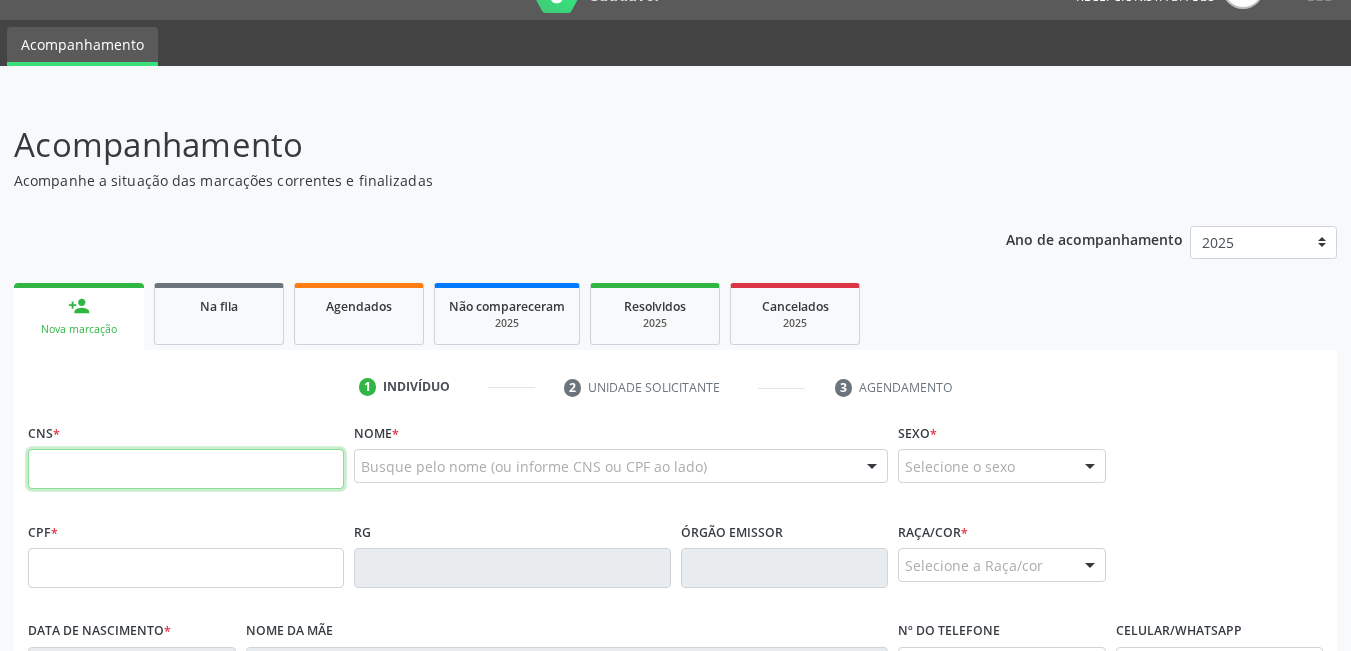 click at bounding box center [186, 469] 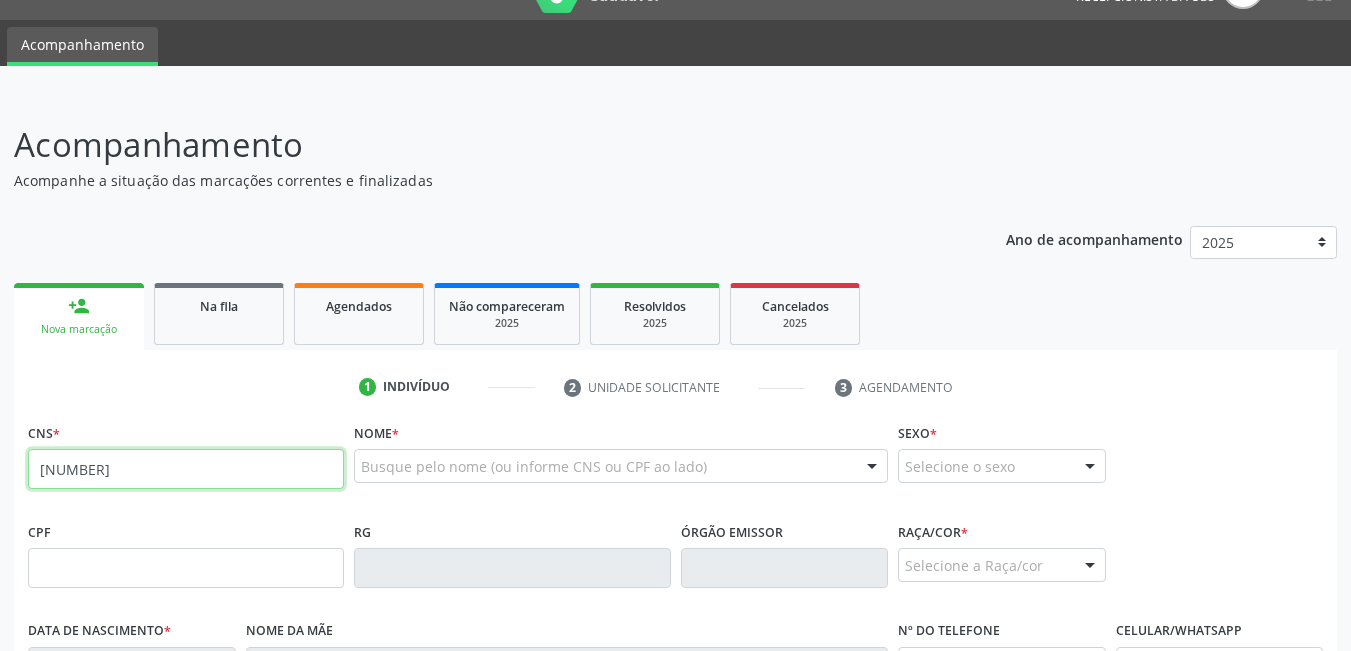 type on "703 0088 5786 3378" 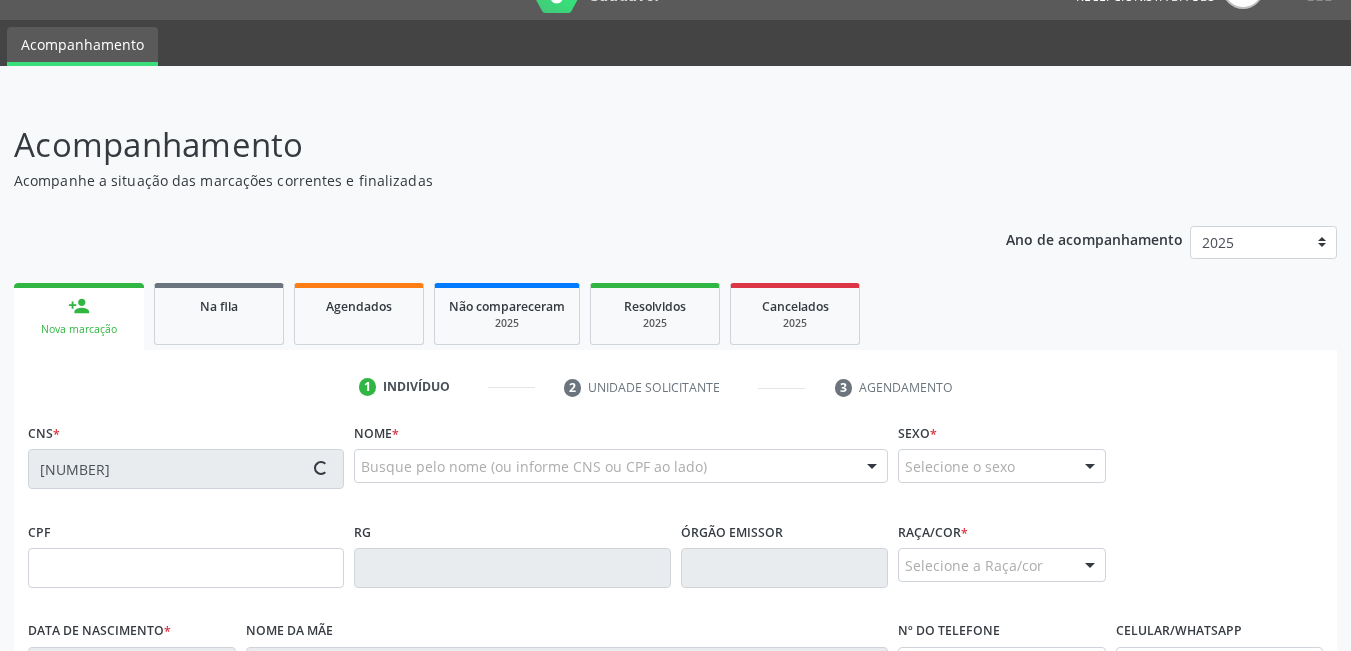 type on "28/02/1991" 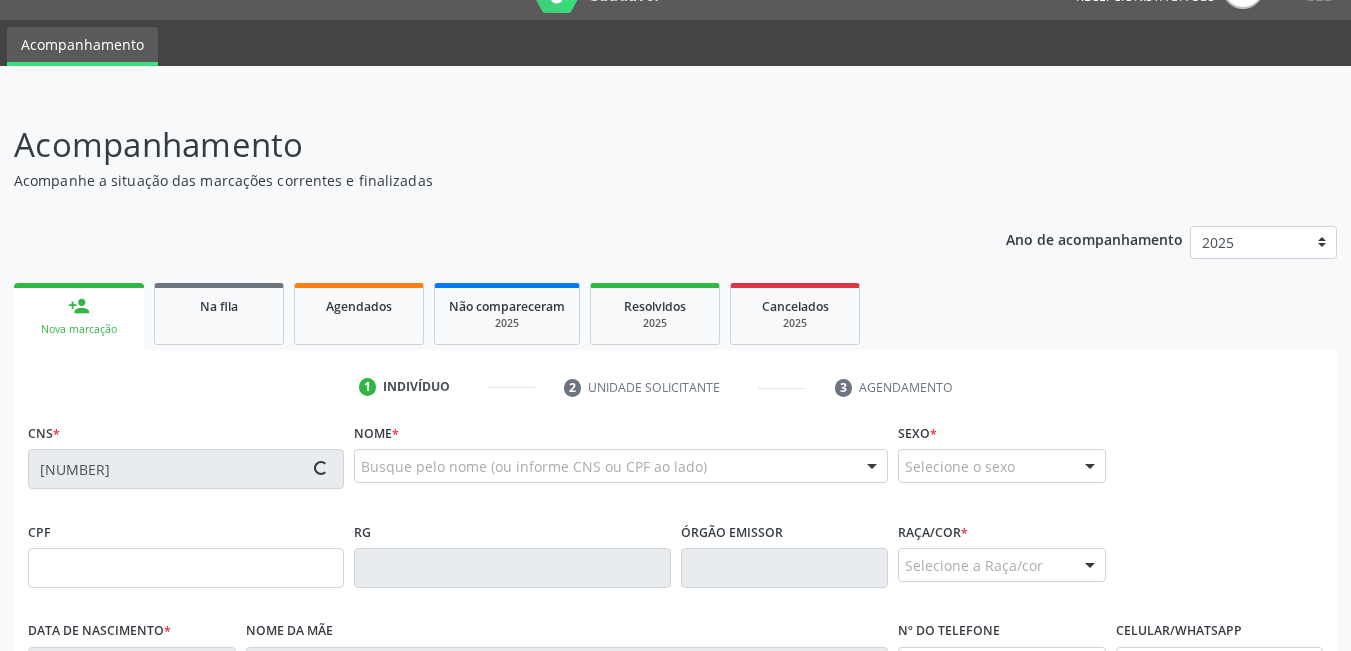 type on "Patrícia Barbosa da Silva" 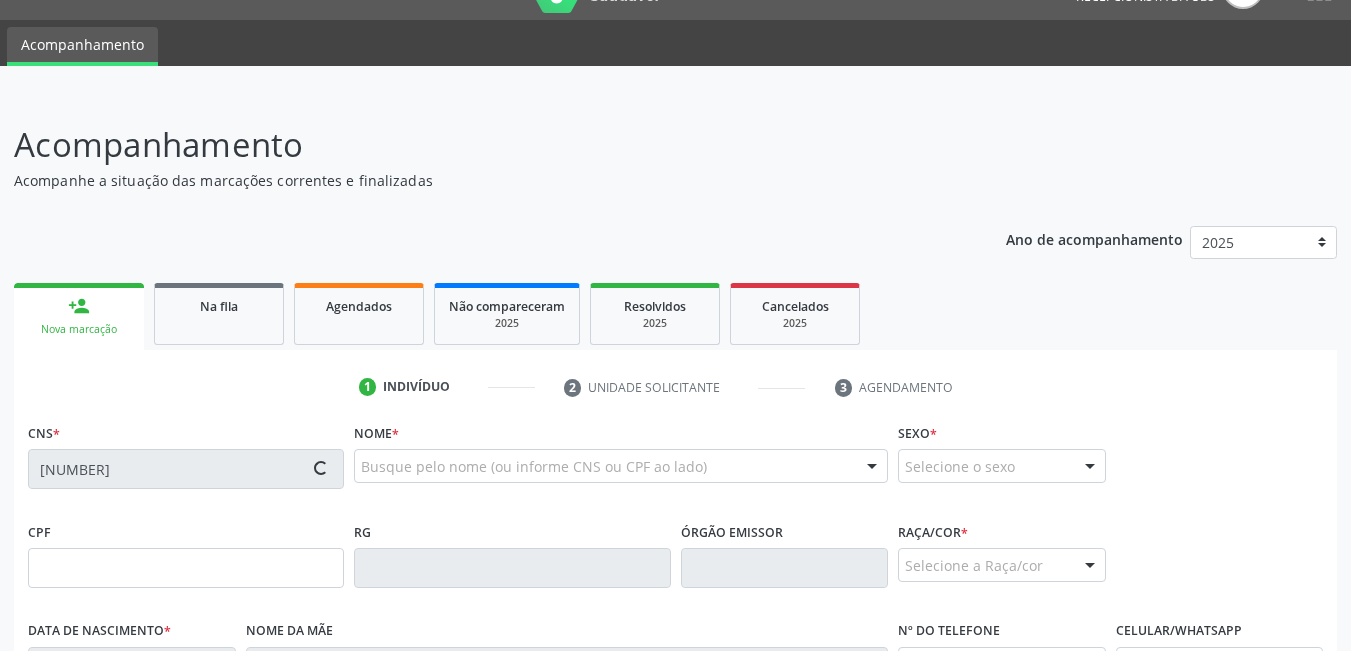 type on "231" 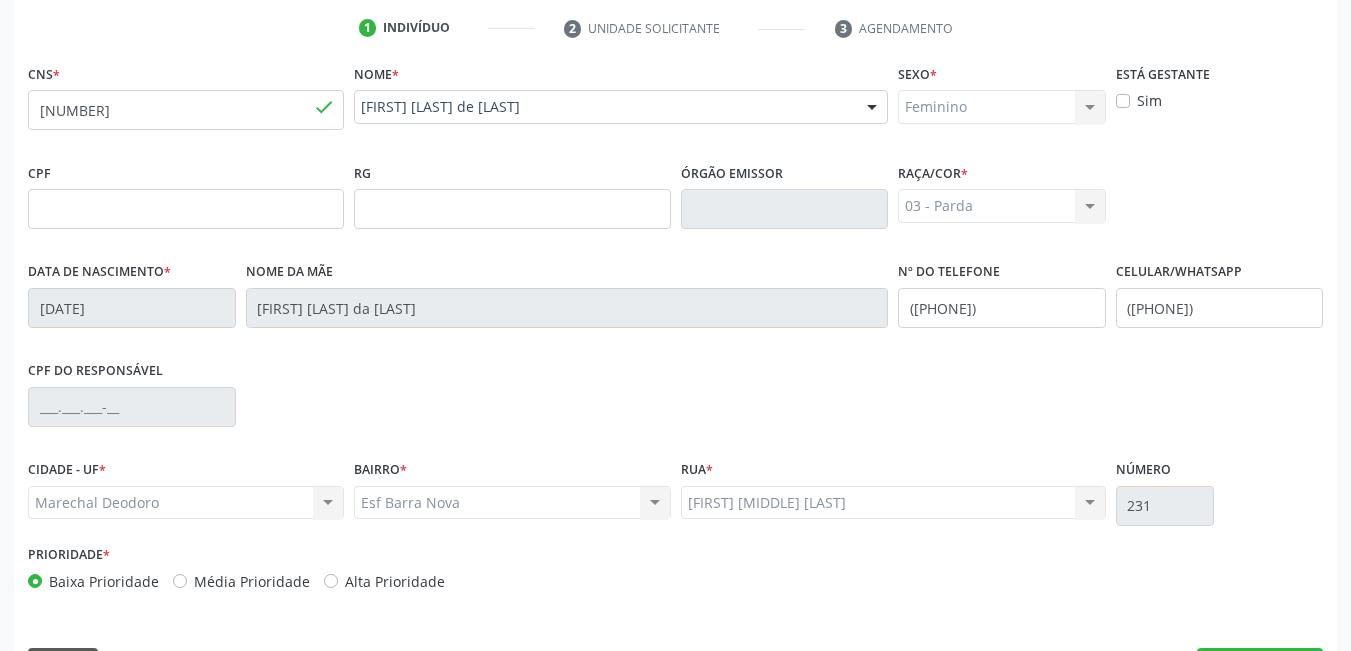 scroll, scrollTop: 461, scrollLeft: 0, axis: vertical 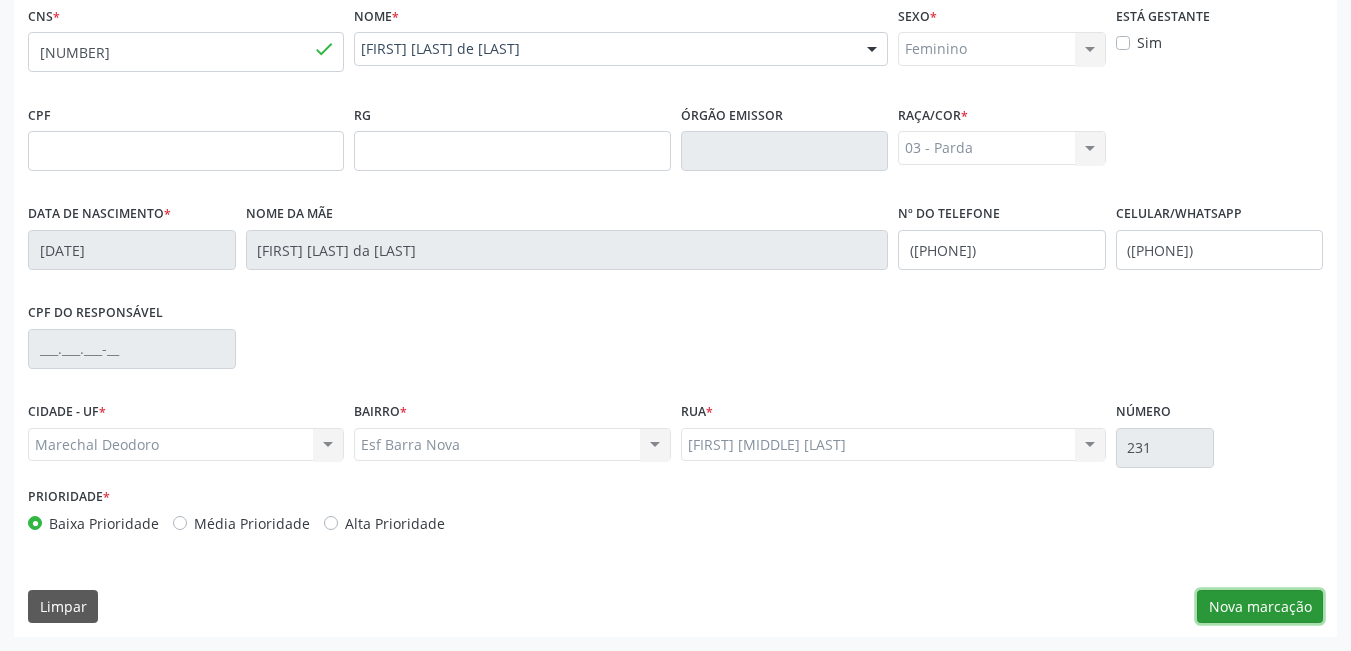 click on "Nova marcação" at bounding box center [1260, 607] 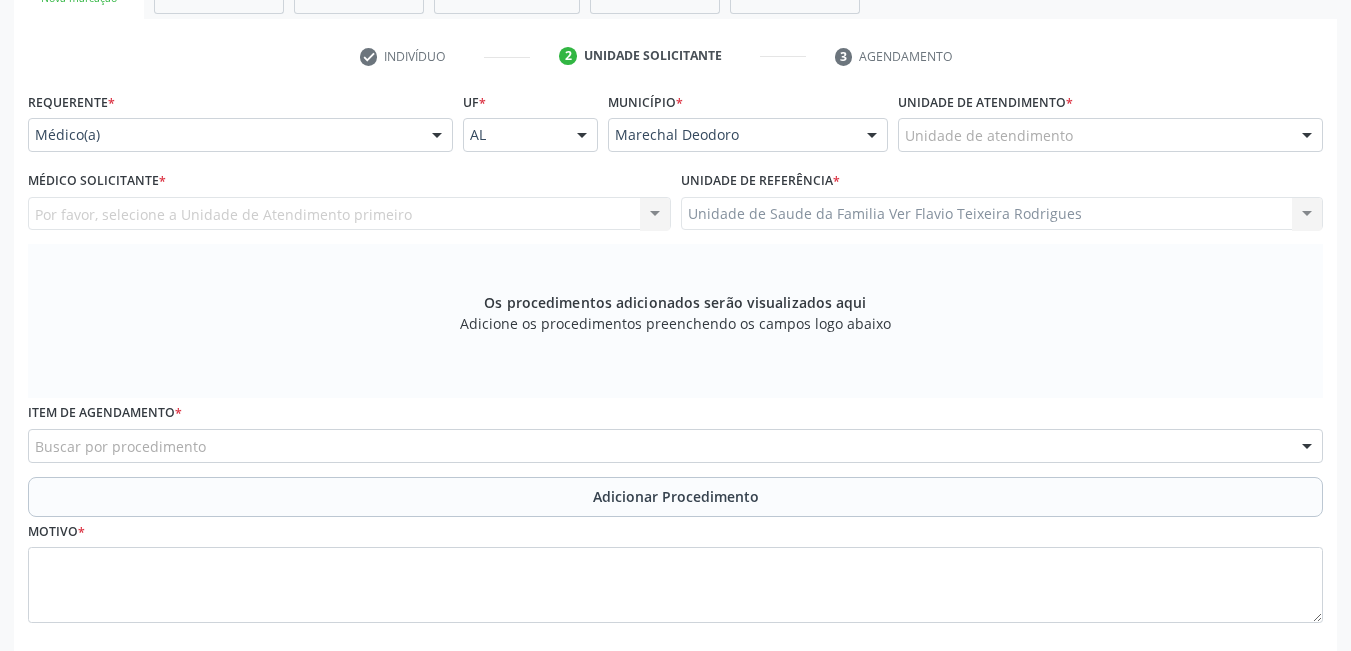 scroll, scrollTop: 261, scrollLeft: 0, axis: vertical 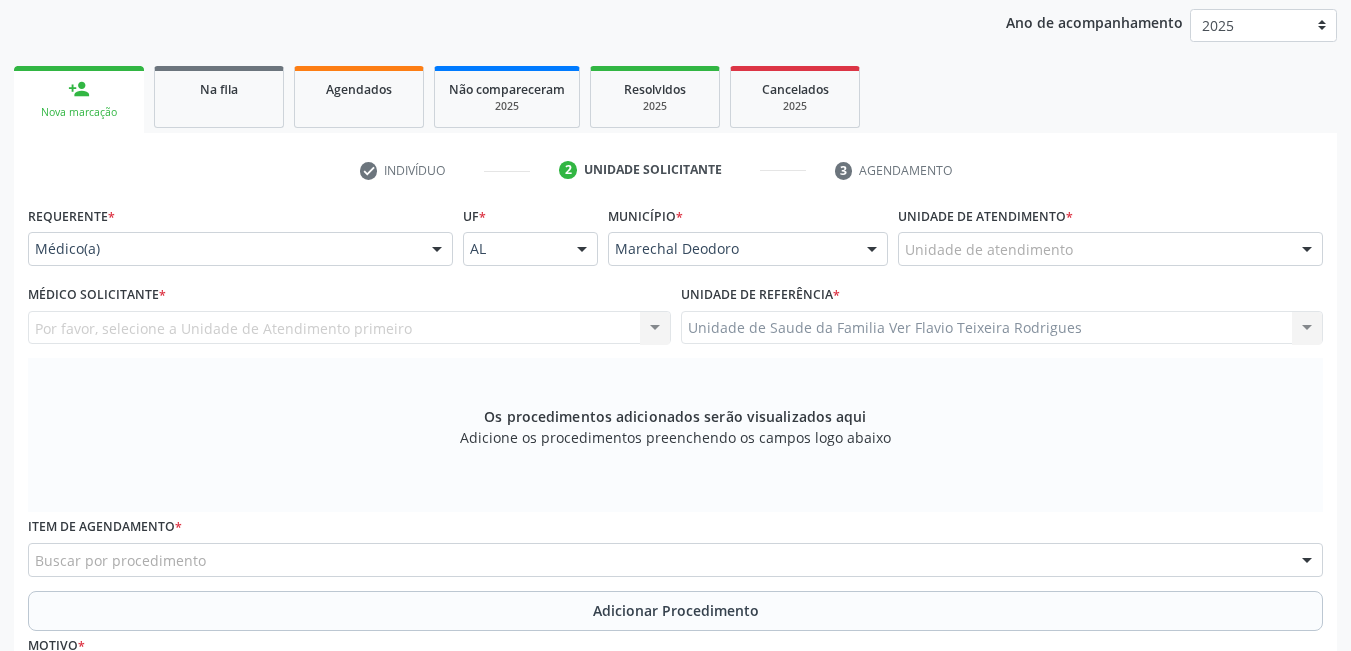 click on "Unidade de atendimento
*
Unidade de atendimento
Aeronave Baron 58   Aeronave Cessna   Associacao Divina Misericordia   Caps Maria Celia de Araujo Sarmento   Central Municipal de Rede de Frio de Marechal Deodoro   Central de Abastecimento Farmaceutico Caf   Centro Municipal de Especialidade Odontologica   Centro de Parto Normal Imaculada Conceicao   Centro de Saude Professor Estacio de Lima   Certea Centro Esp de Ref em Transtorno do Espectro Autista   Clinica Escola de Medicina Veterinaria do Cesmac   Clinica de Reestruturacao Renovar Crer   Consultorio Odontologico Livia Alana Silva Lopes   Crescer Espaco Terapeutico   Espaco Klecia Ribeiro   Fazenda da Esperanca Santa Terezinha   Helicoptero Falcao 5   Labmar   Laboratorio Marechal   Laboratorio Marechal Deodoro   Laboratorio de Protese Dentaria Marechal Deodoro   Melhor em Casa   Posto de Apoio Mucuri   Posto de Saude Saco   Posto de Saude do Riacho Velho   Secretaria Municipal de Saude" at bounding box center (1110, 240) 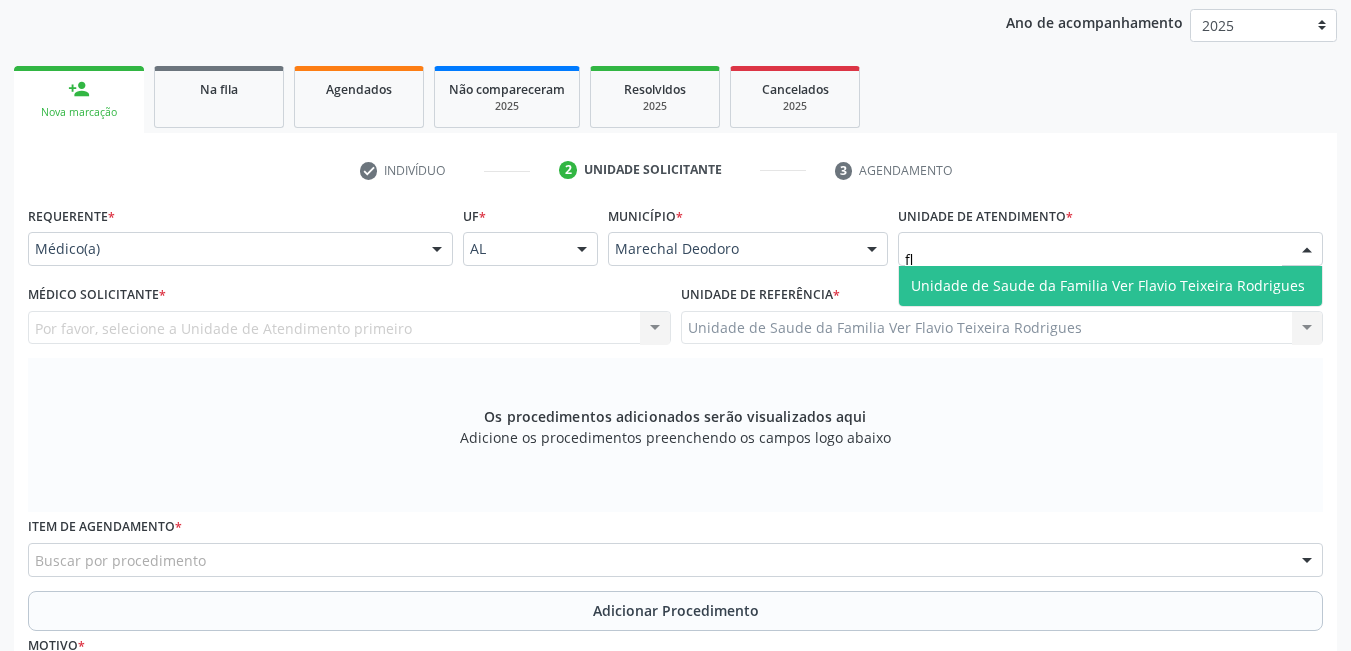 type on "fla" 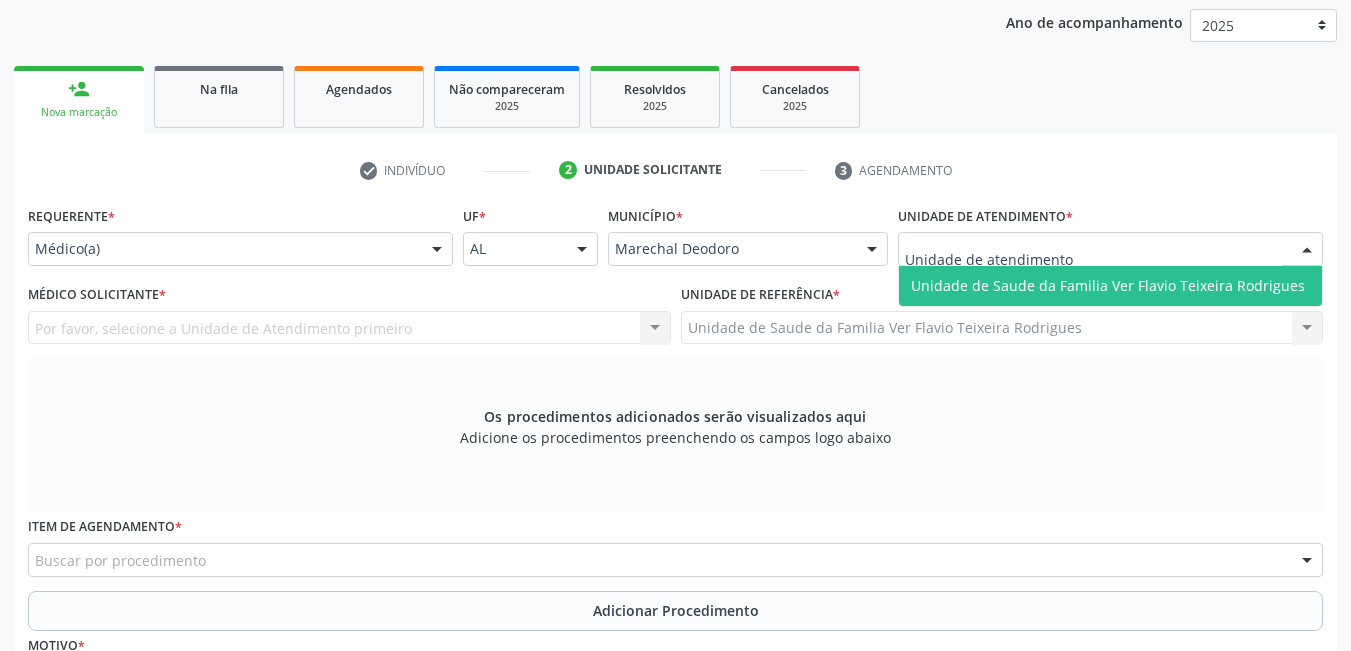 click on "Os procedimentos adicionados serão visualizados aqui
Adicione os procedimentos preenchendo os campos logo abaixo" at bounding box center [675, 435] 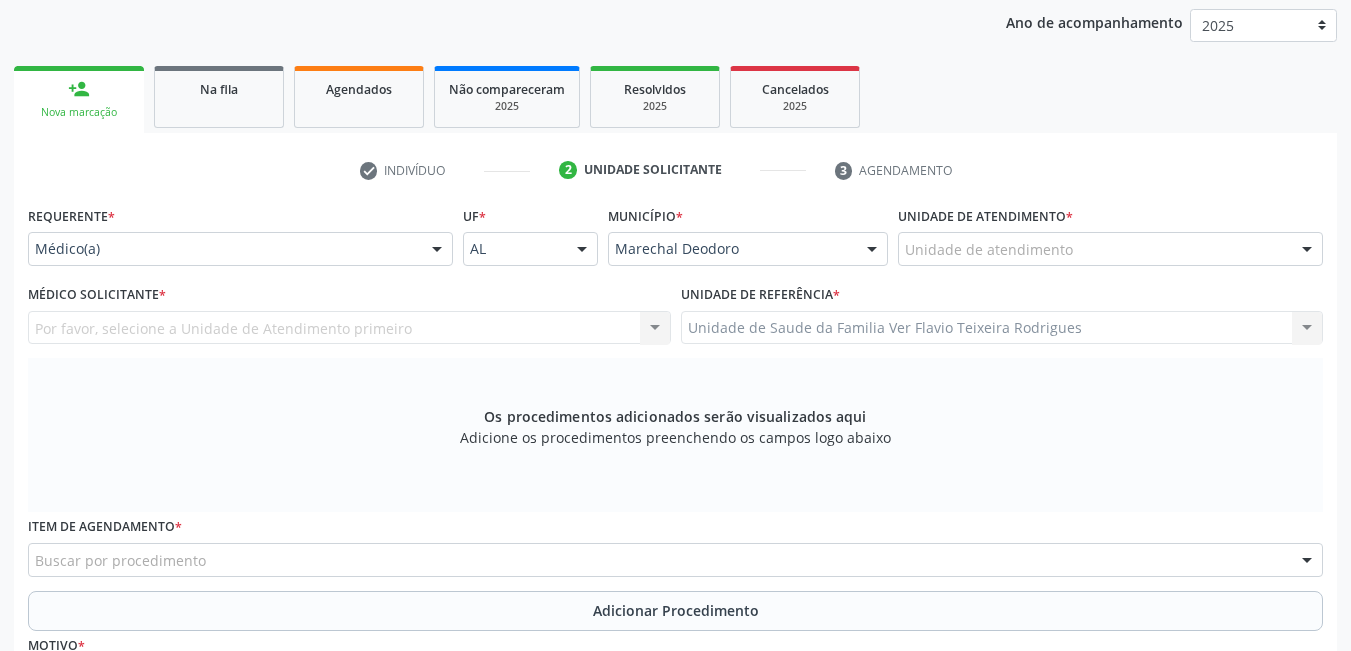 click on "Médico(a)         Médico(a)   Enfermeiro(a)   Paciente
Nenhum resultado encontrado para: "   "
Não há nenhuma opção para ser exibida." at bounding box center [240, 249] 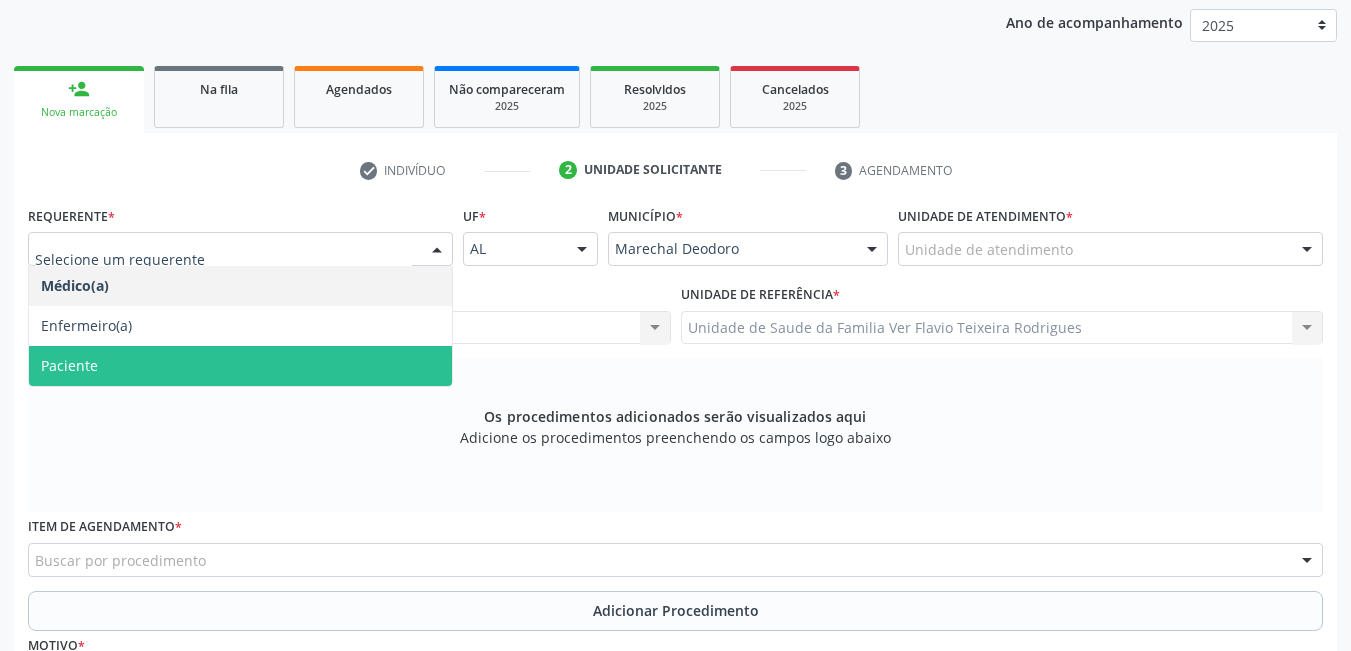 click on "Paciente" at bounding box center [240, 366] 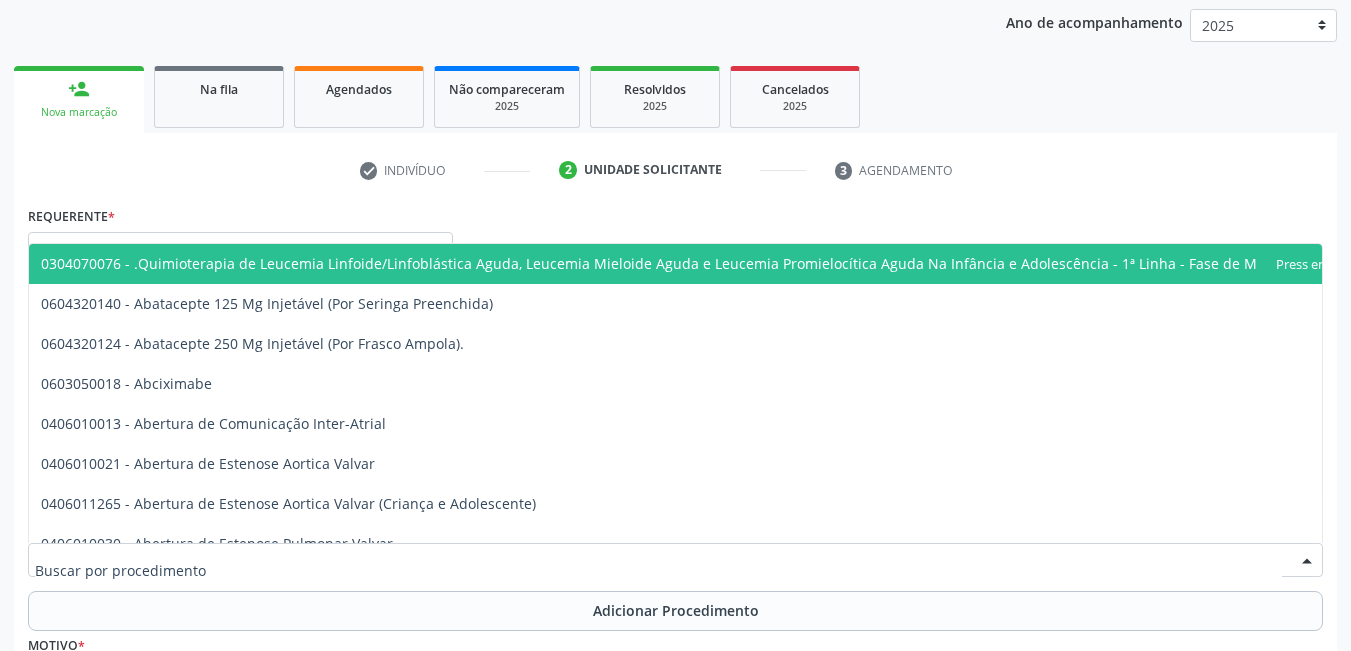 click at bounding box center [675, 560] 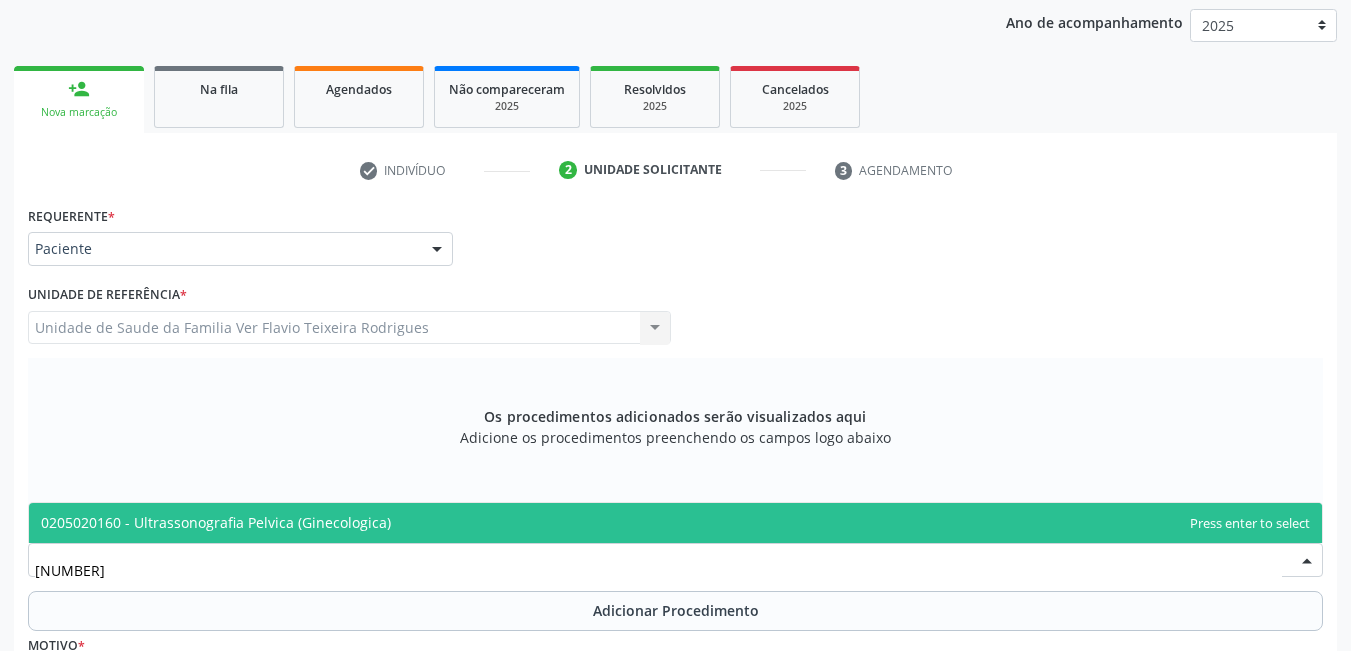 type on "[PHONE]" 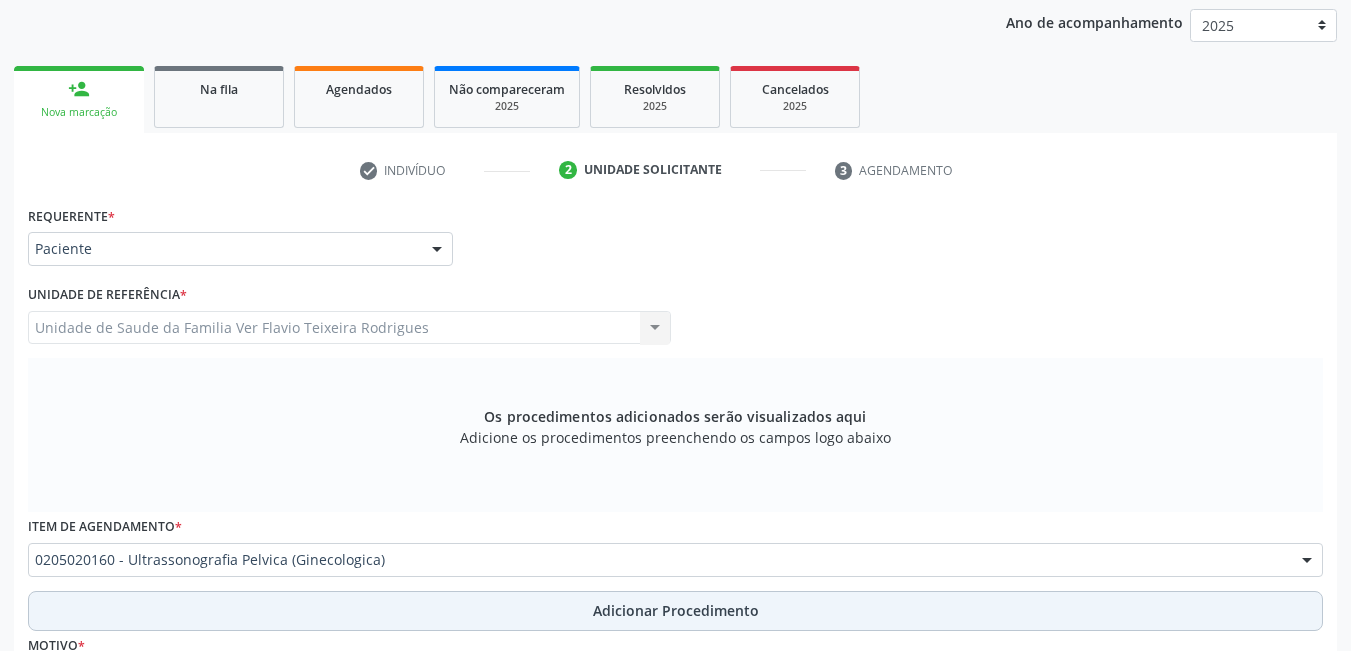 click on "Adicionar Procedimento" at bounding box center (675, 611) 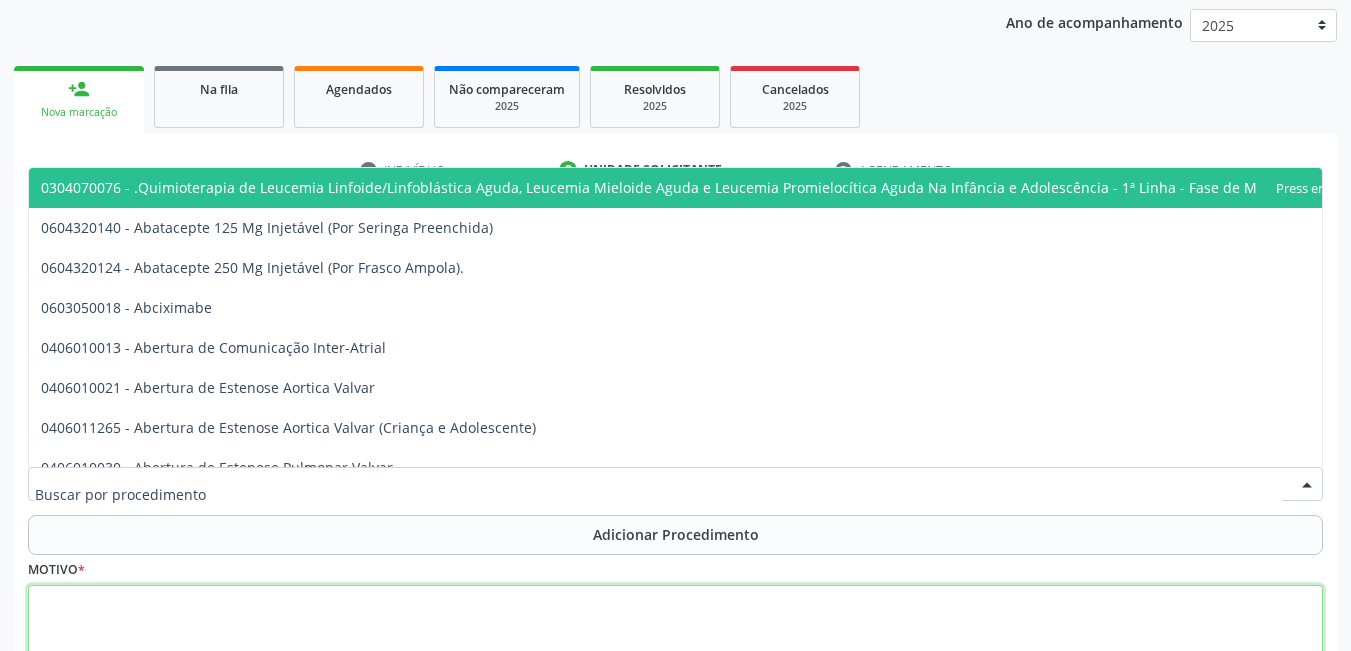 click at bounding box center [675, 623] 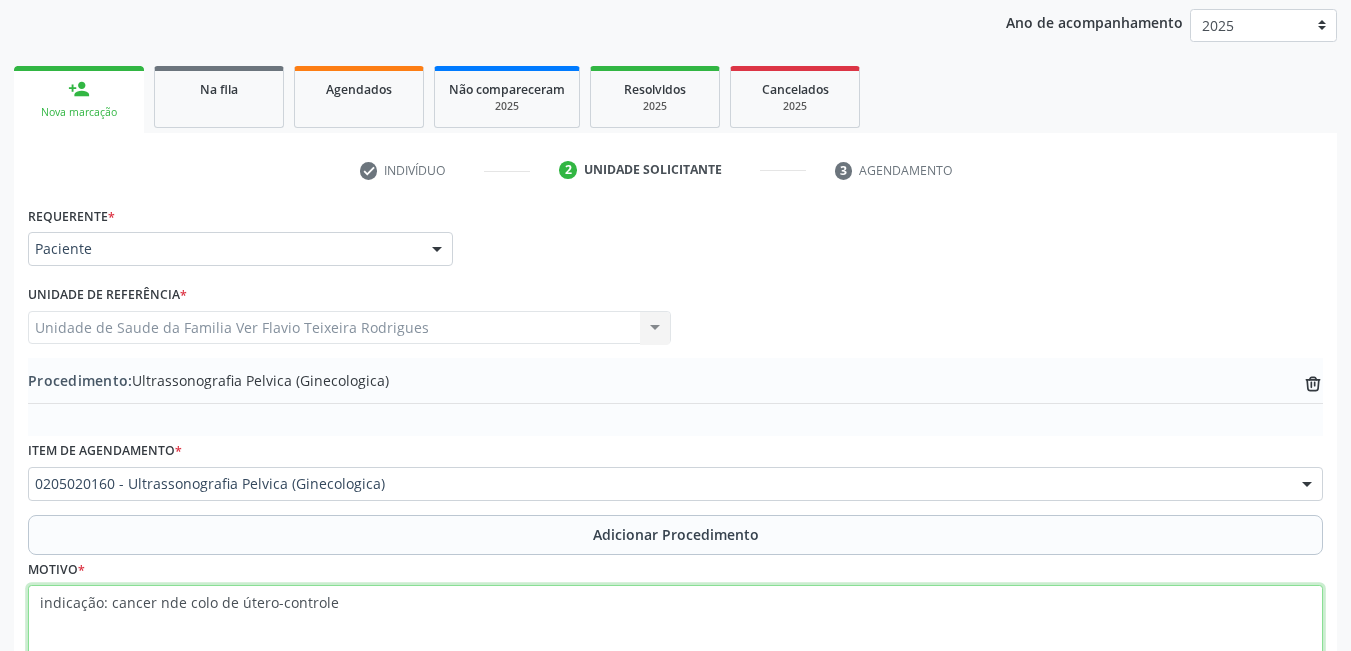 type on "indicação: cancer nde colo de útero-controle" 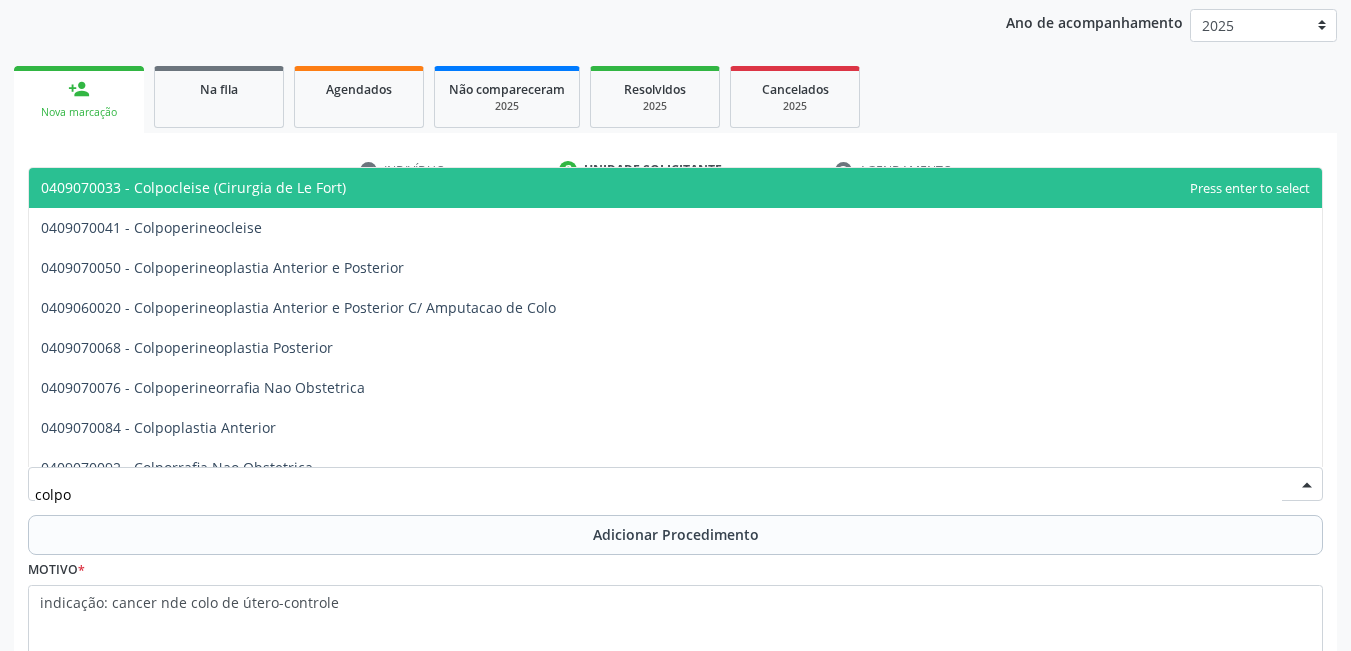 type on "colpos" 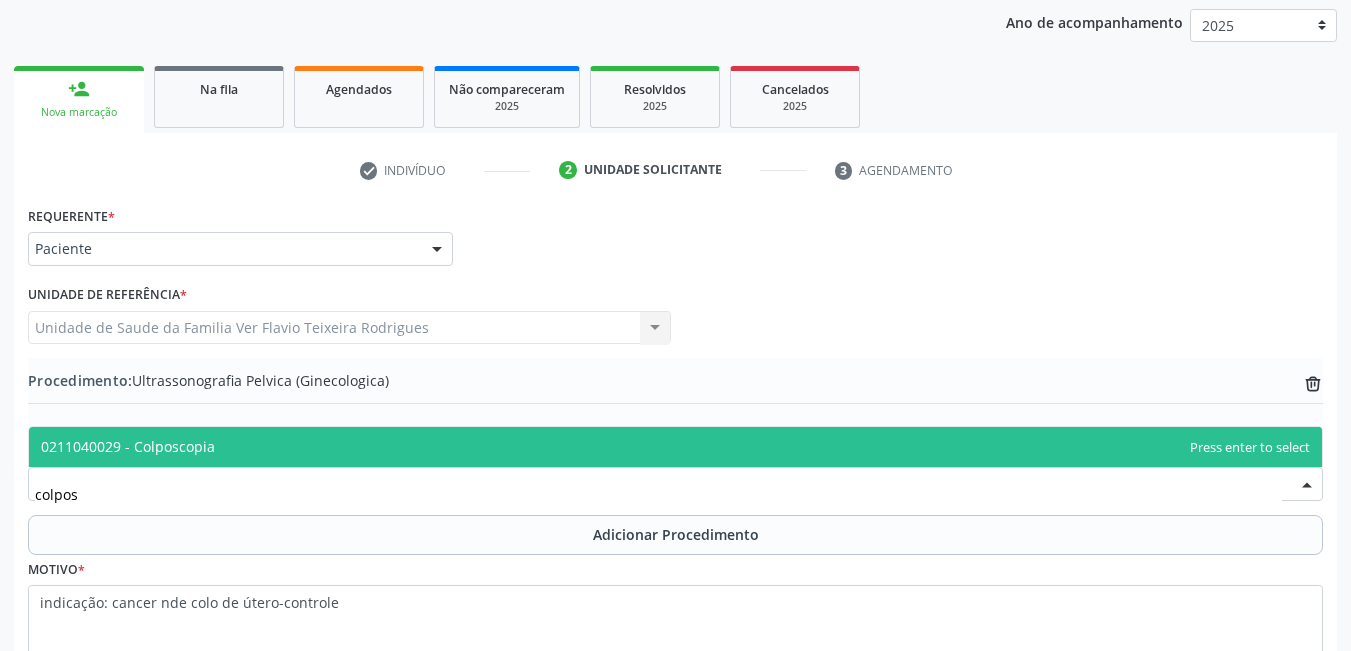click on "colpos" at bounding box center [658, 494] 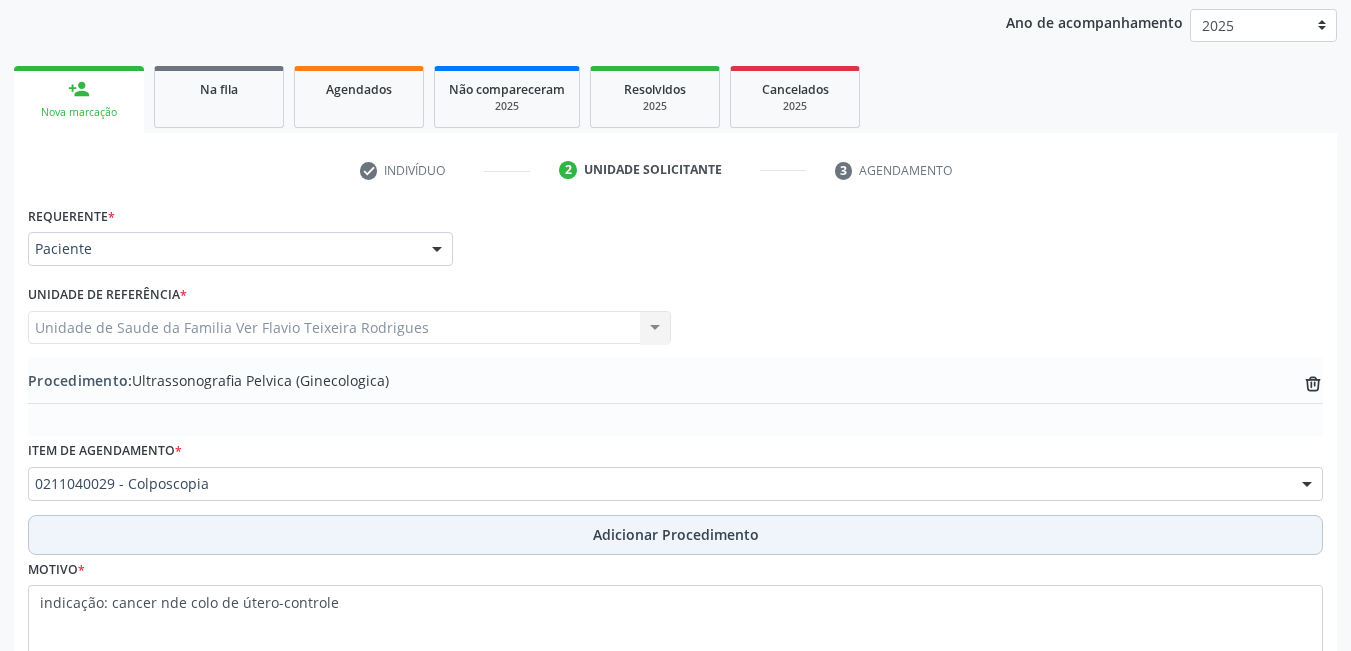 click on "Adicionar Procedimento" at bounding box center (675, 535) 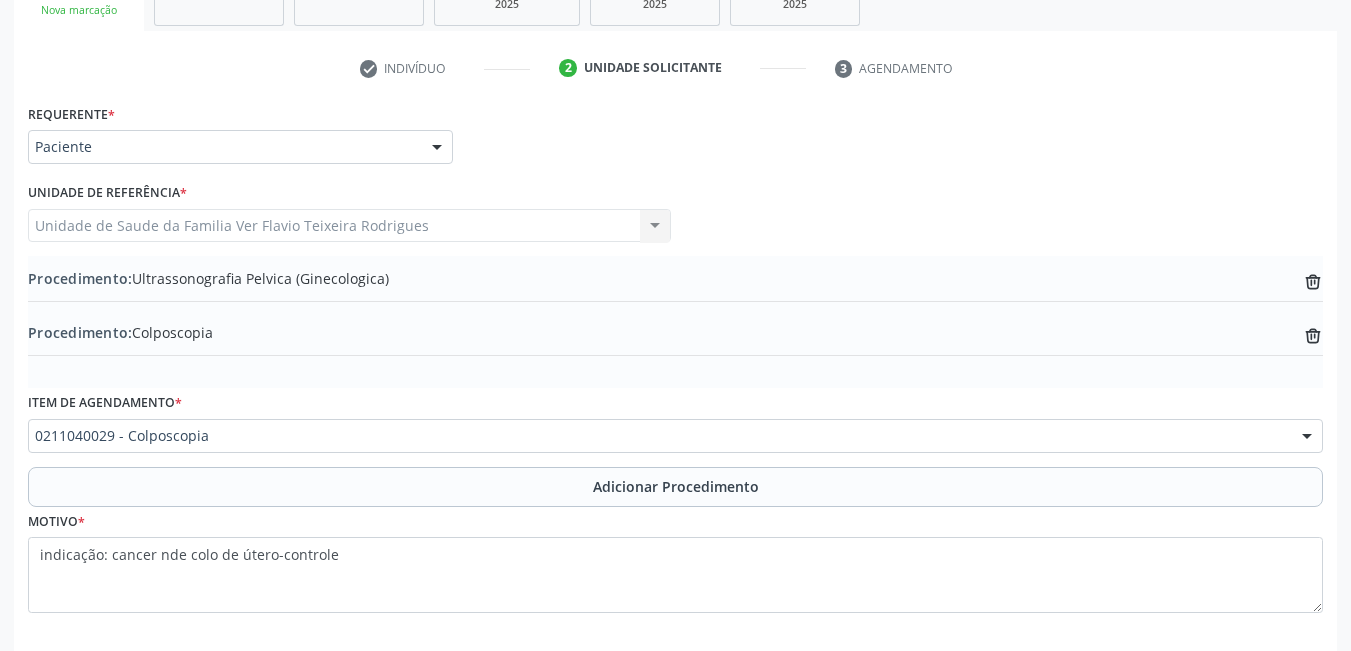 scroll, scrollTop: 456, scrollLeft: 0, axis: vertical 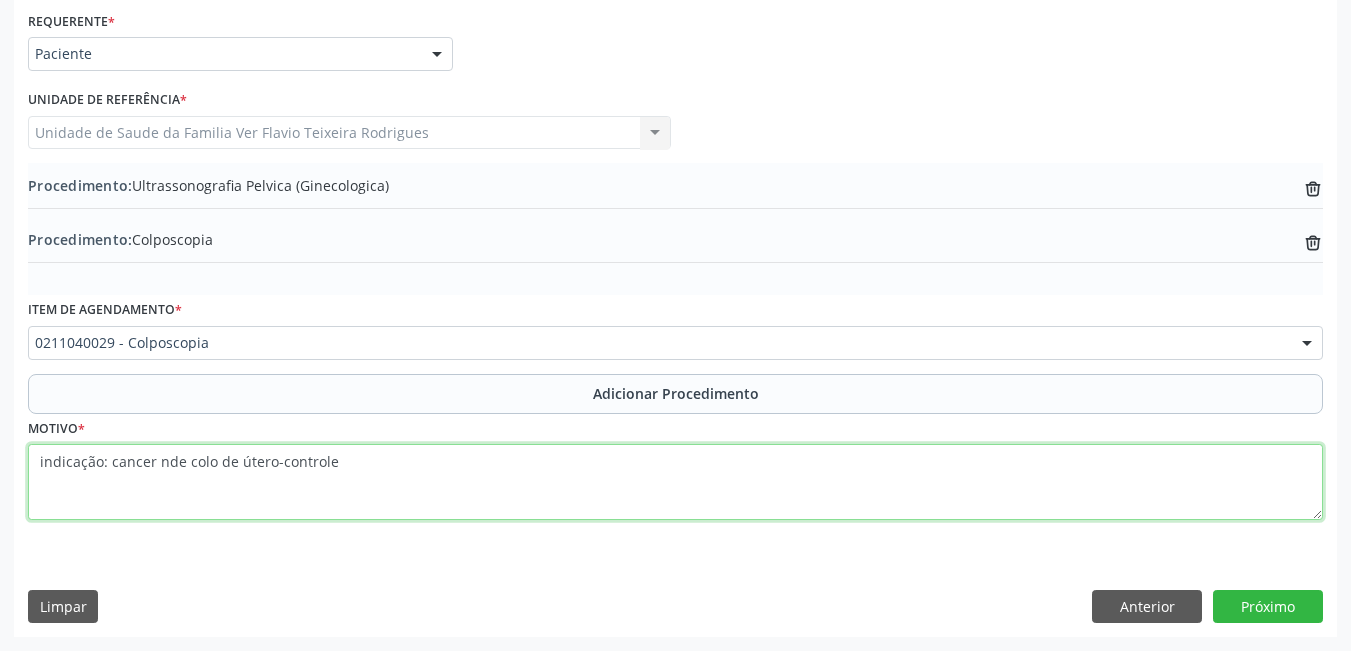 click on "indicação: cancer nde colo de útero-controle" at bounding box center (675, 482) 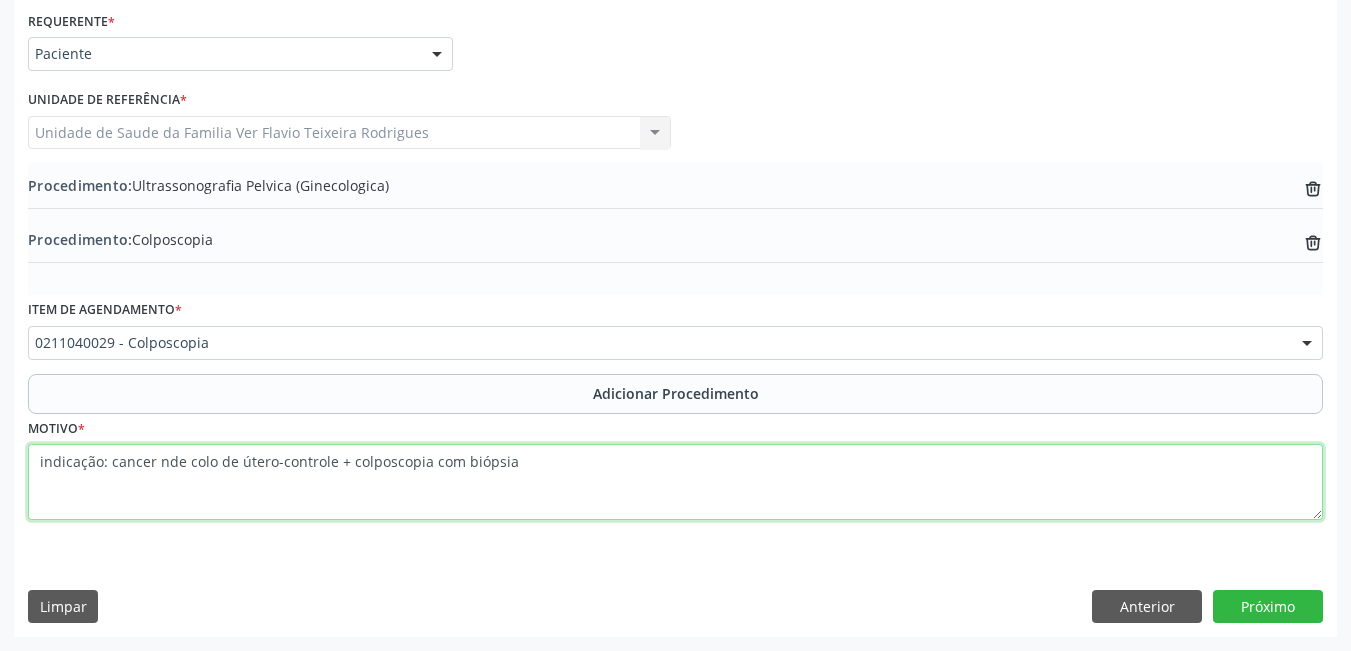 click on "indicação: cancer nde colo de útero-controle + colposcopia com biópsia" at bounding box center (675, 482) 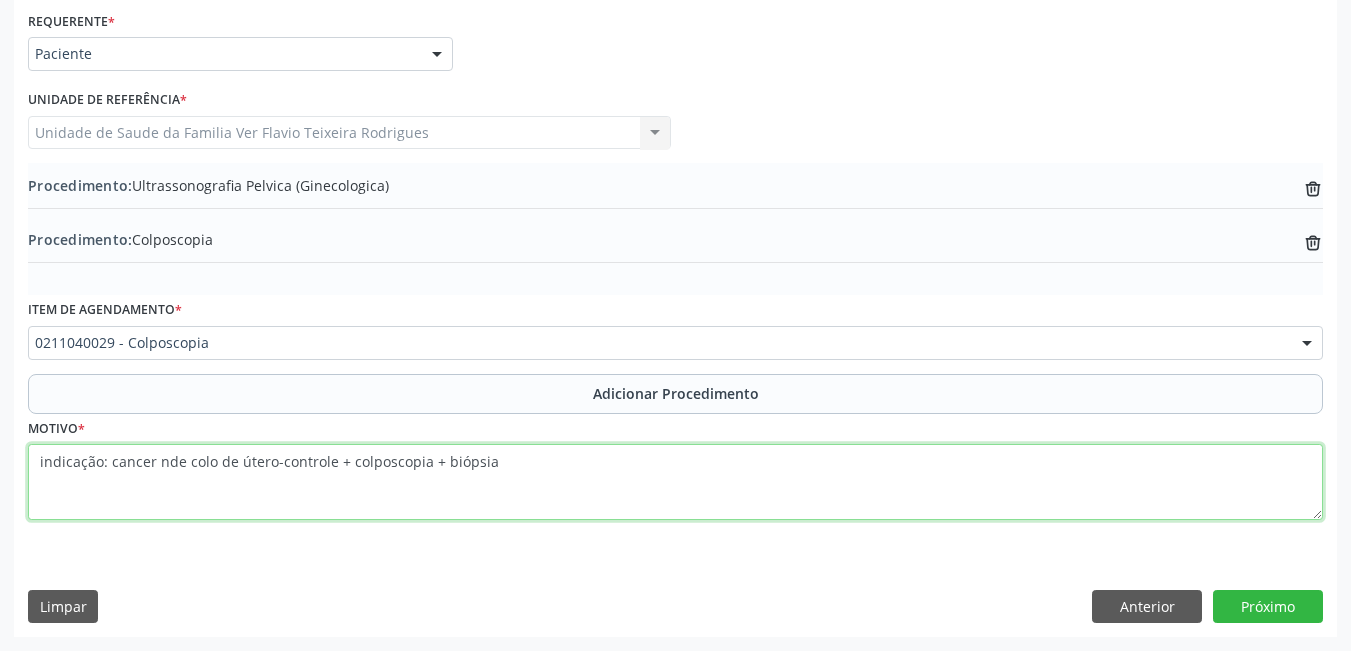 click on "indicação: cancer nde colo de útero-controle + colposcopia + biópsia" at bounding box center (675, 482) 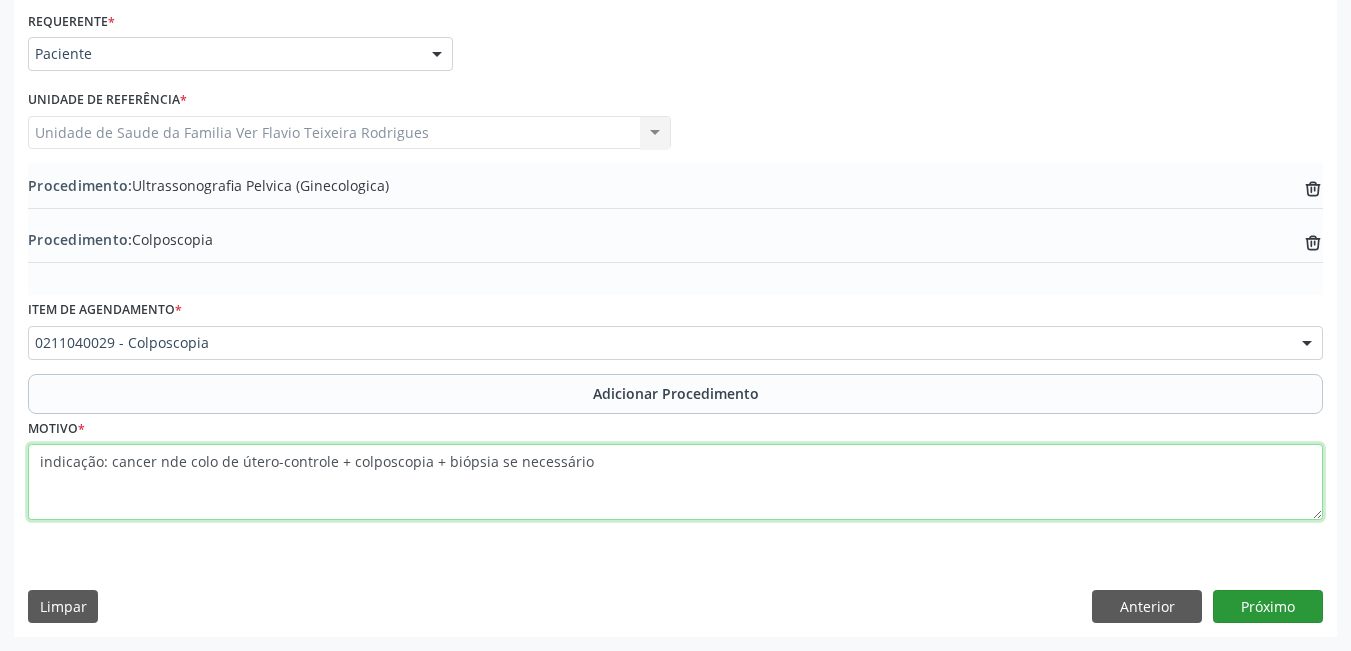 type on "indicação: cancer nde colo de útero-controle + colposcopia + biópsia se necessário" 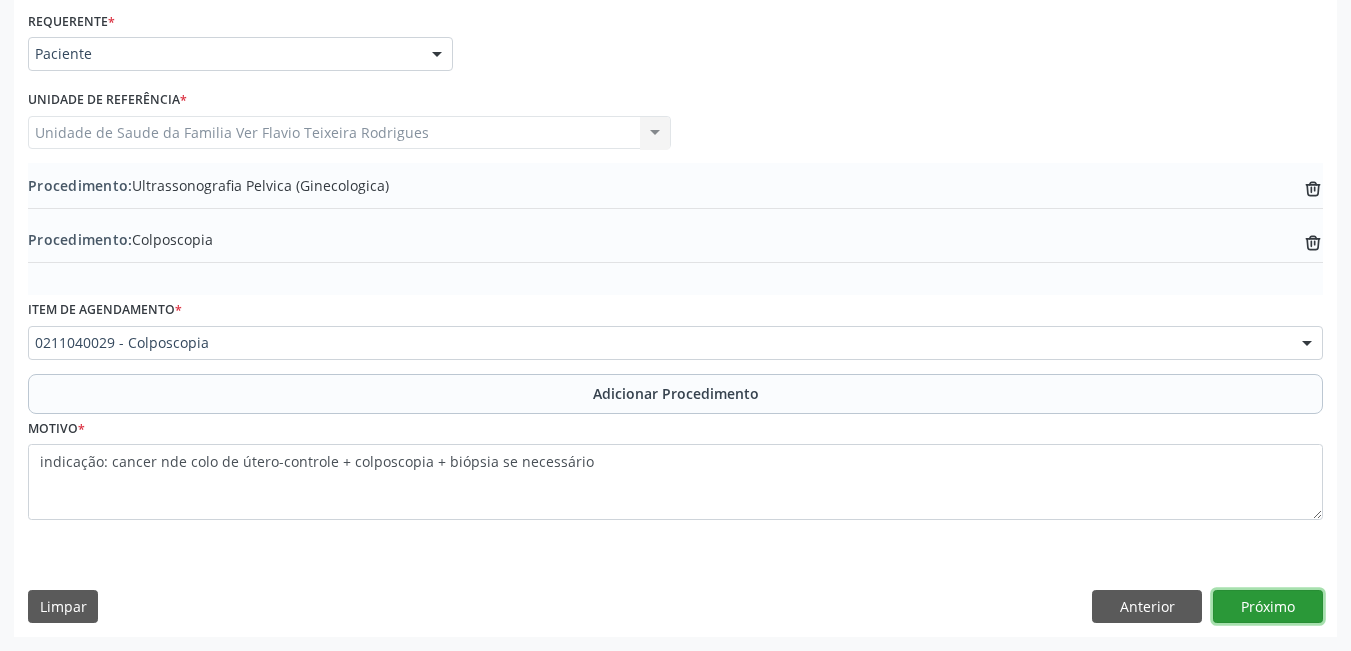 click on "Próximo" at bounding box center (1268, 607) 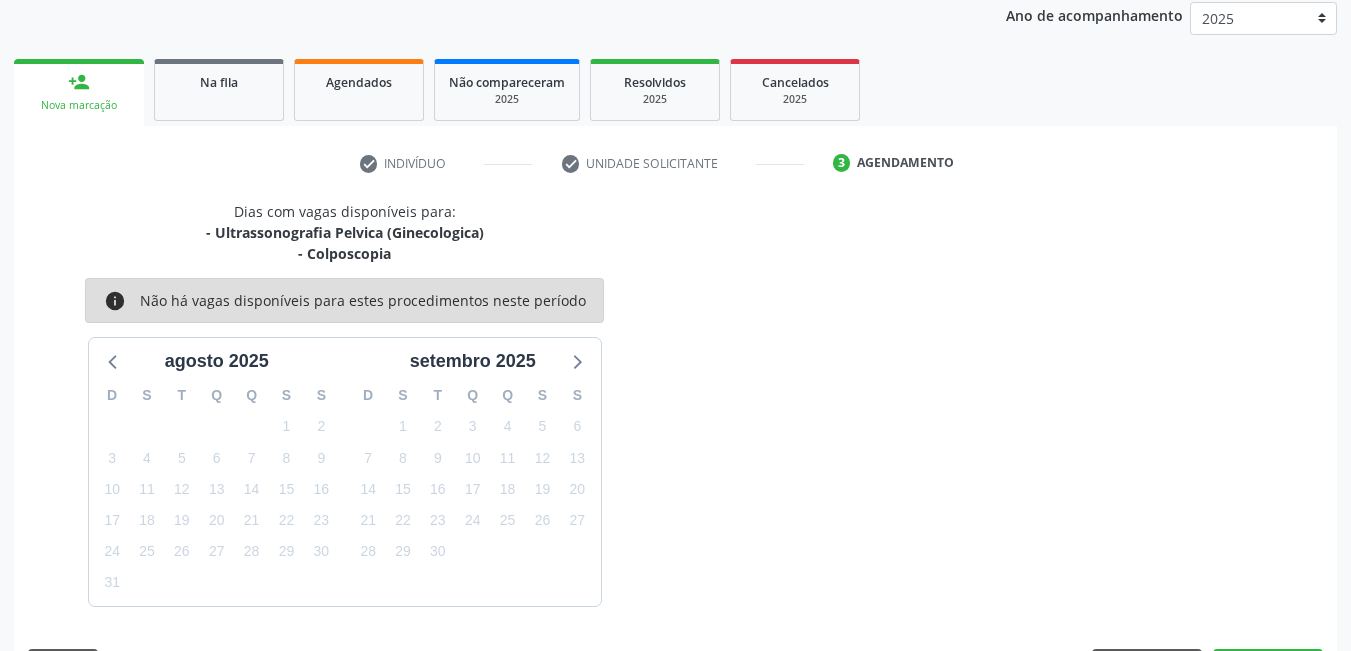 scroll, scrollTop: 327, scrollLeft: 0, axis: vertical 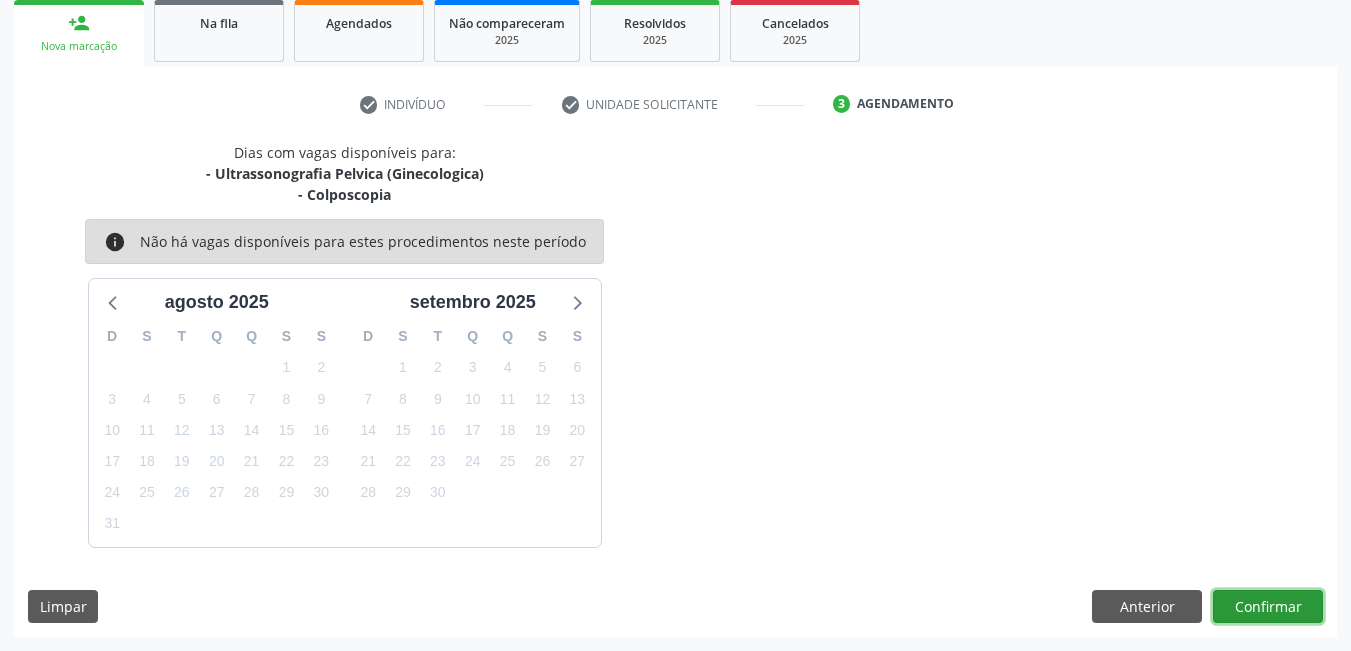 click on "Confirmar" at bounding box center [1268, 607] 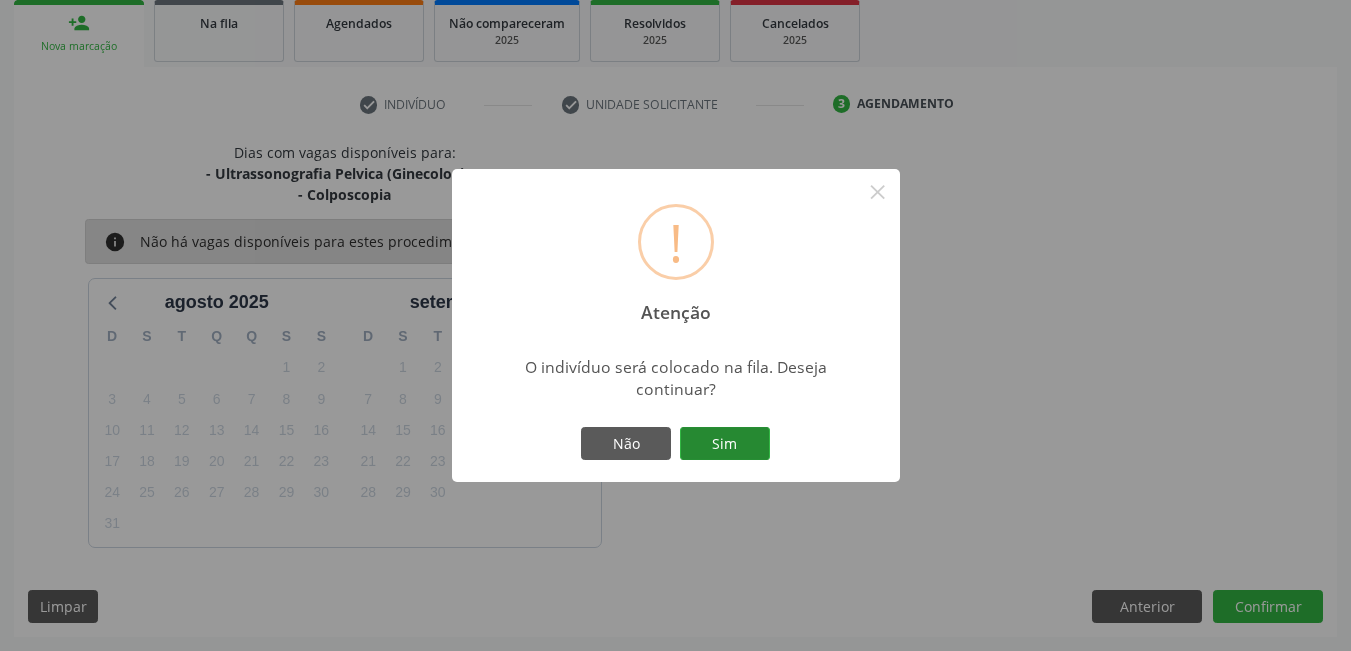 click on "Sim" at bounding box center (725, 444) 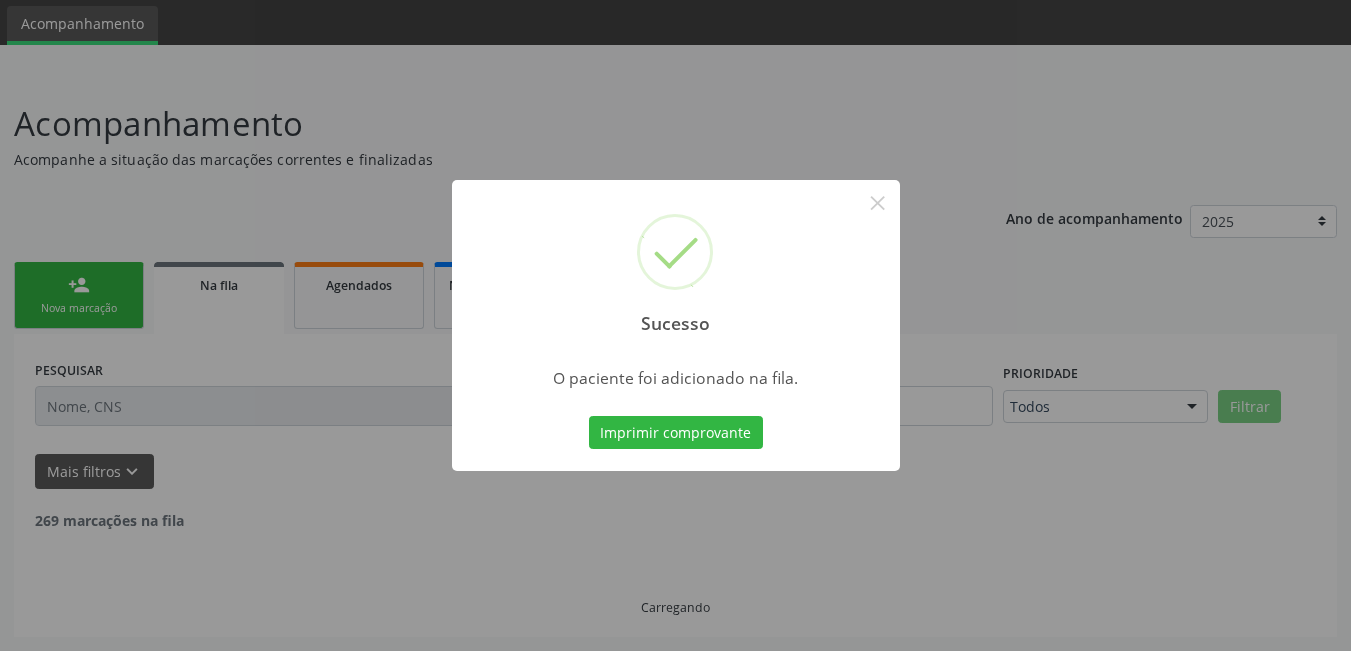 scroll, scrollTop: 44, scrollLeft: 0, axis: vertical 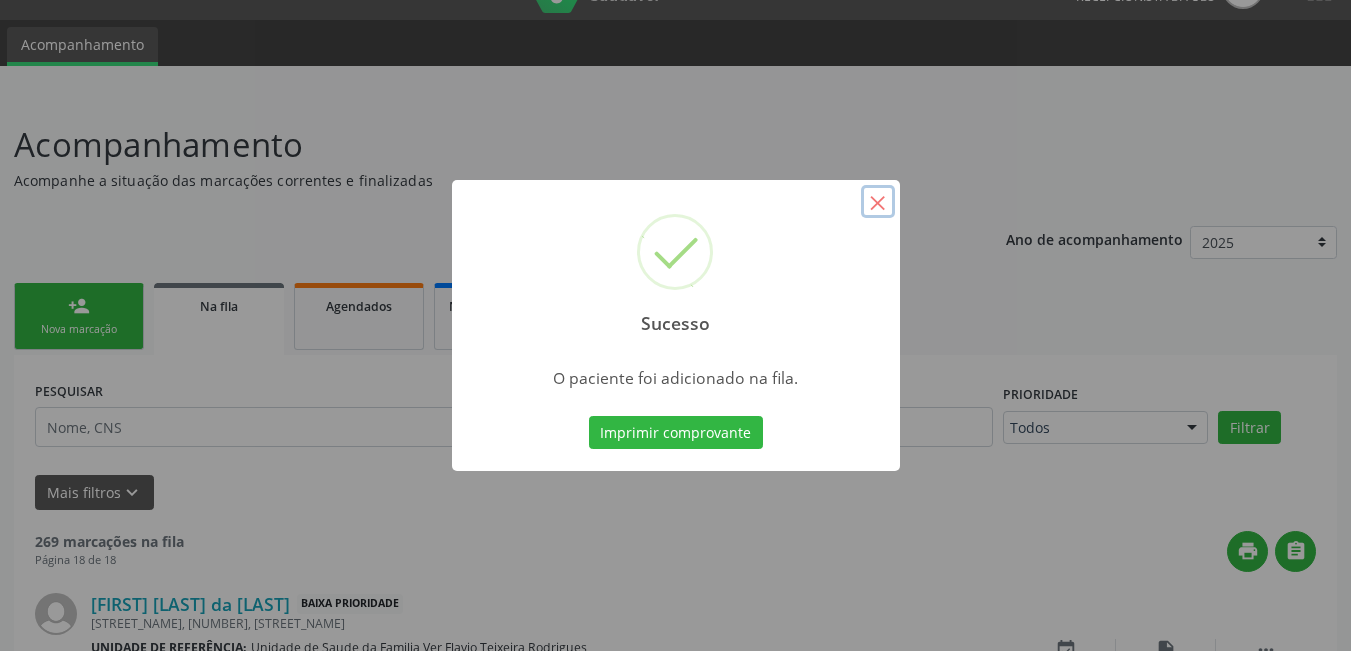 click on "×" at bounding box center (878, 202) 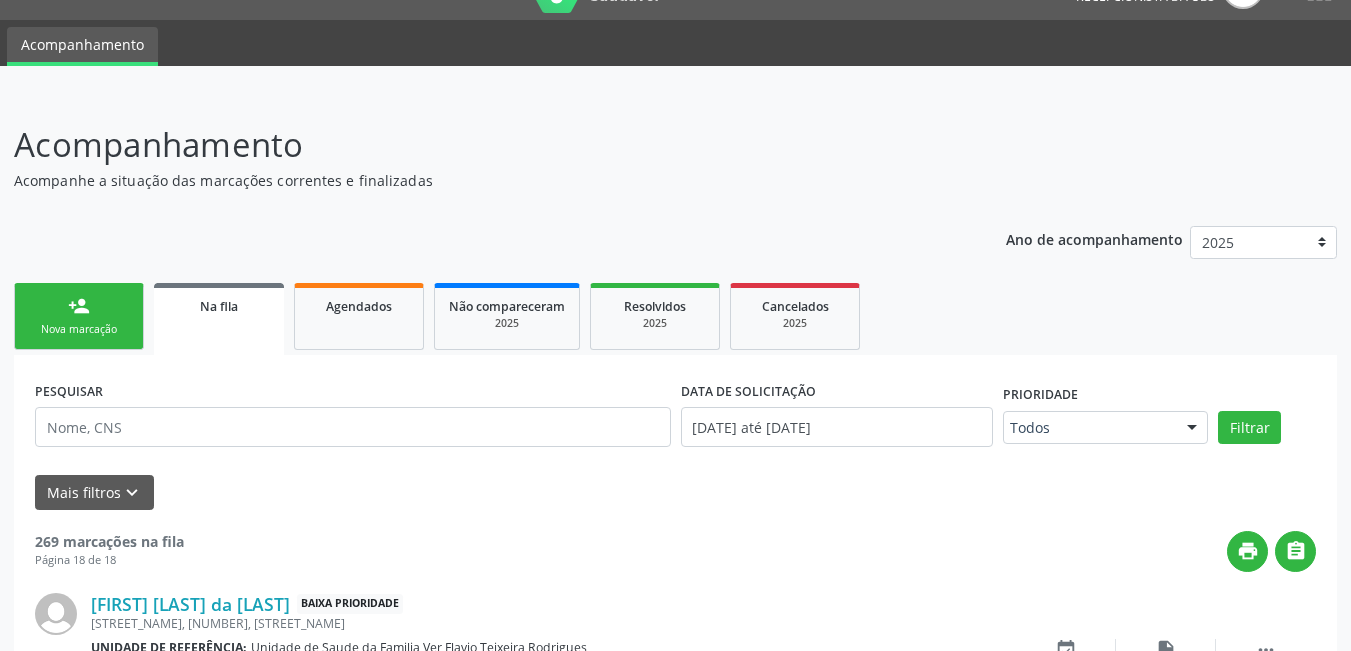 click on "Nova marcação" at bounding box center [79, 329] 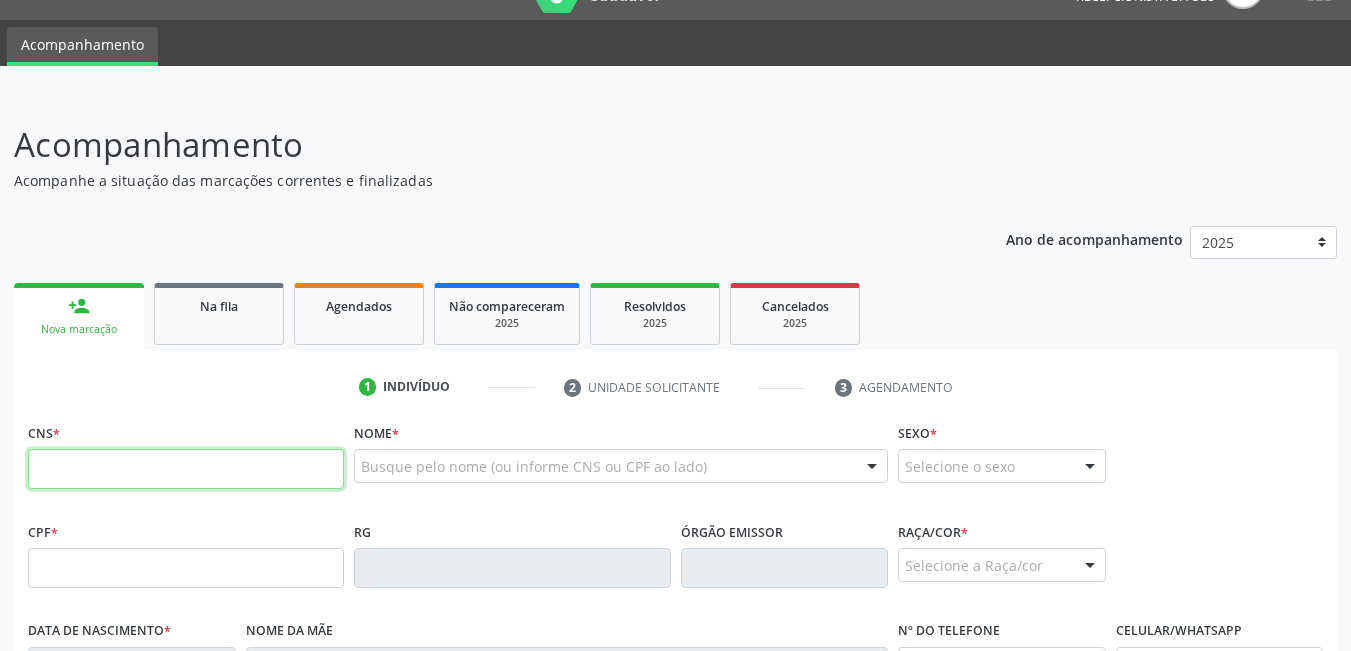 click at bounding box center [186, 469] 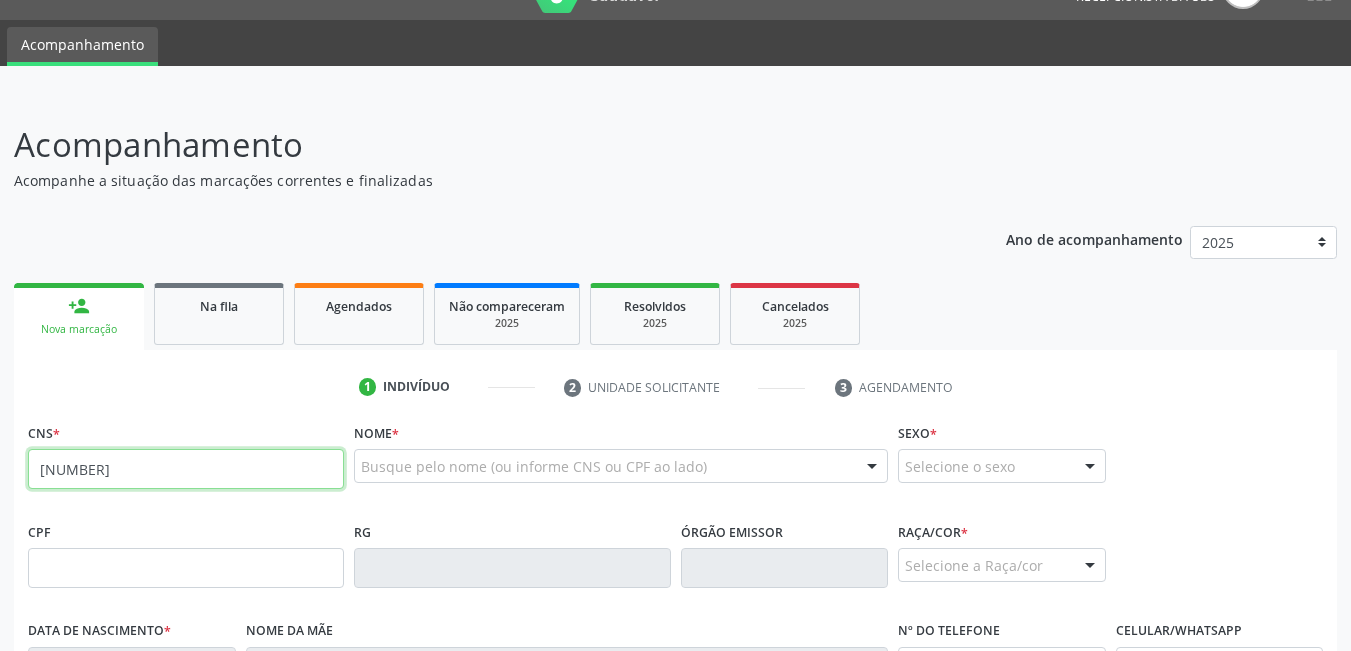 type on "705 0006 0383 1651" 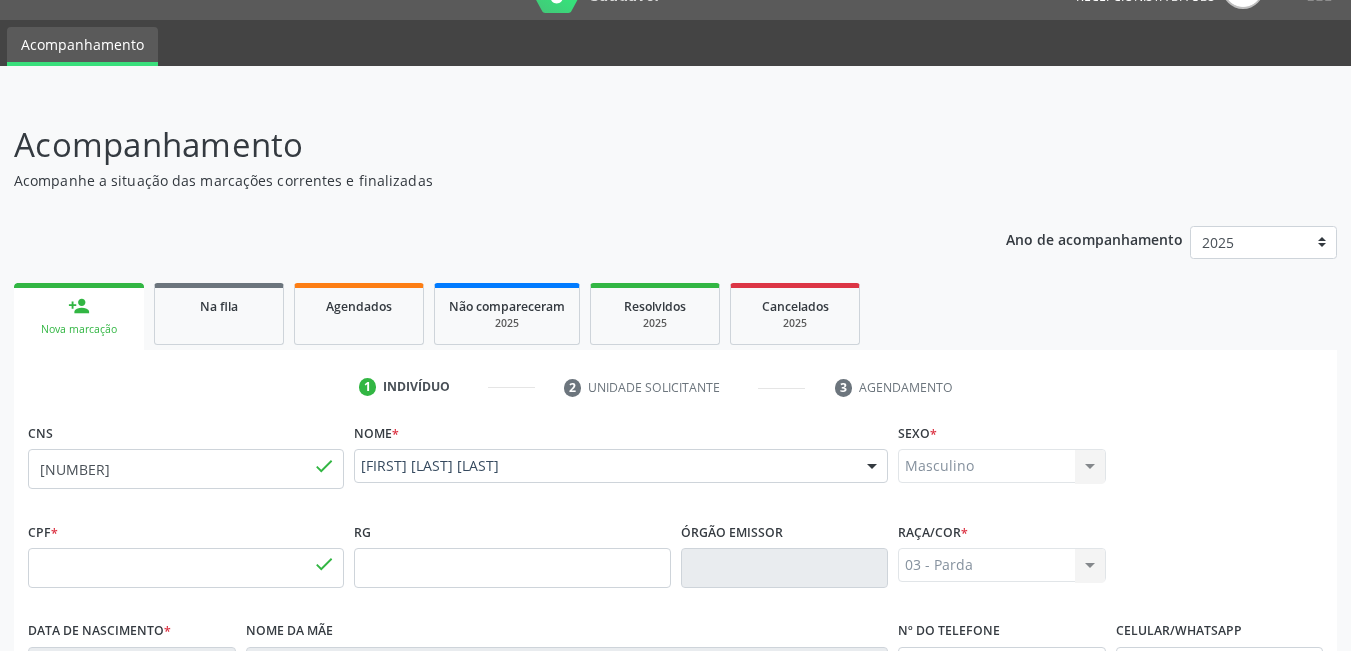 type on "407.265.504-00" 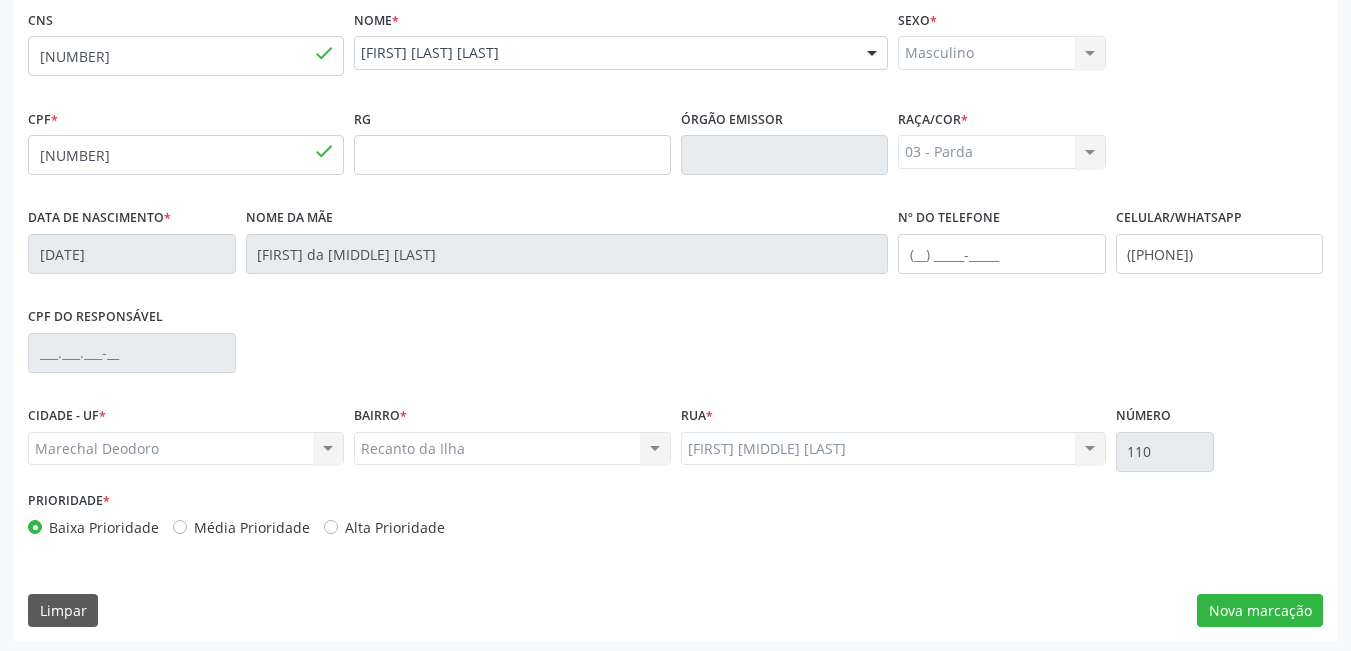 scroll, scrollTop: 461, scrollLeft: 0, axis: vertical 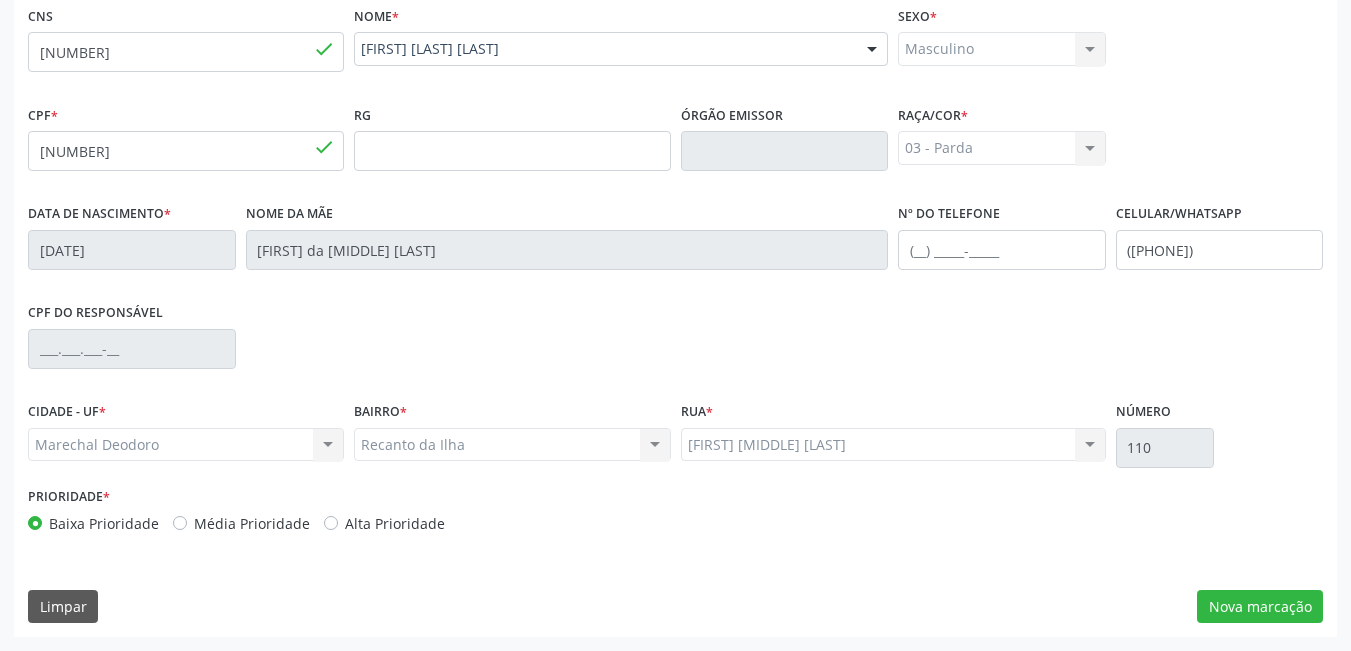 click on "CNS
705 0006 0383 1651       done
Nome
*
Jose Eduardo da Silva Filho
Jose Eduardo da Silva Filho
CNS:
705 0006 0383 1651
CPF:
407.265.504-00
Nascimento:
06/02/1963
Nenhum resultado encontrado para: "   "
Digite o nome
Sexo
*
Masculino         Masculino   Feminino
Nenhum resultado encontrado para: "   "
Não há nenhuma opção para ser exibida.
CPF
*
407.265.504-00       done
RG
Órgão emissor
Raça/cor
*
03 - Parda         01 - Branca   02 - Preta   04 - Amarela   03 - Parda   05 - Indígena
Nenhum resultado encontrado para: "   "
Não há nenhuma opção para ser exibida.
Data de nascimento
*
06/02/1963
Nome da mãe" at bounding box center [675, 319] 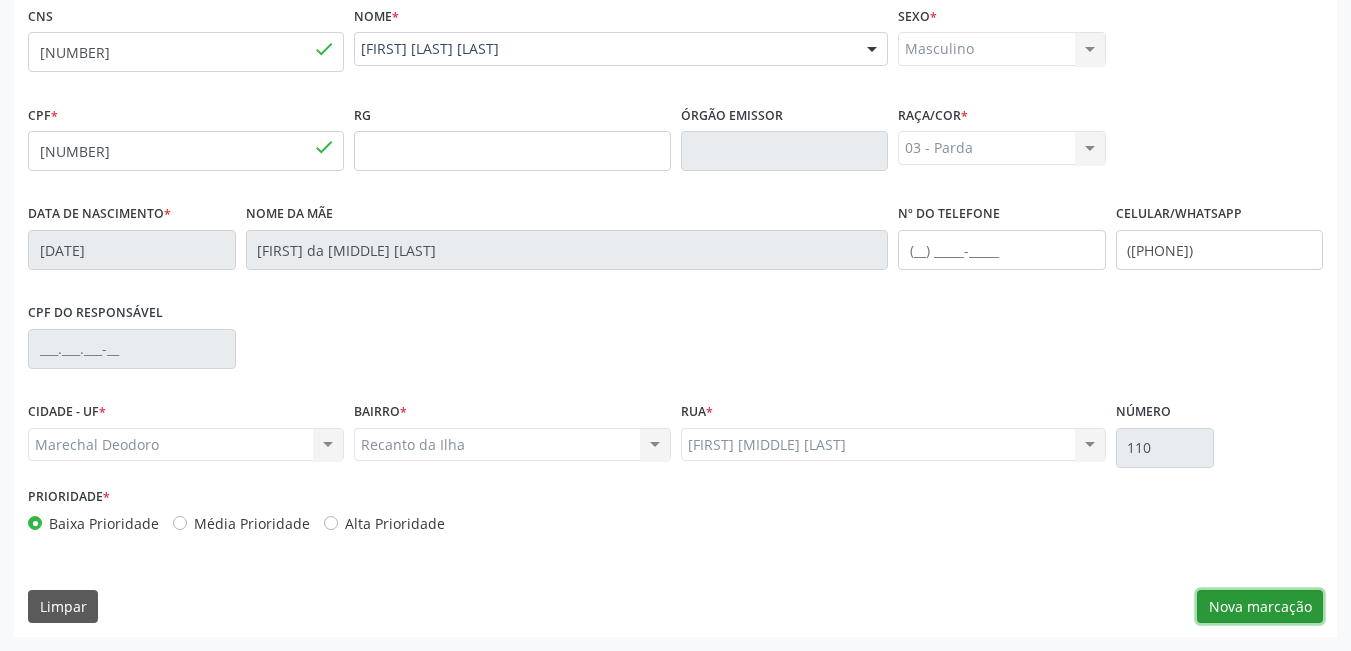 click on "Nova marcação" at bounding box center (1260, 607) 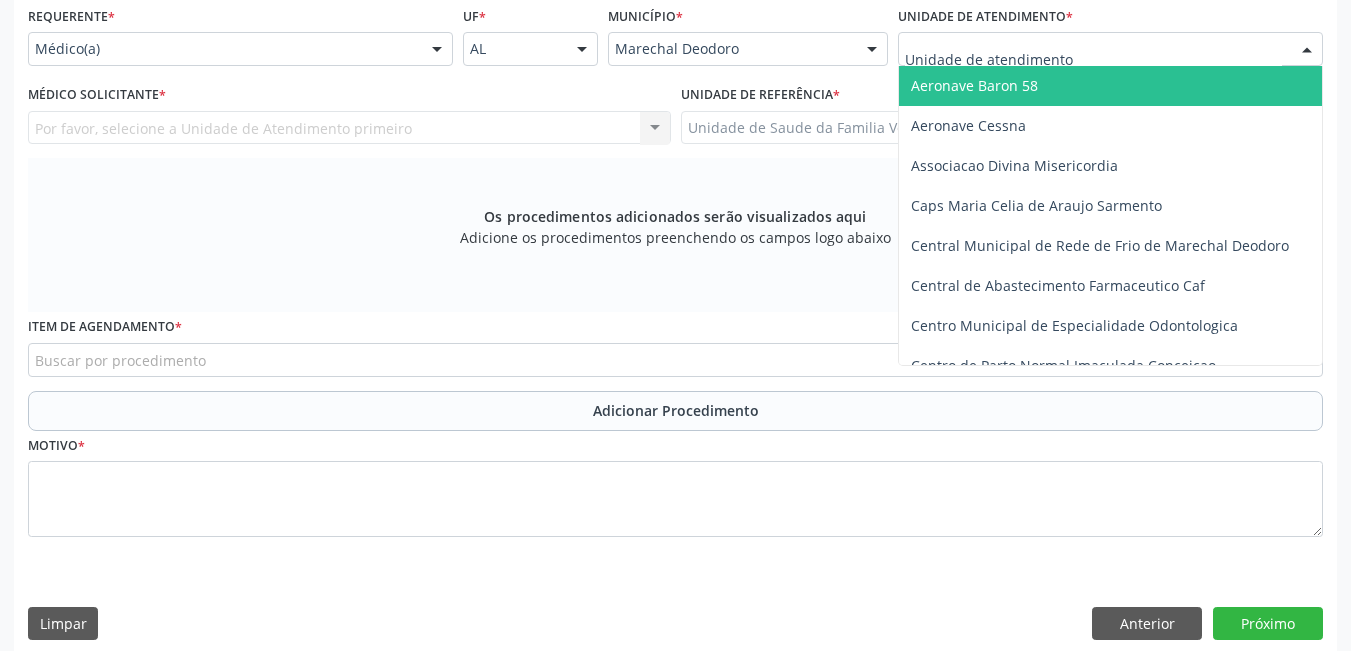 type on "a" 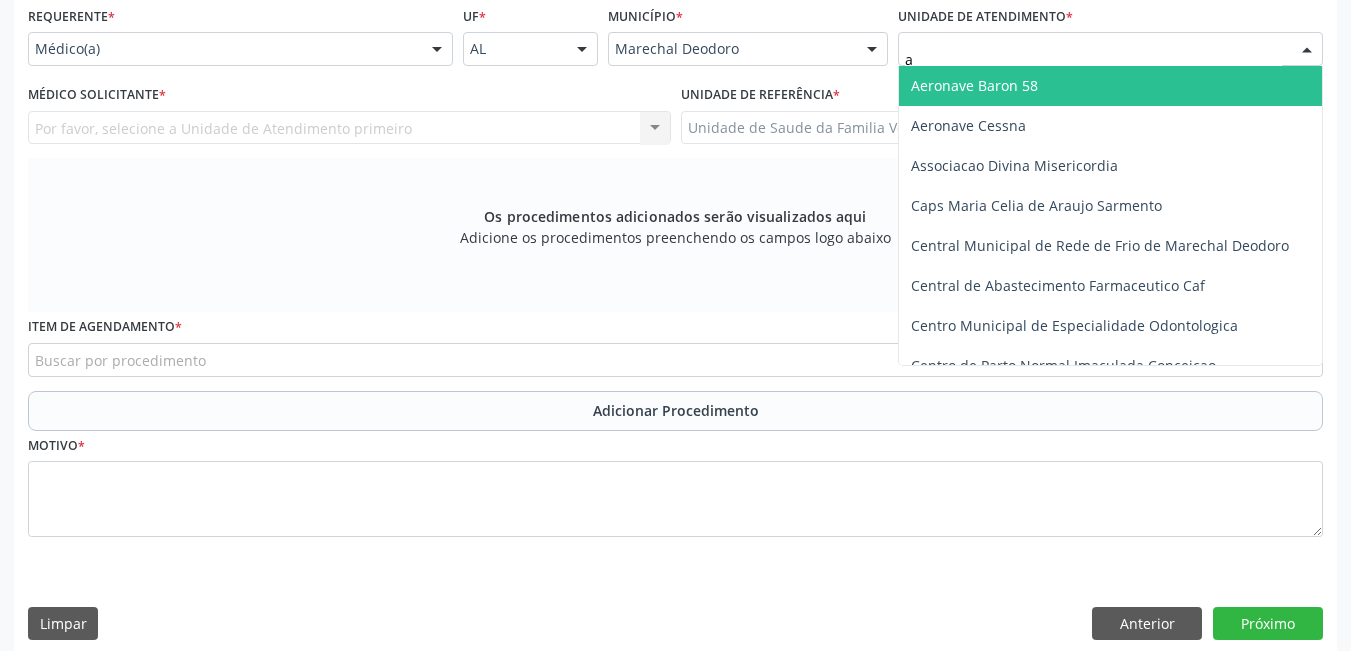 type 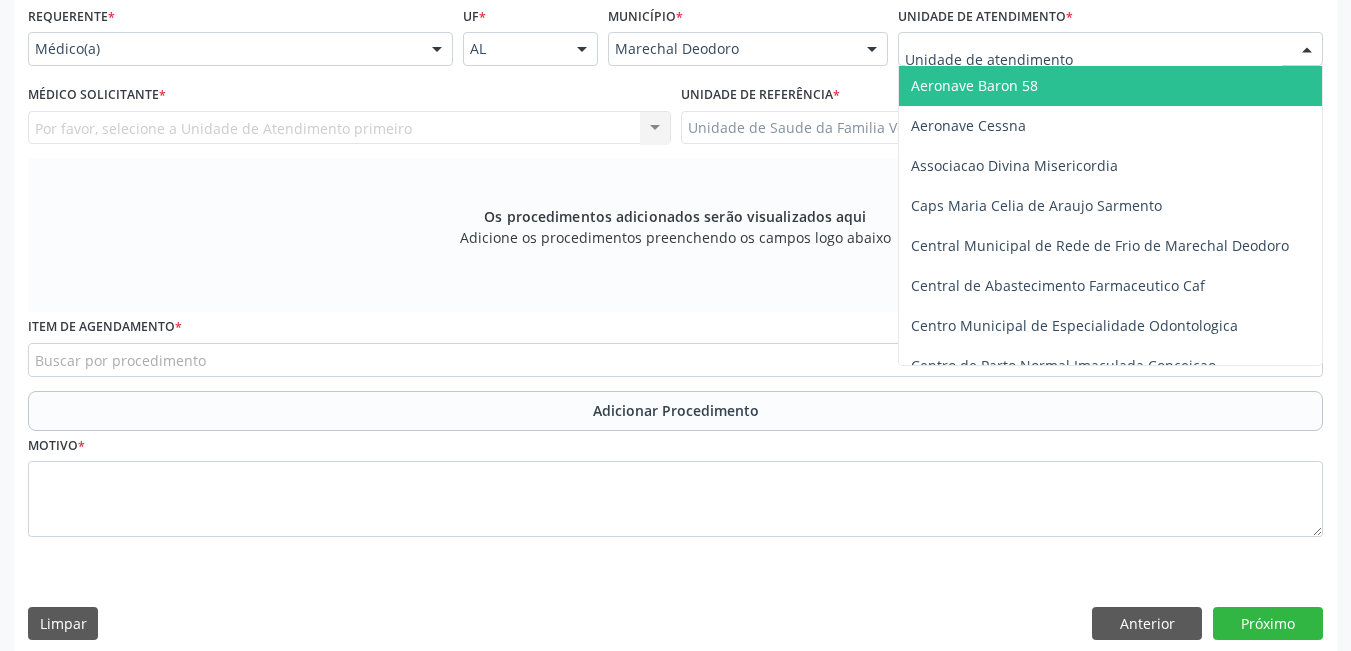 click on "Médico(a)" at bounding box center (240, 49) 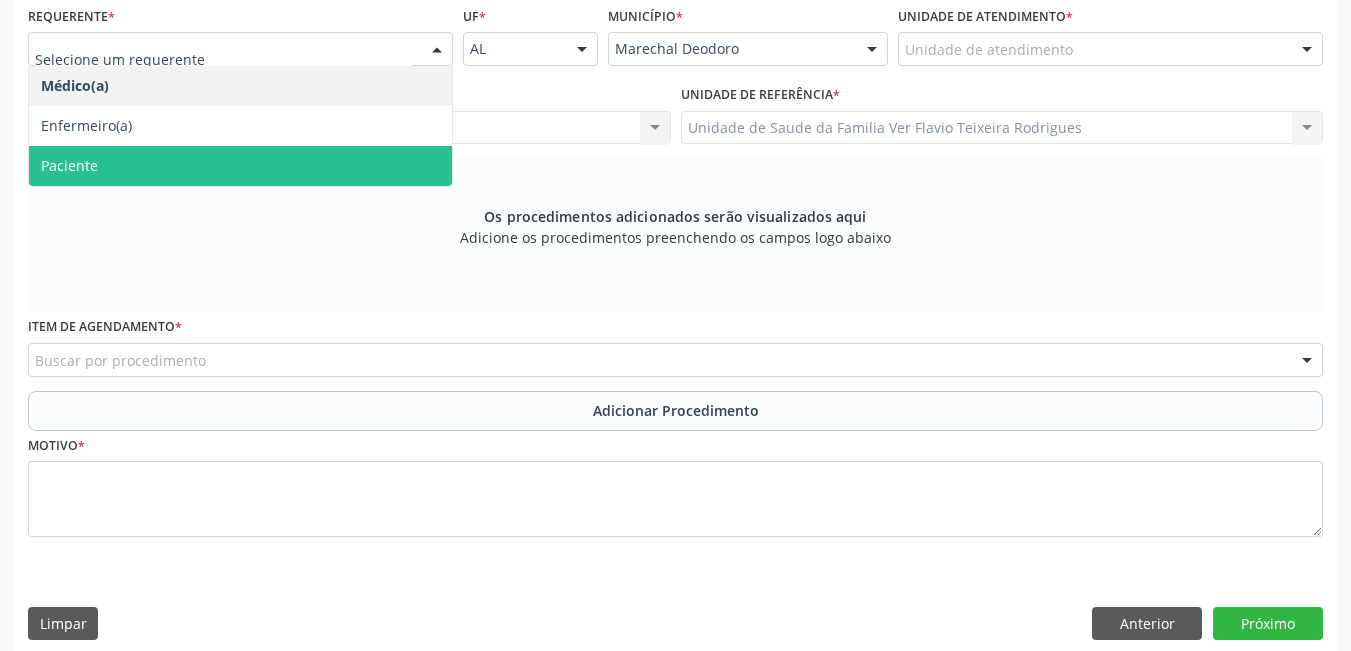 click on "Paciente" at bounding box center [240, 166] 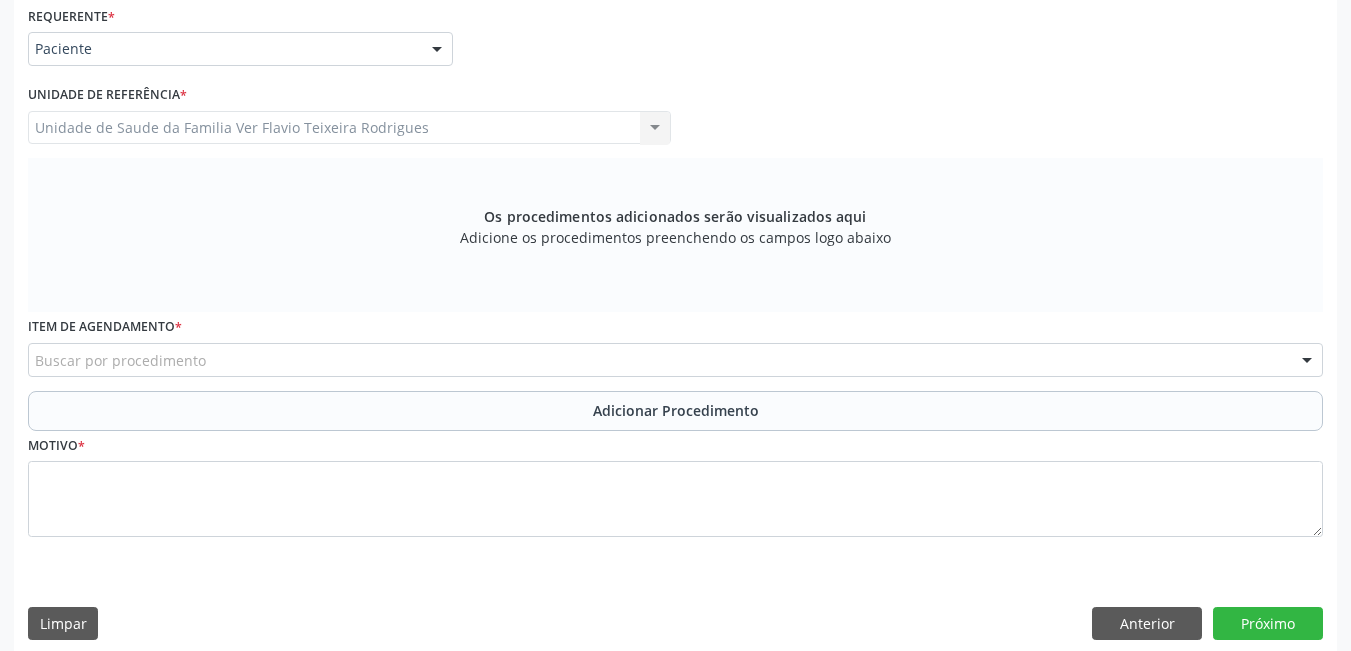 click on "Buscar por procedimento" at bounding box center [675, 360] 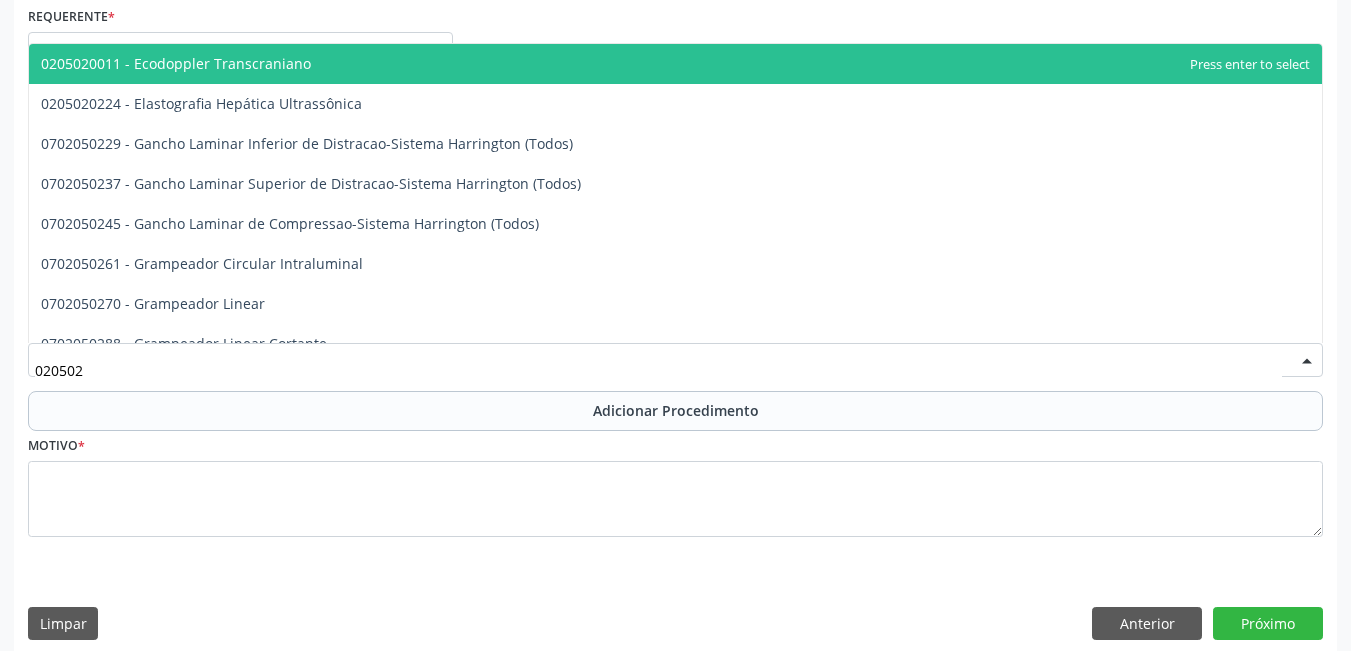 type on "0205020" 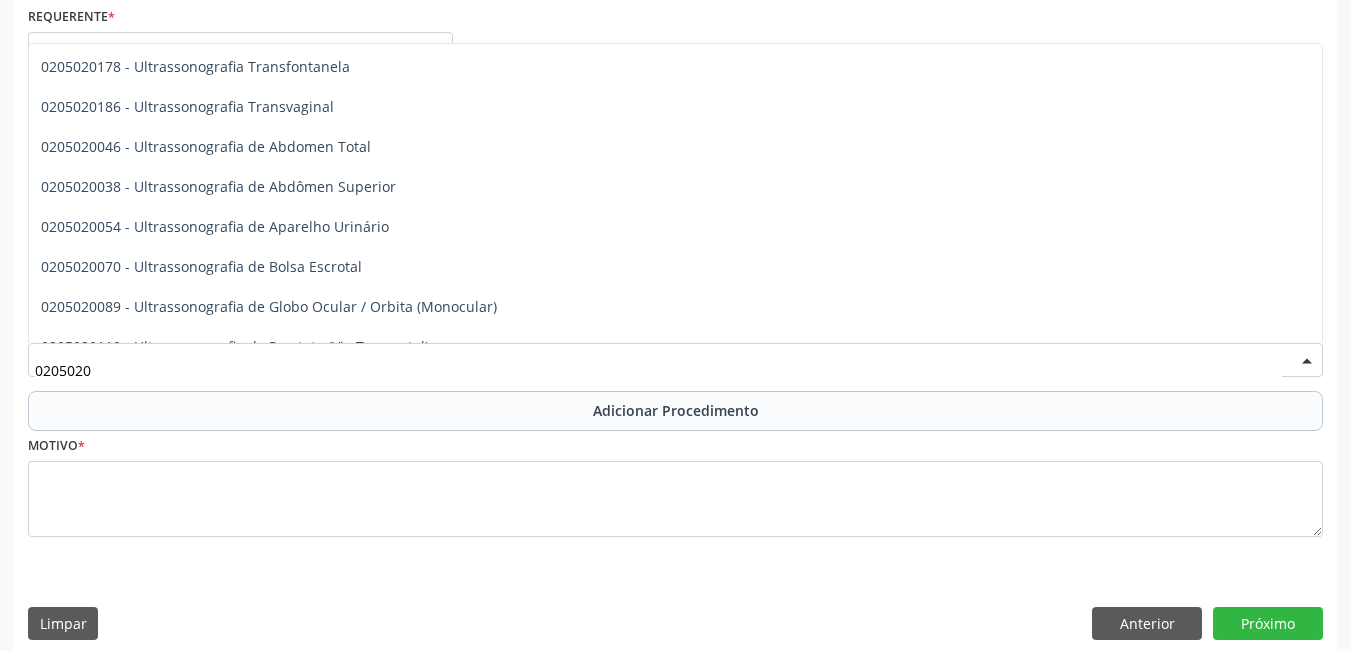 scroll, scrollTop: 400, scrollLeft: 0, axis: vertical 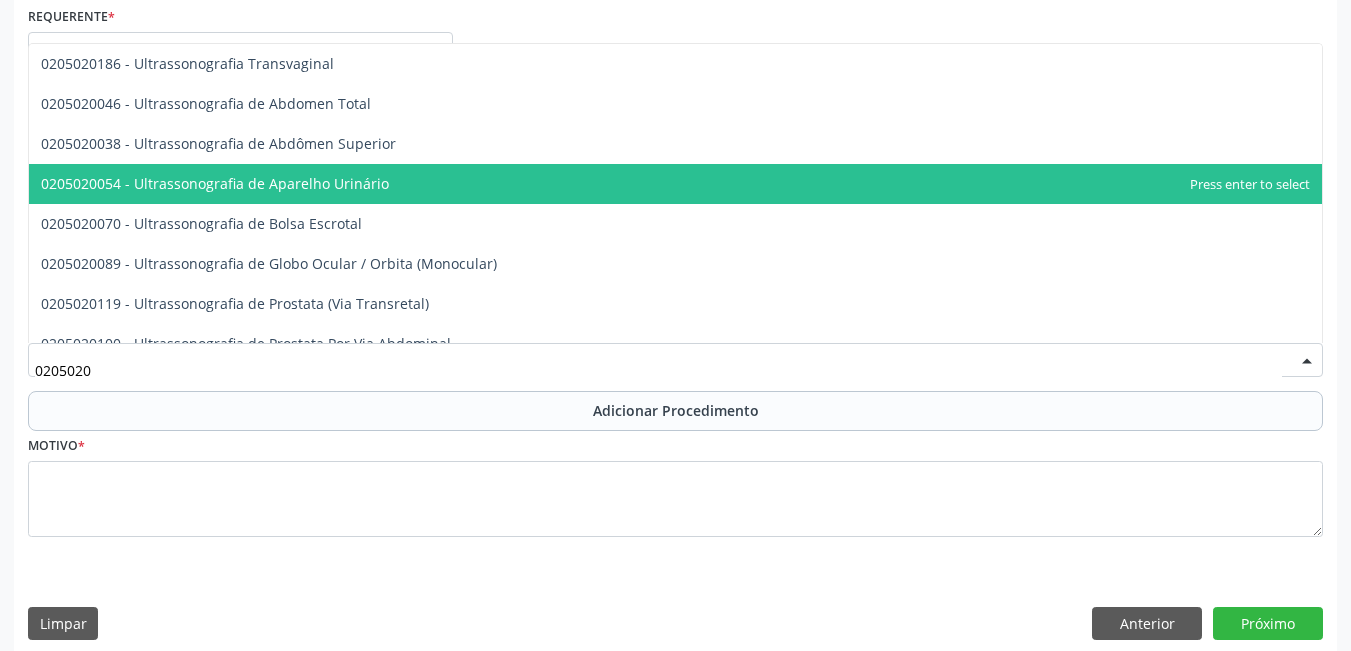 click on "0205020054 - Ultrassonografia de Aparelho Urinário" at bounding box center (675, 184) 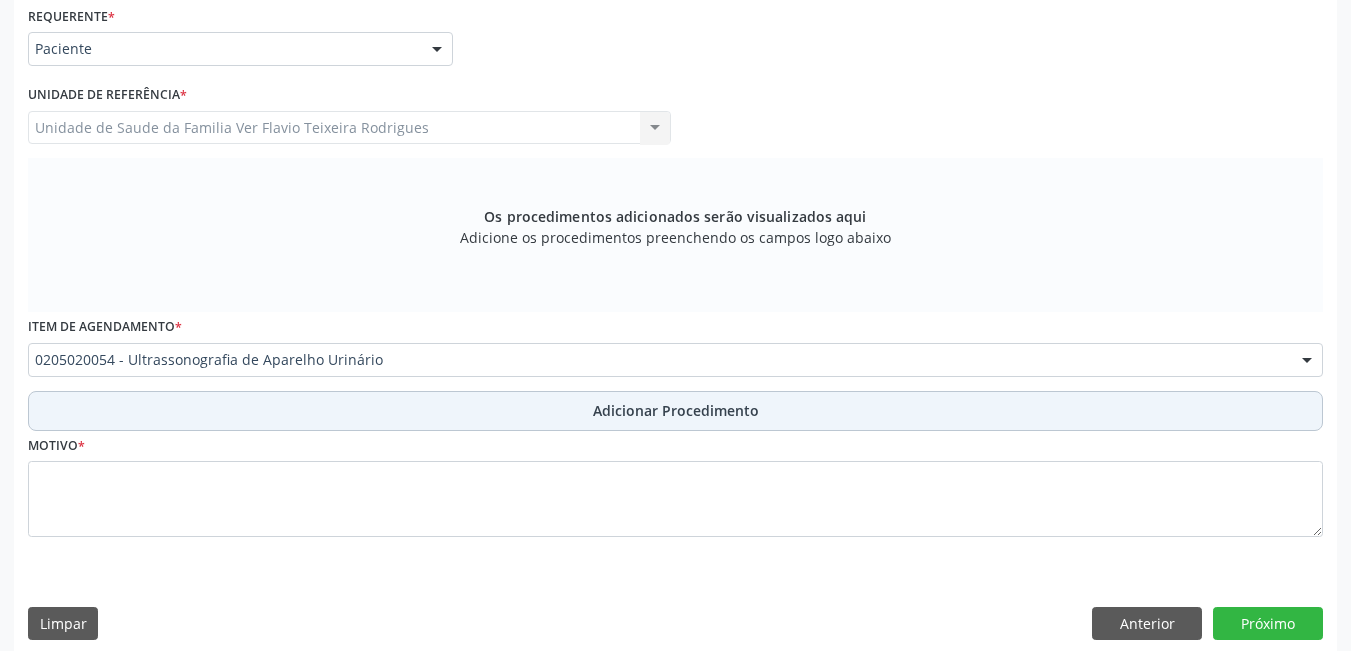 click on "Adicionar Procedimento" at bounding box center [675, 411] 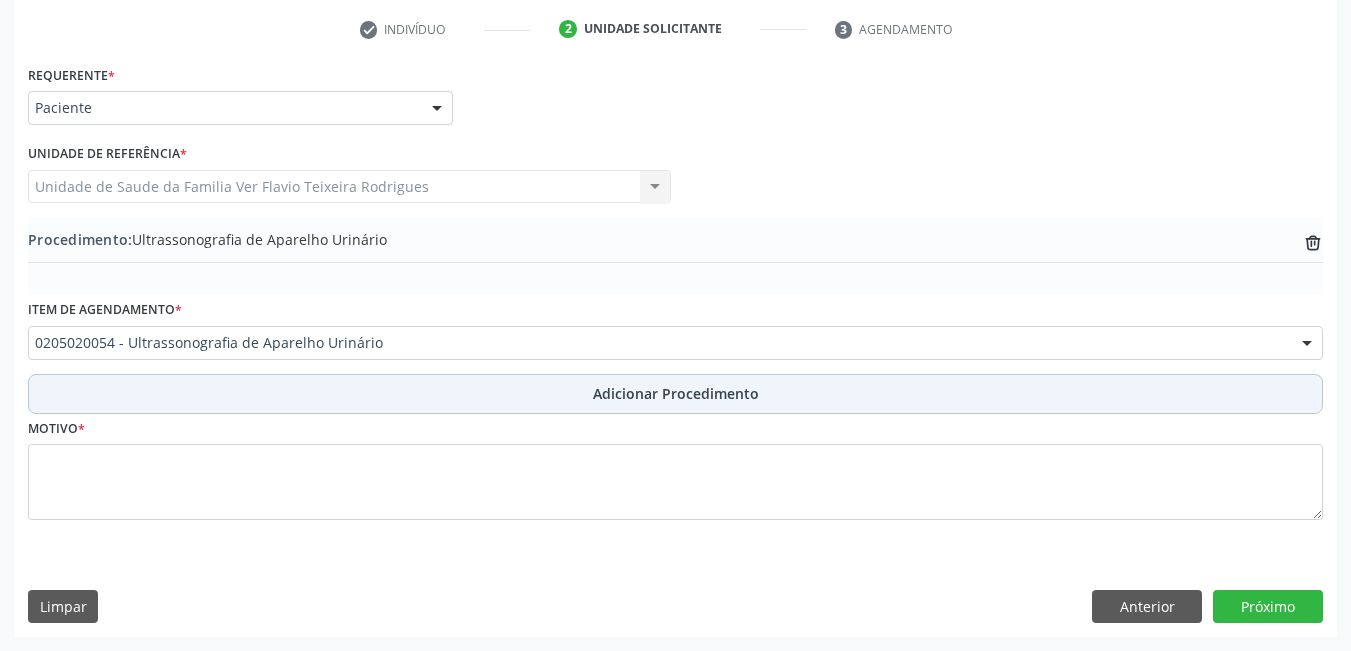 scroll, scrollTop: 402, scrollLeft: 0, axis: vertical 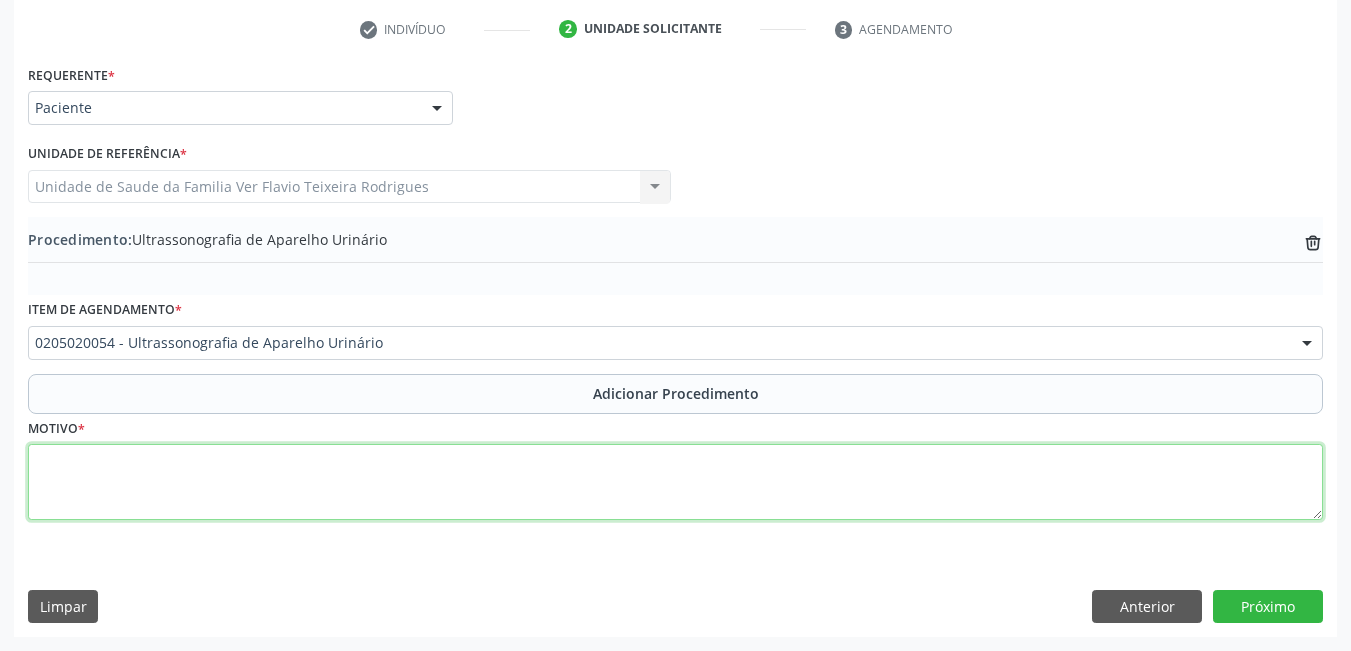 click at bounding box center (675, 482) 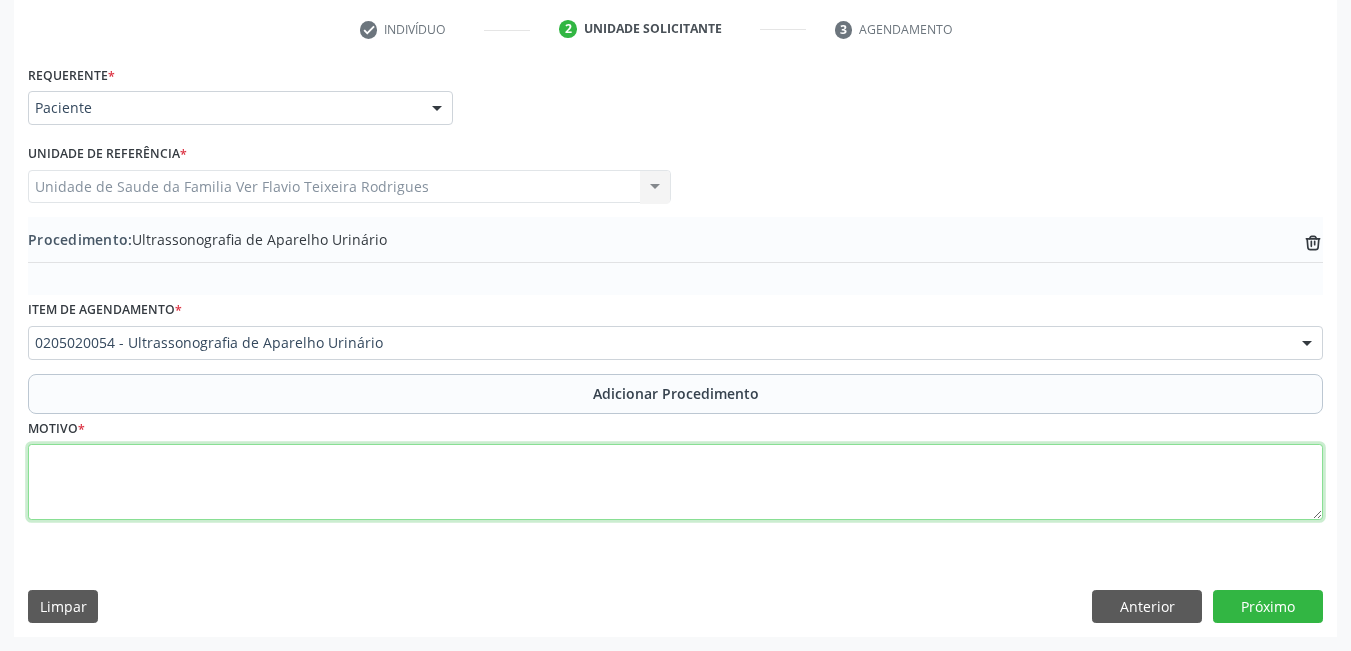 paste on "just: não consigo identificar a letra do médico" 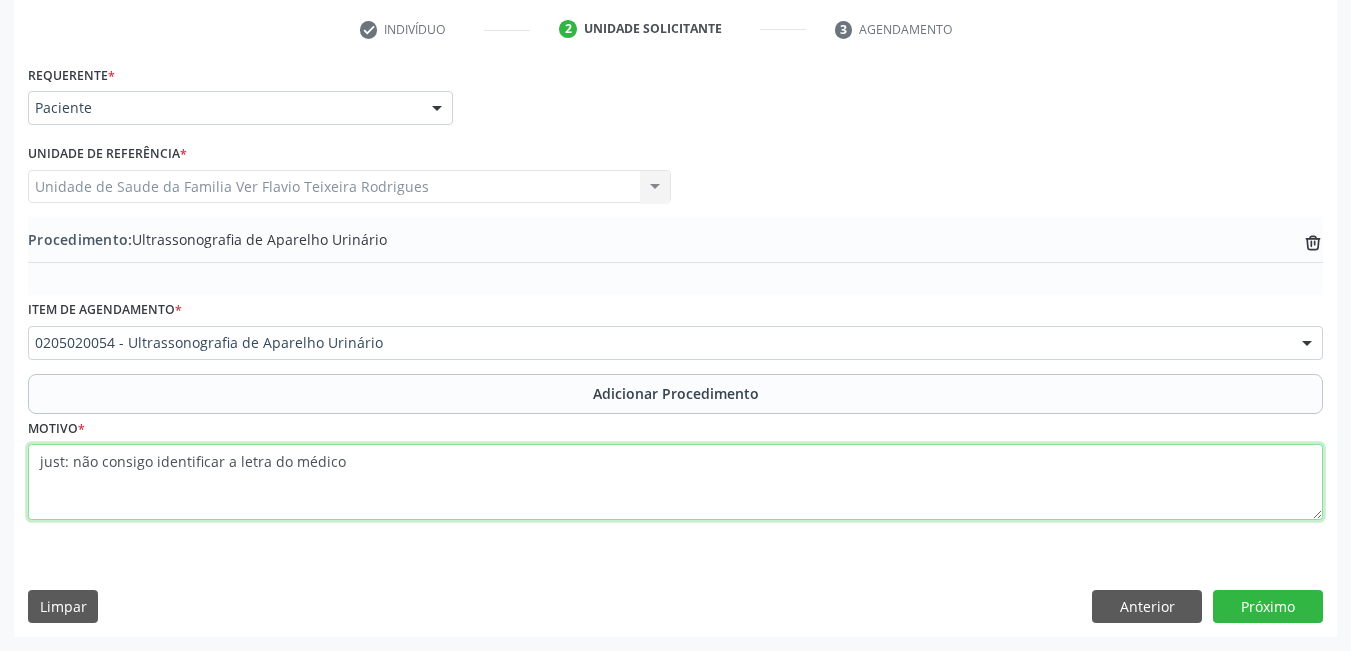 type on "just: não consigo identificar a letra do médico" 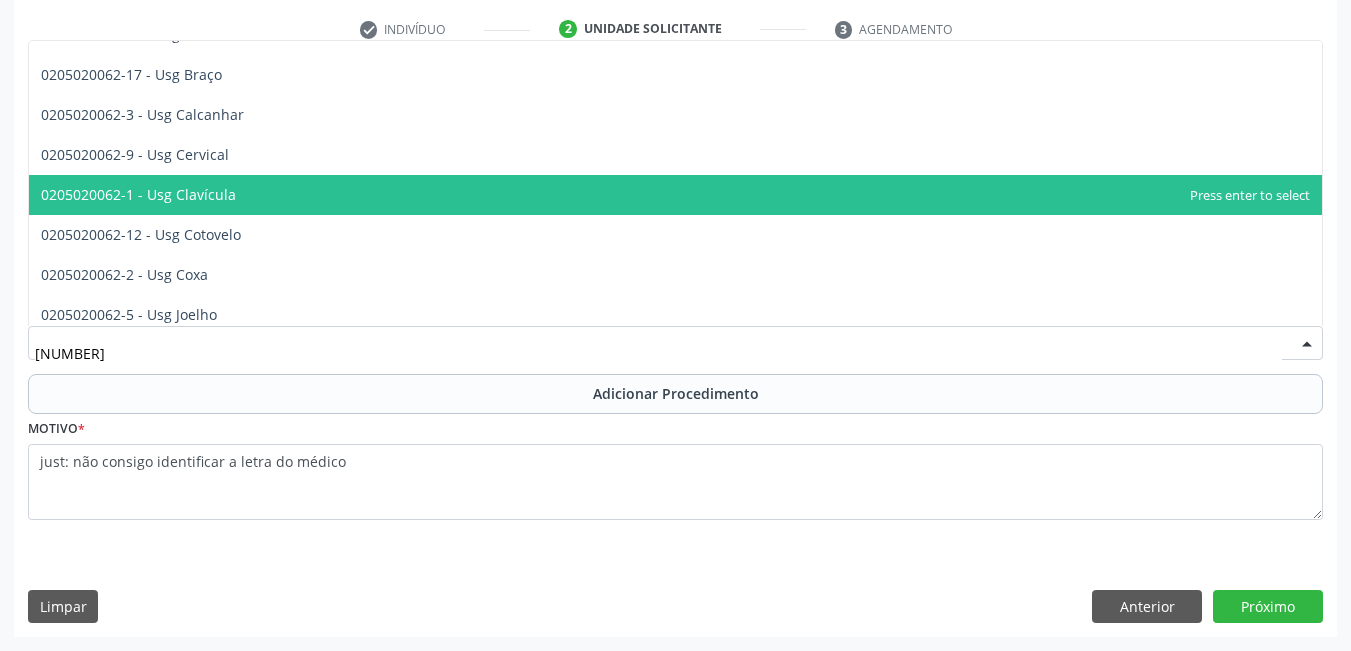 scroll, scrollTop: 0, scrollLeft: 0, axis: both 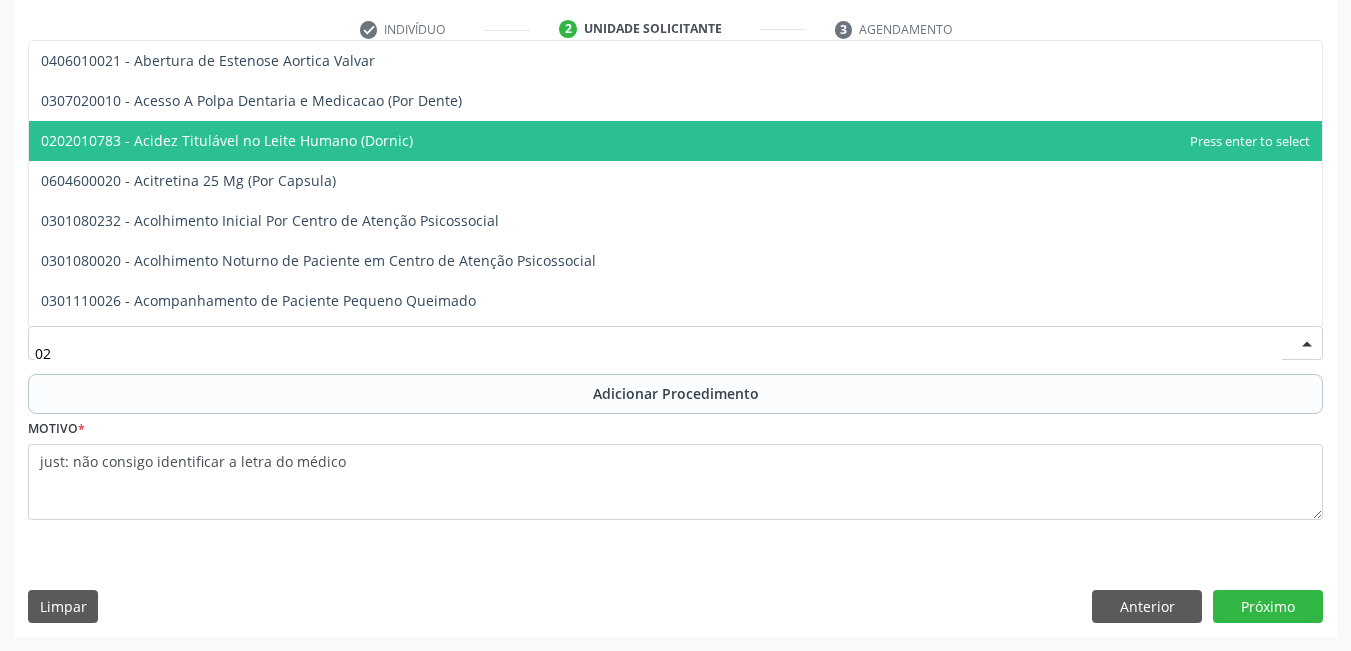 type on "0" 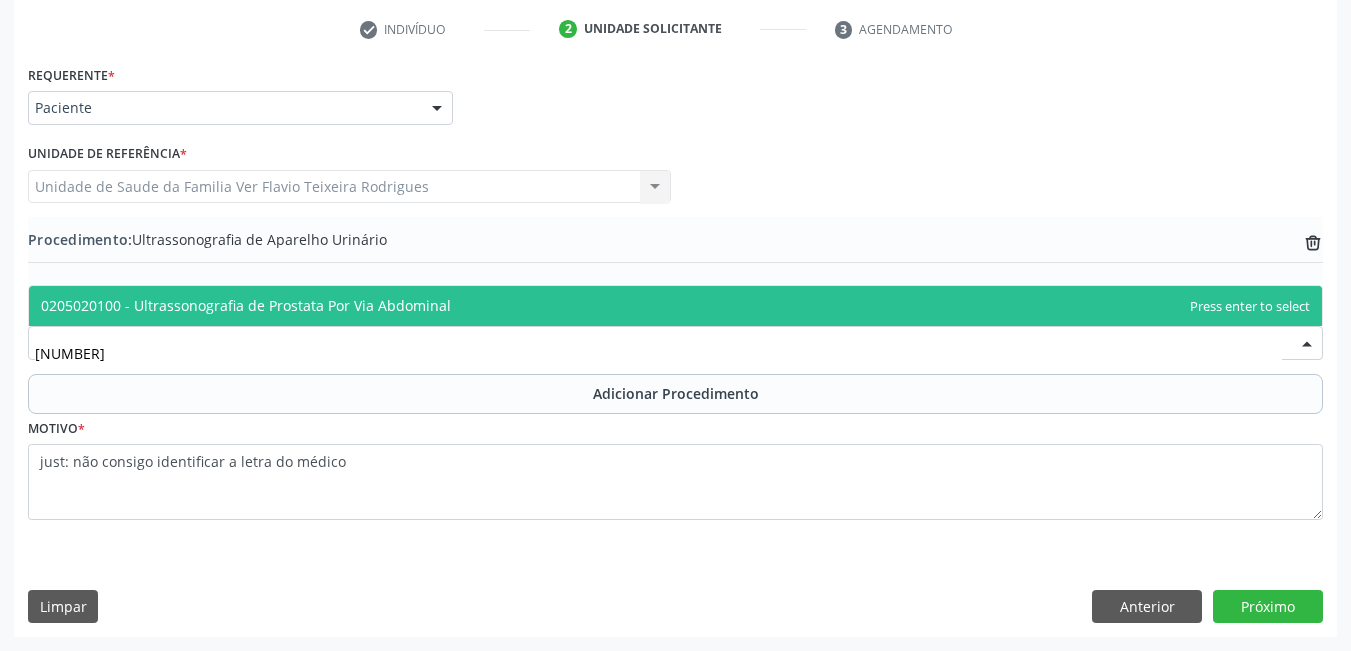 type on "0205020100" 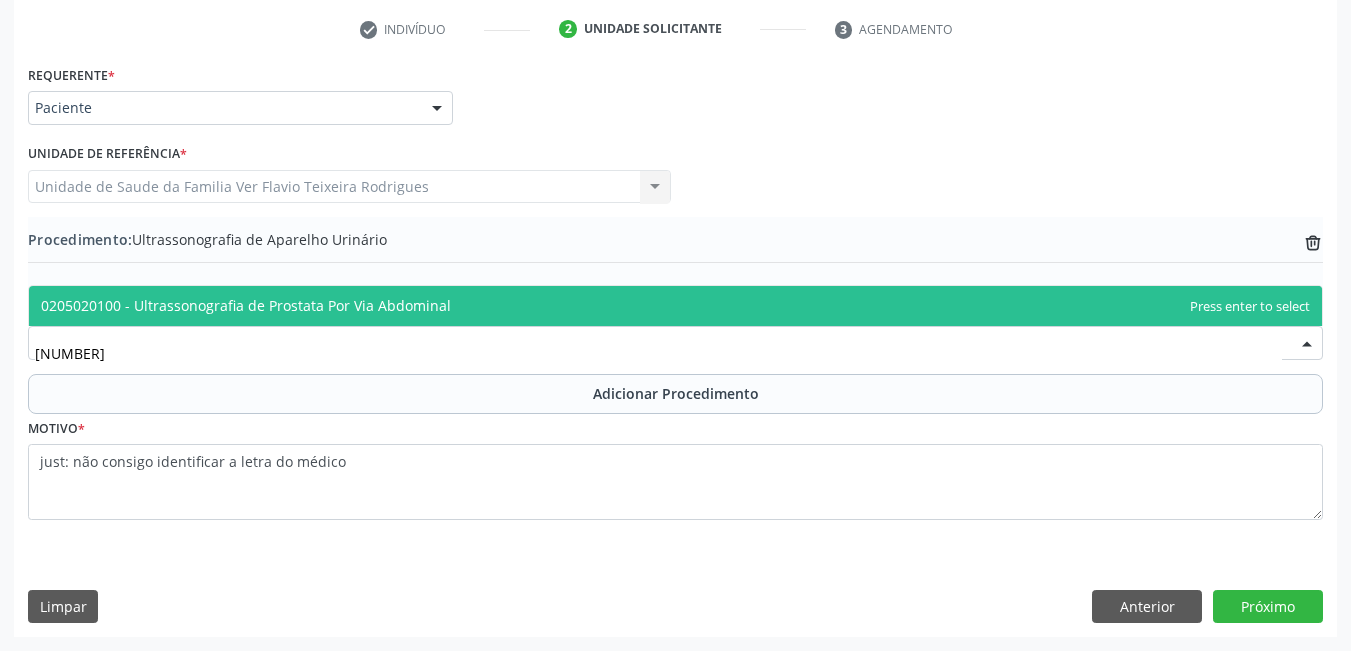 click on "0205020100 - Ultrassonografia de Prostata Por Via Abdominal" at bounding box center [246, 305] 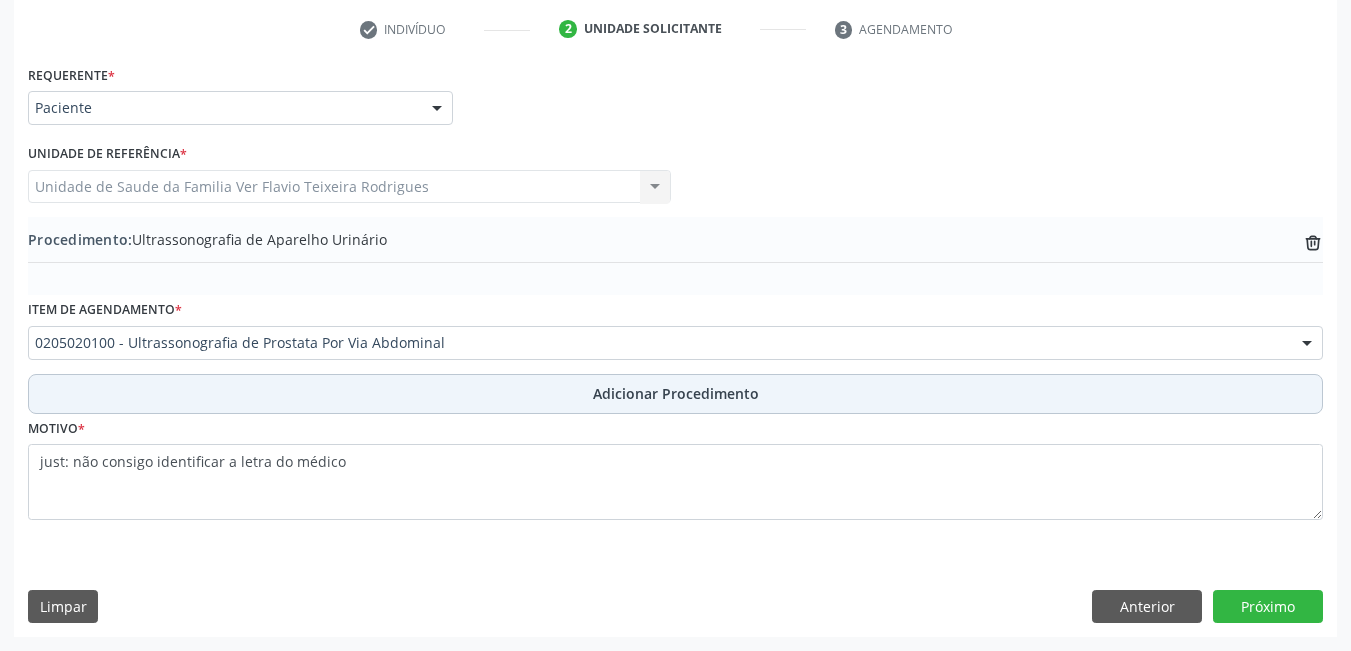 click on "Adicionar Procedimento" at bounding box center (675, 394) 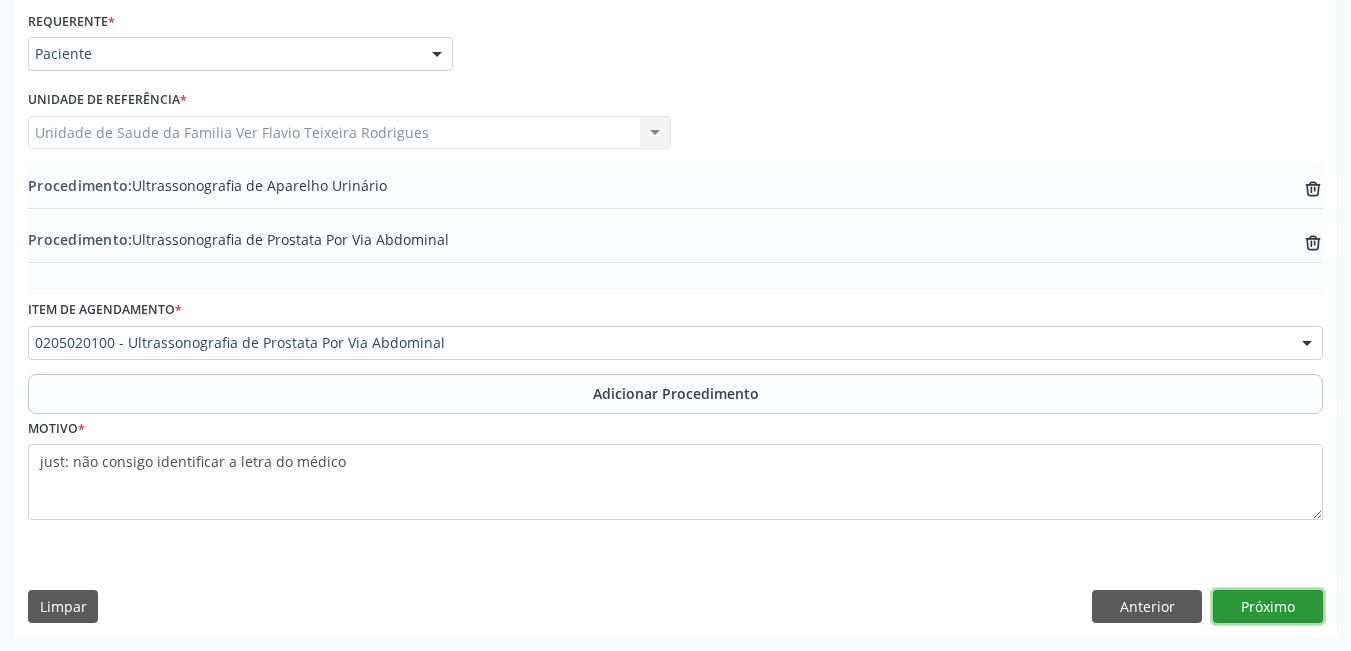 click on "Próximo" at bounding box center (1268, 607) 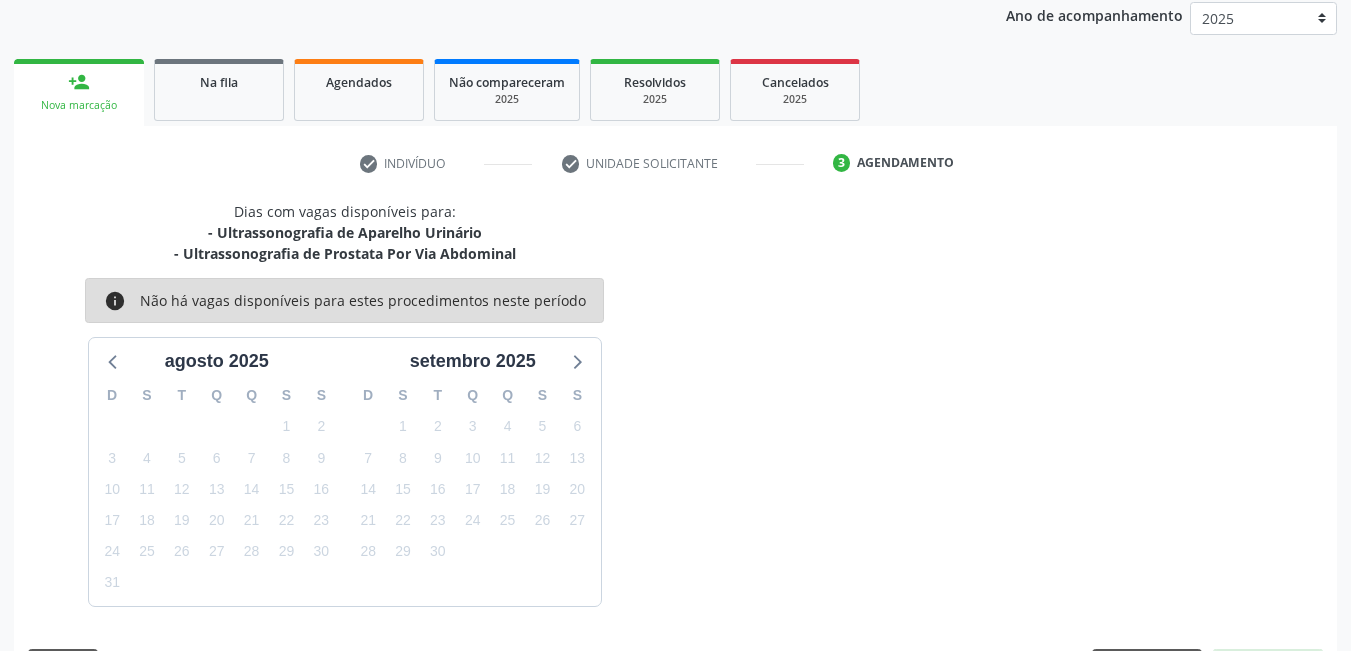 scroll, scrollTop: 327, scrollLeft: 0, axis: vertical 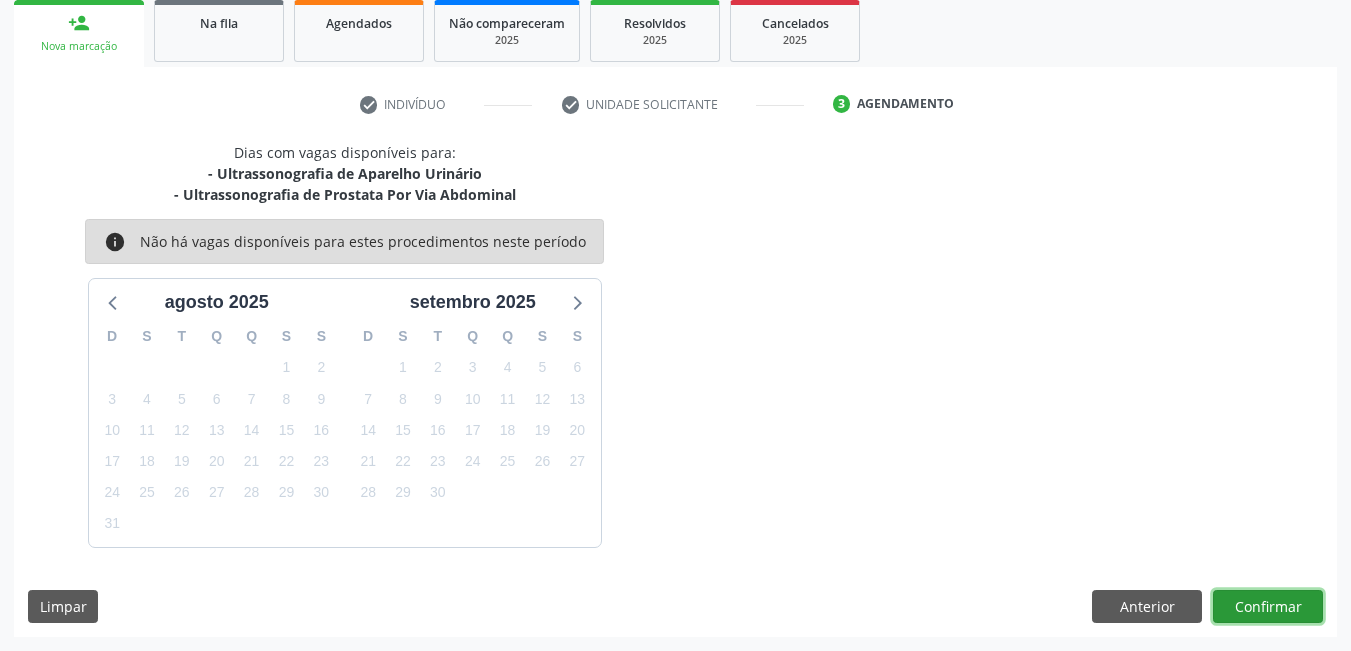 click on "Confirmar" at bounding box center (1268, 607) 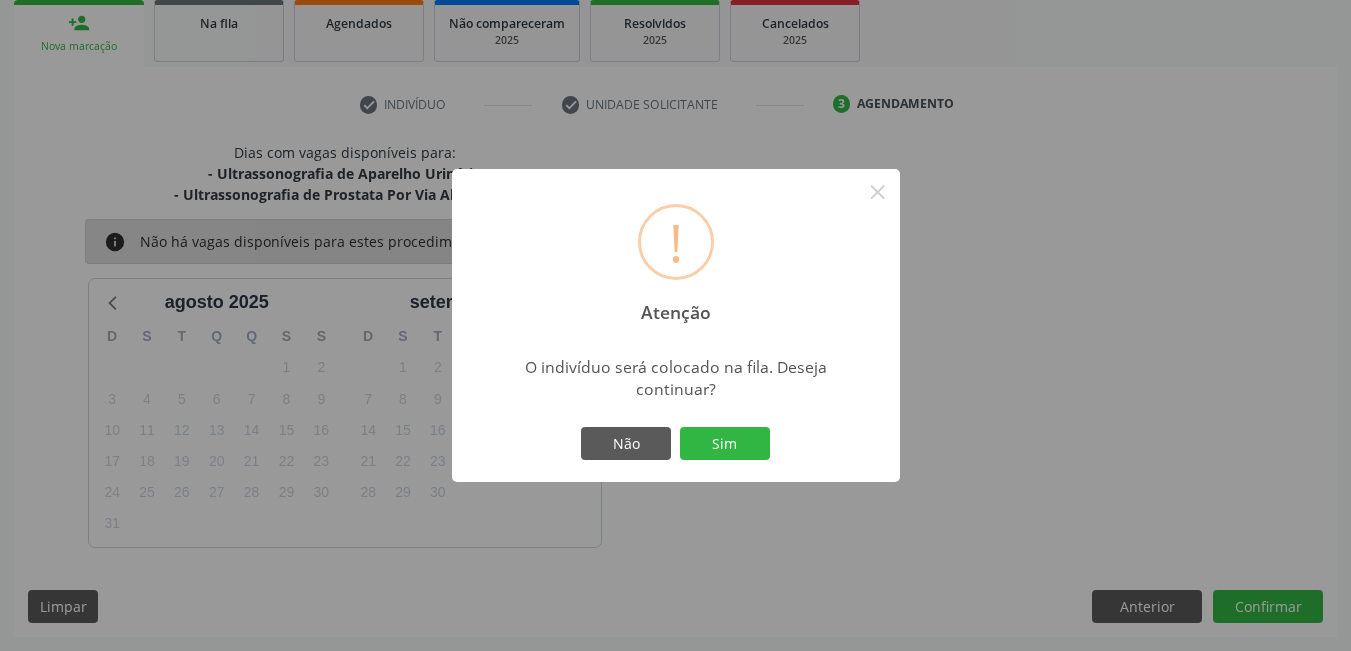 click on "! Atenção × O indivíduo será colocado na fila. Deseja continuar? Não Sim" at bounding box center (676, 326) 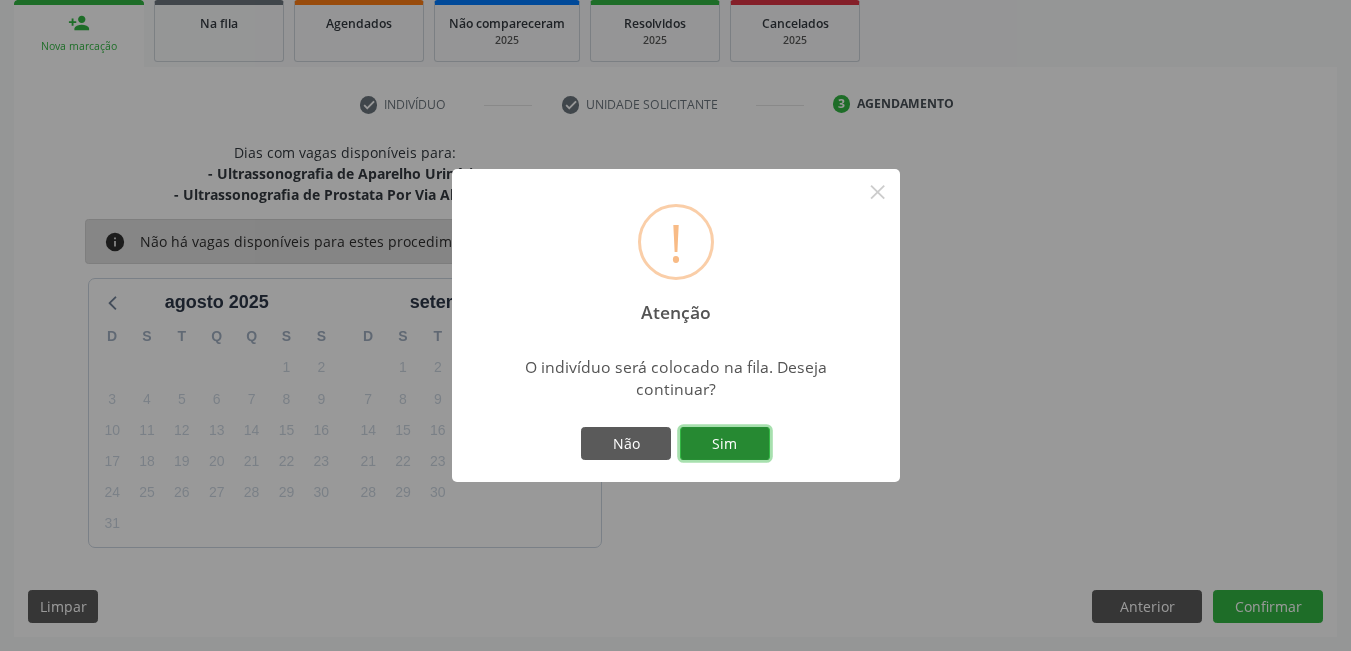 click on "Sim" at bounding box center [725, 444] 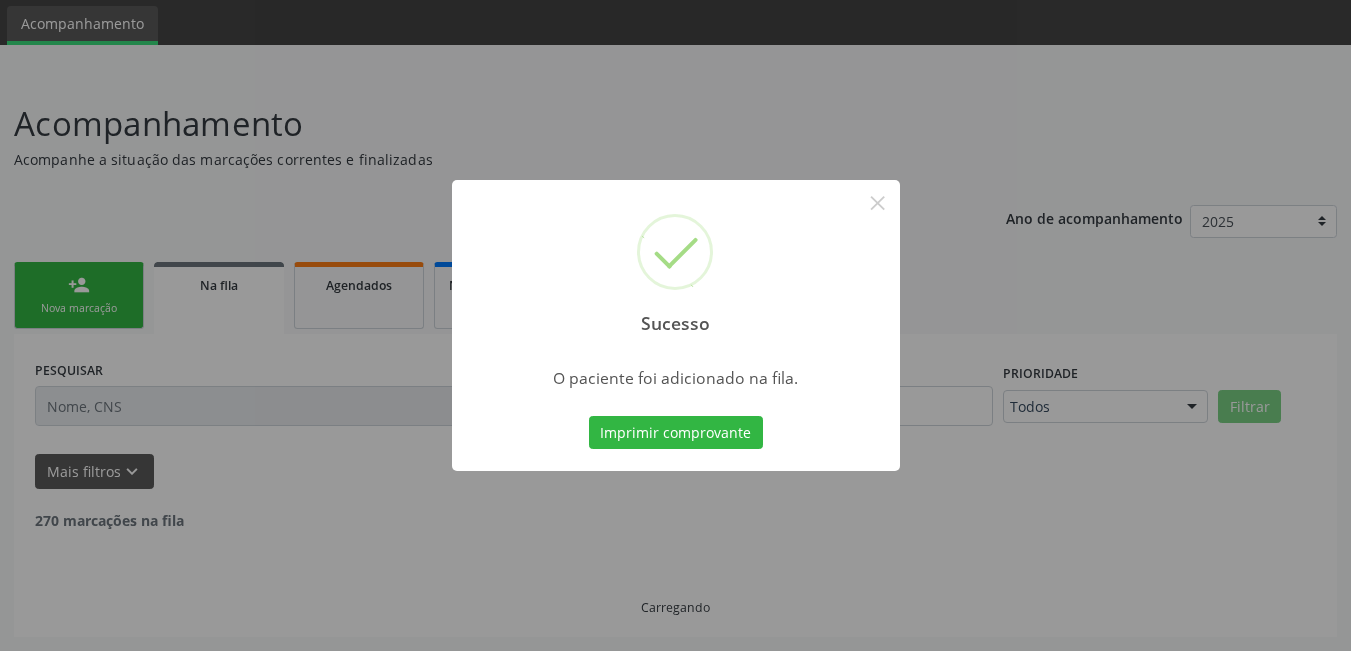 scroll, scrollTop: 44, scrollLeft: 0, axis: vertical 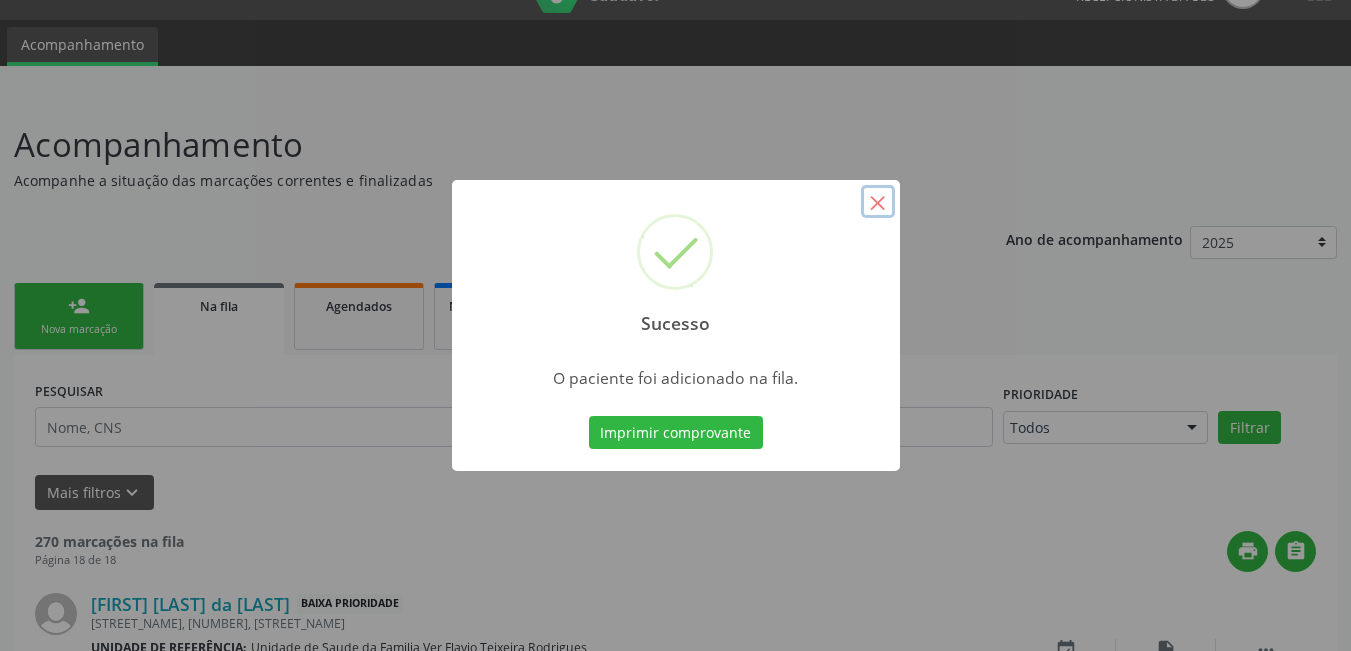 click on "×" at bounding box center (878, 202) 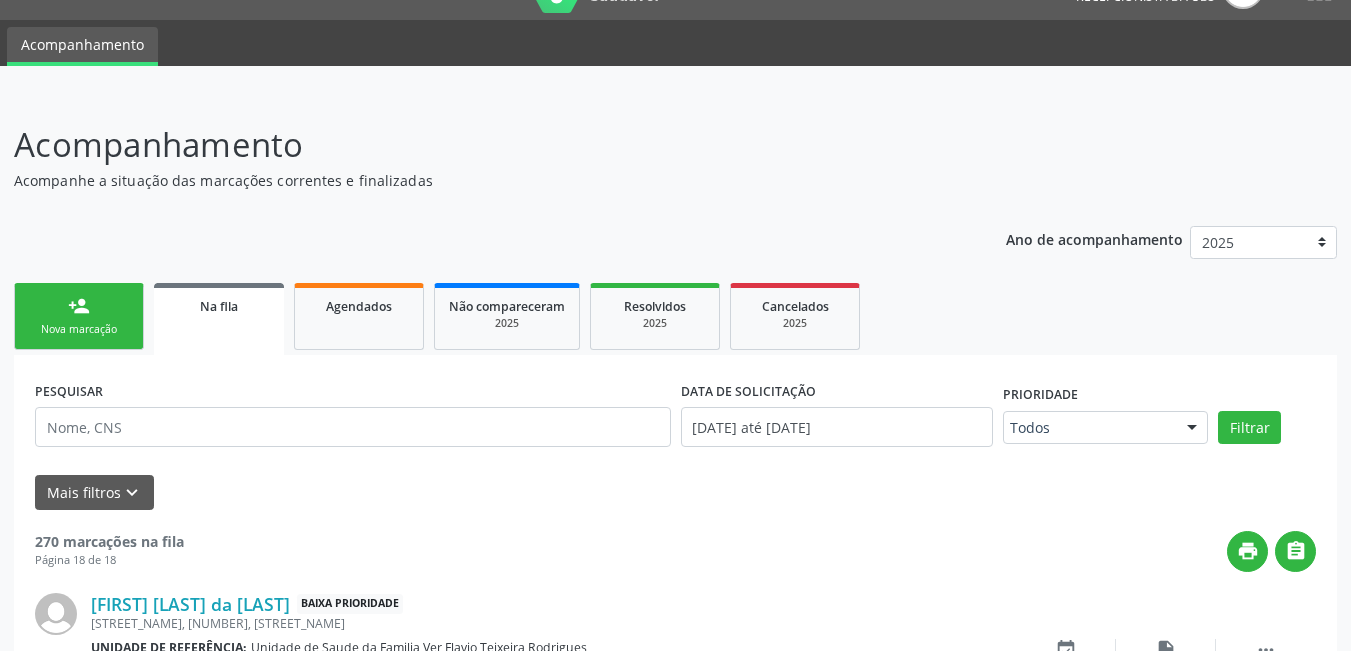 click on "person_add
Nova marcação" at bounding box center (79, 316) 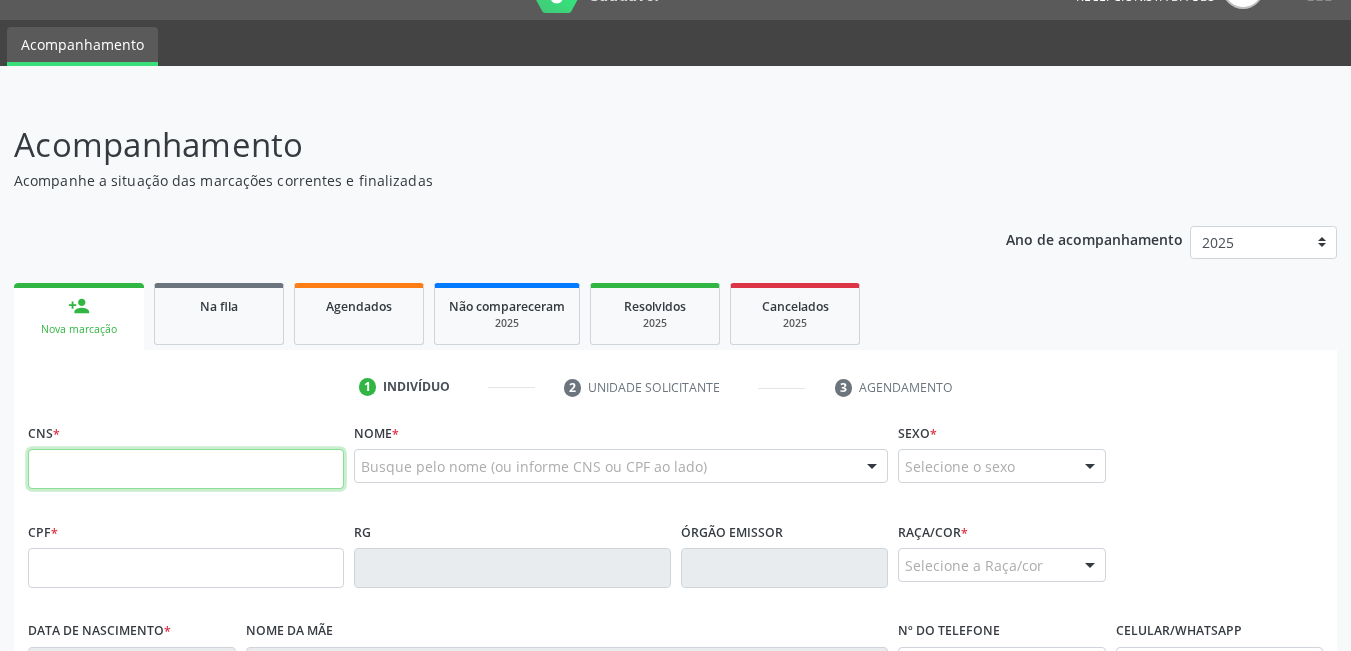 click at bounding box center (186, 469) 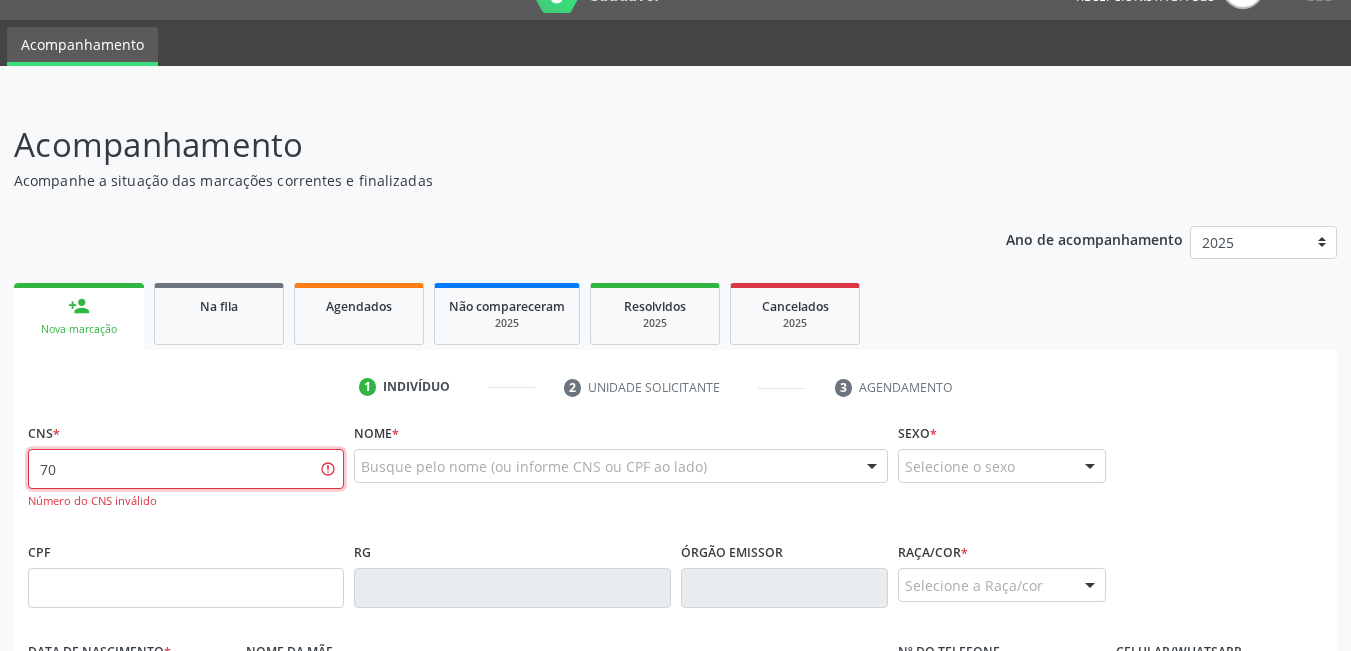 type on "7" 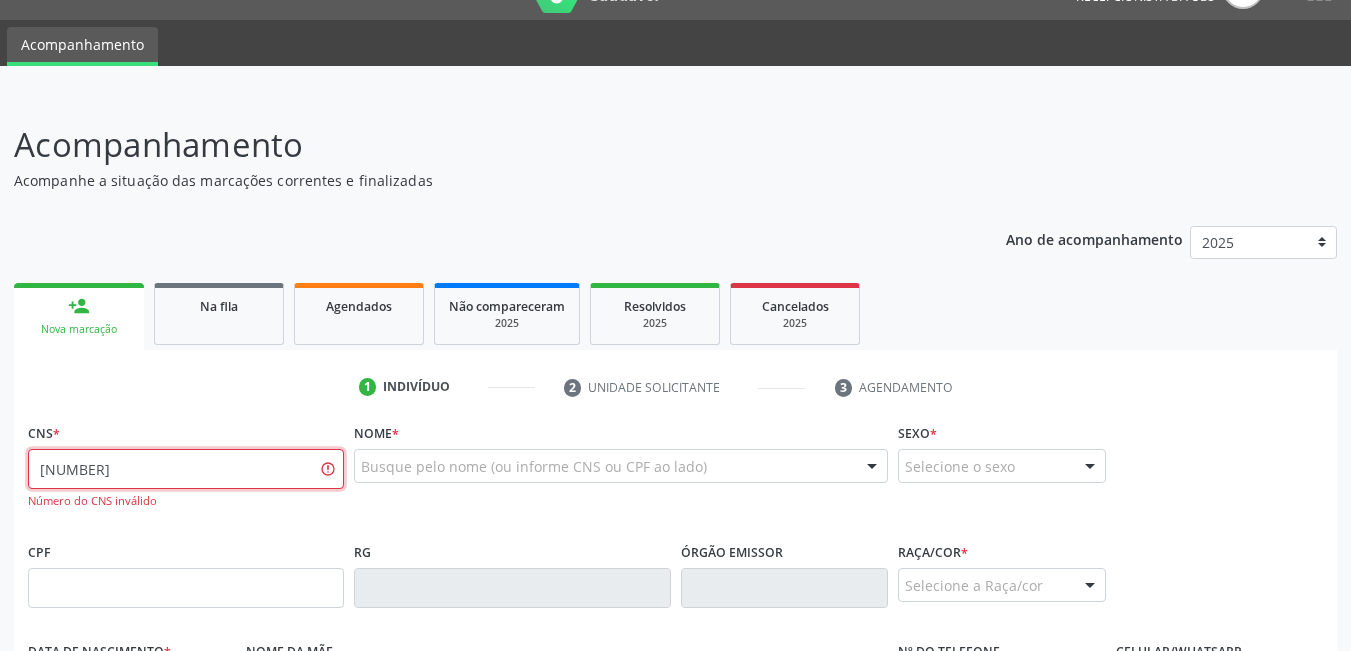 type on "708 2011 3965 8547" 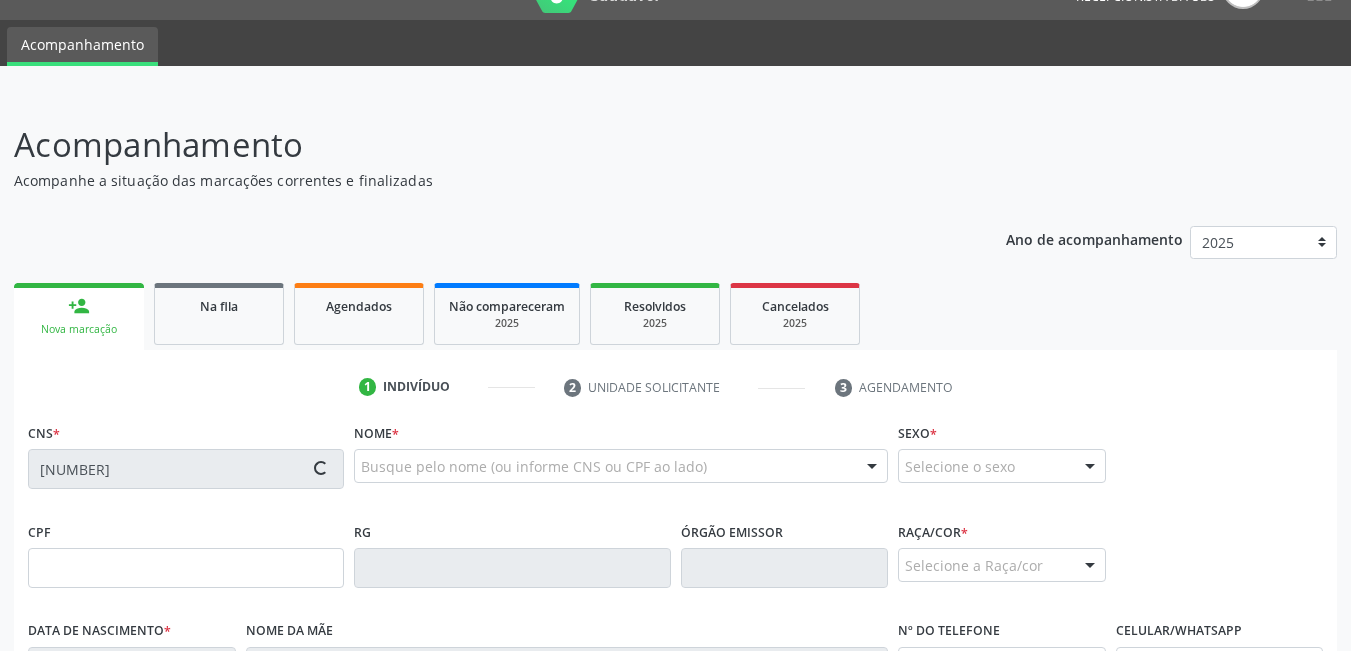 type on "074.508.164-90" 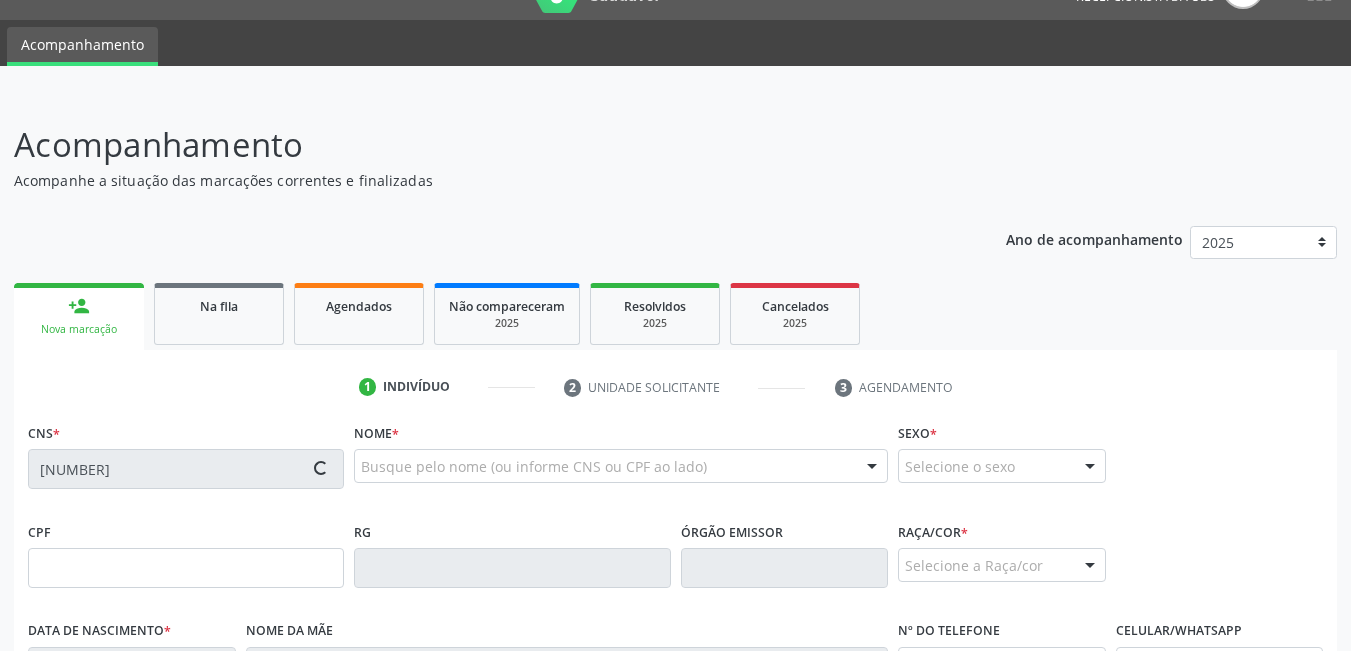 type on "08/01/1963" 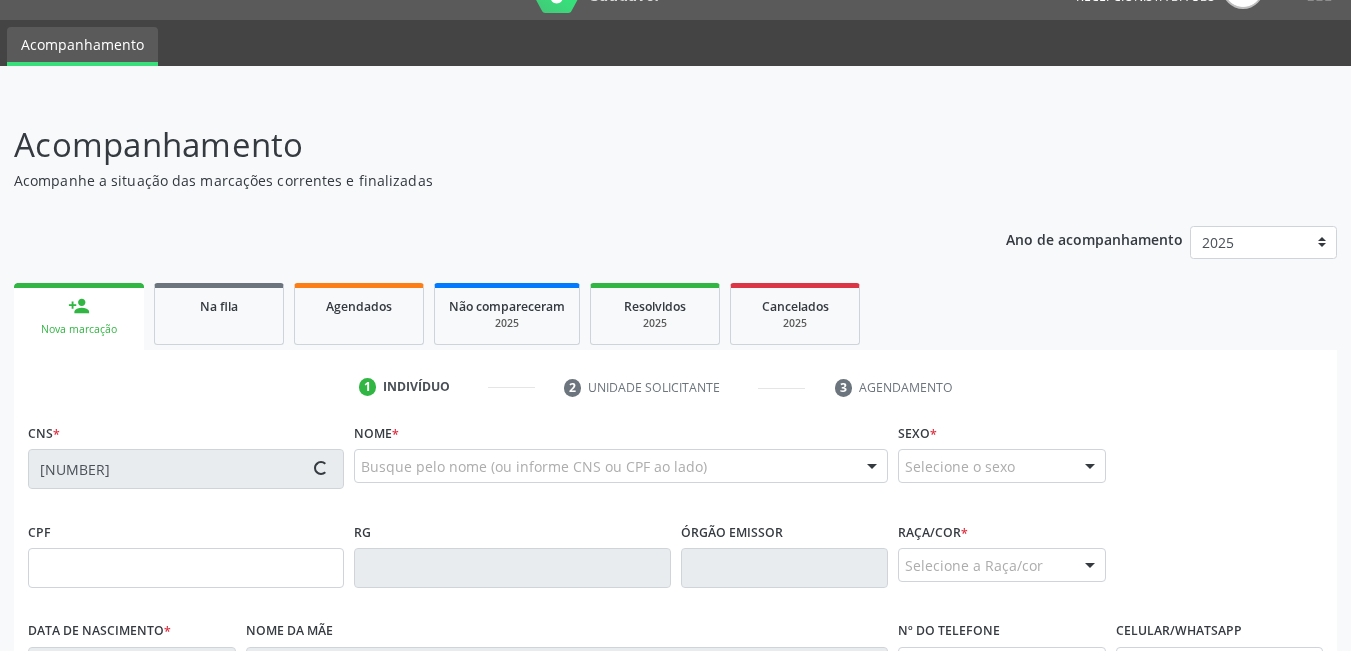 type on "(82) 98809-5834" 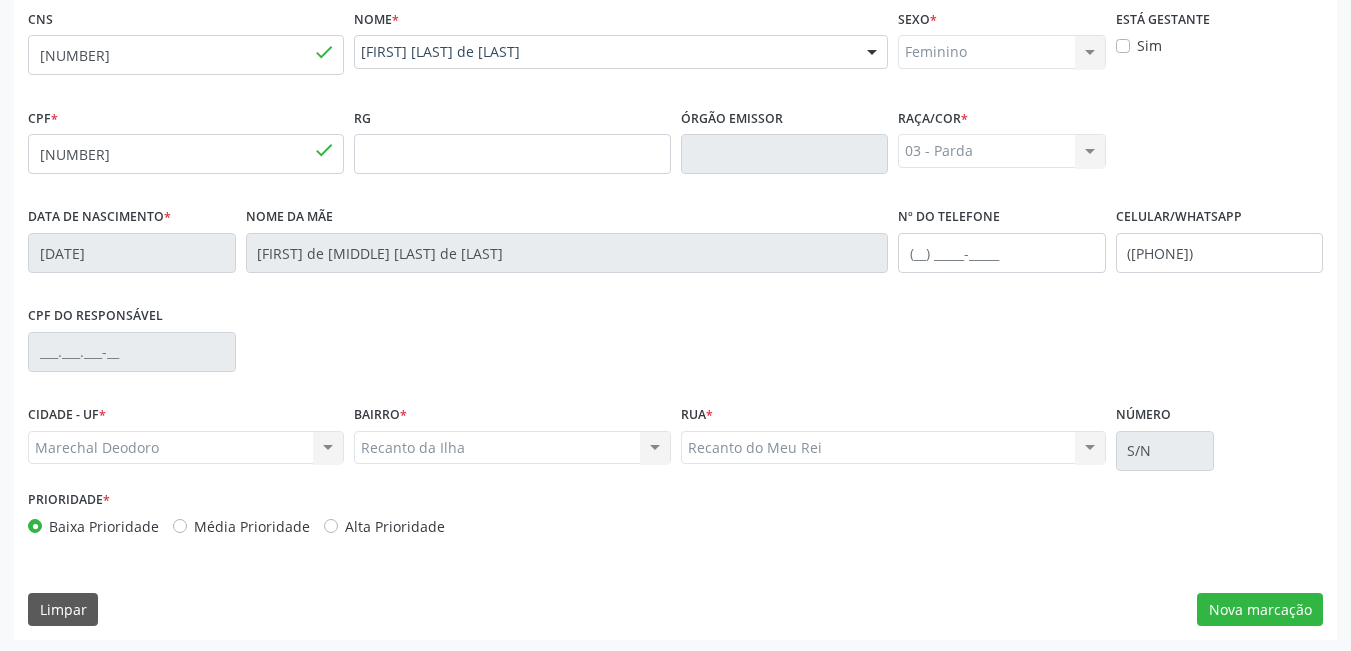 scroll, scrollTop: 461, scrollLeft: 0, axis: vertical 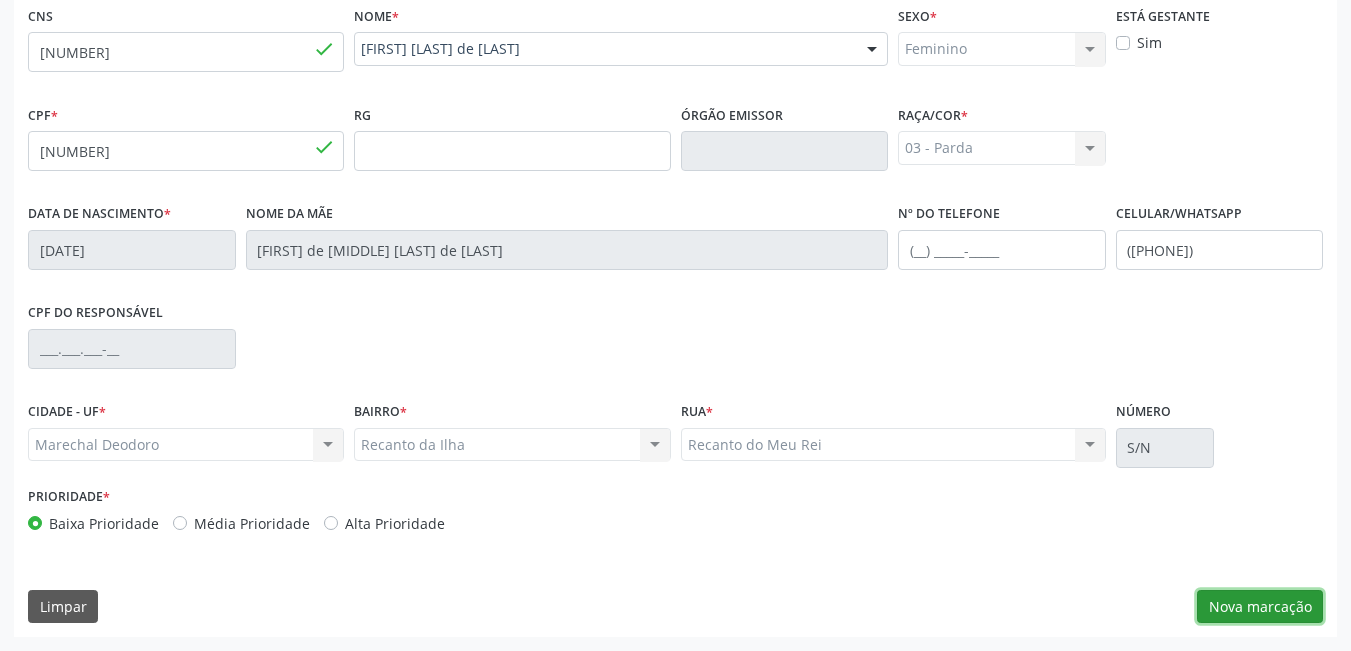 click on "Nova marcação" at bounding box center [1260, 607] 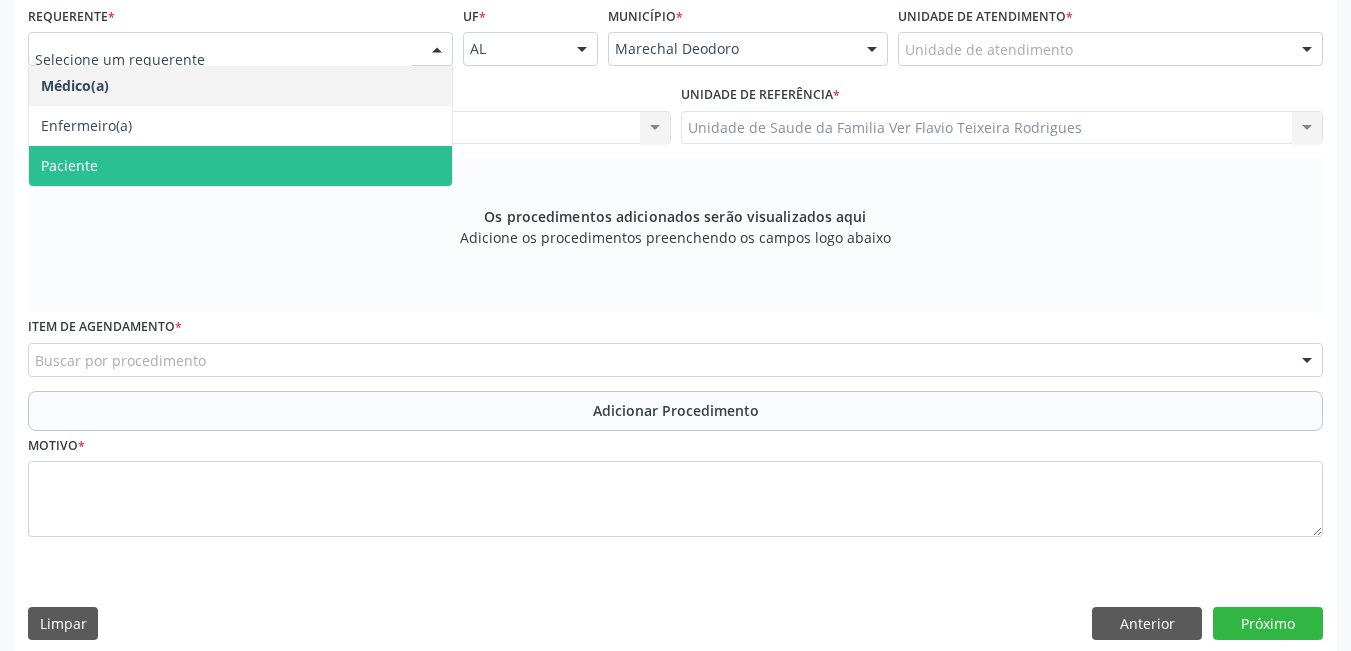 click on "Paciente" at bounding box center (240, 166) 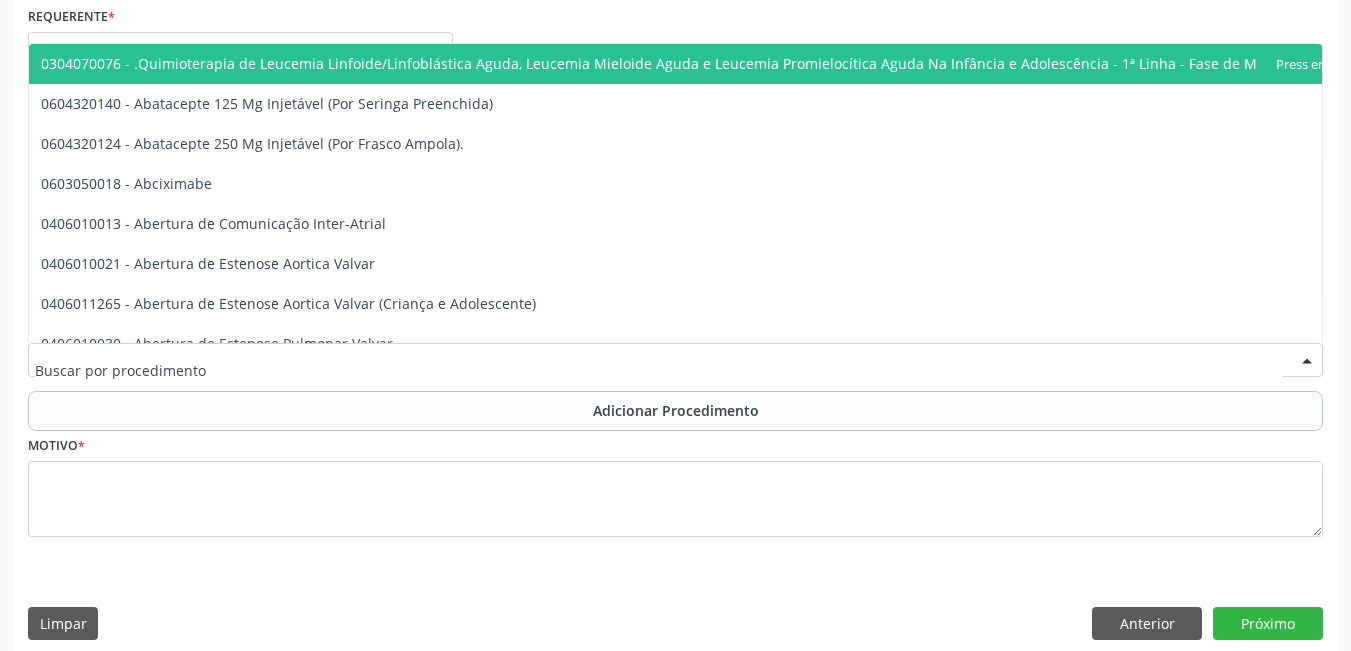 click at bounding box center [675, 360] 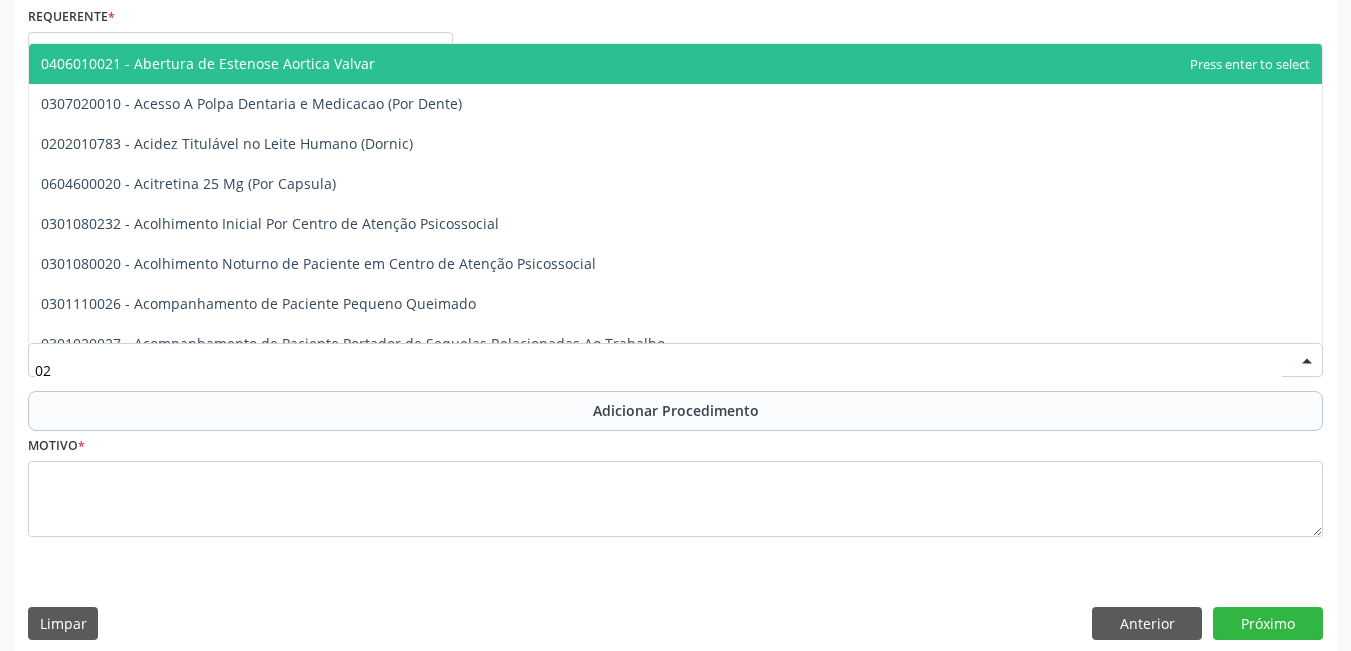 type on "0" 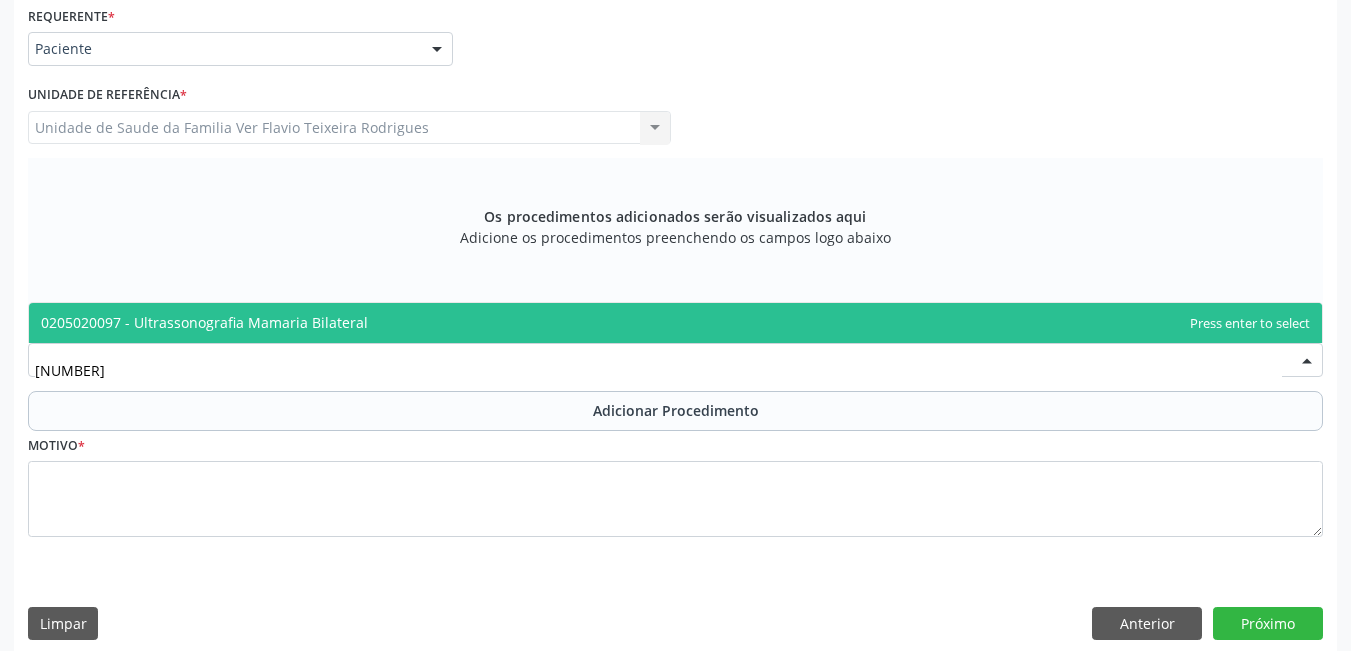 type on "0205020097" 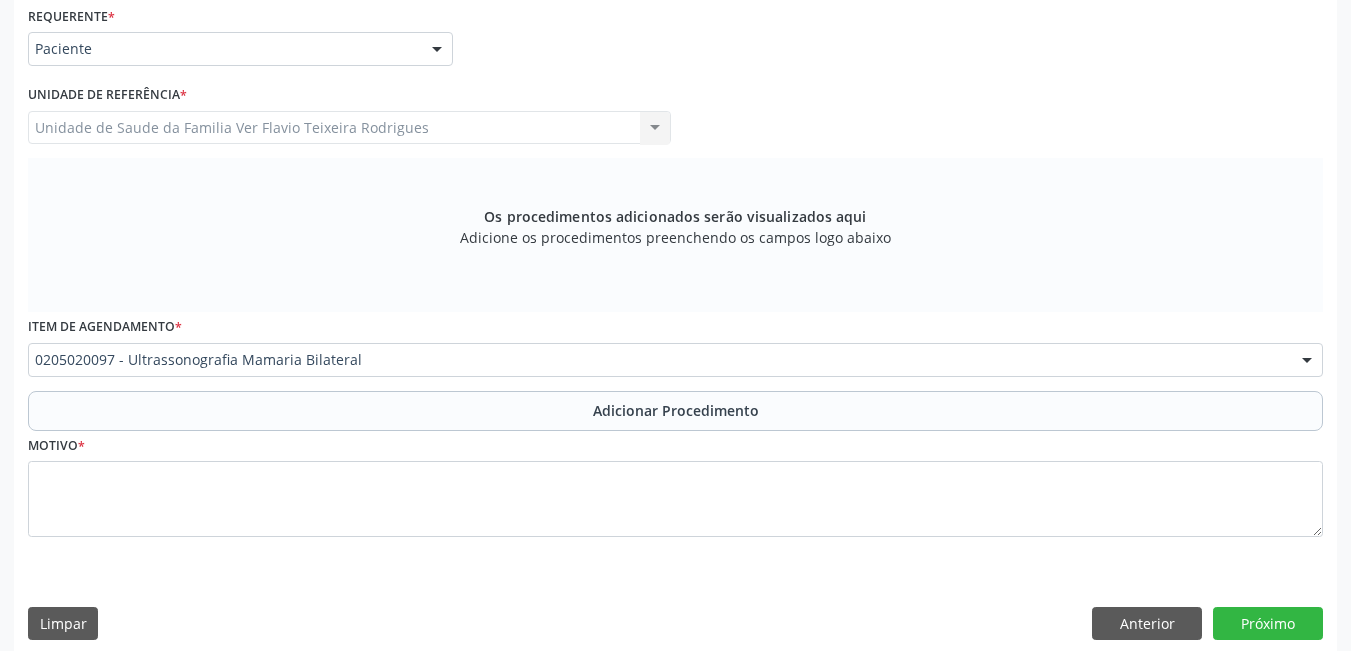 click on "Motivo
*" at bounding box center (675, 484) 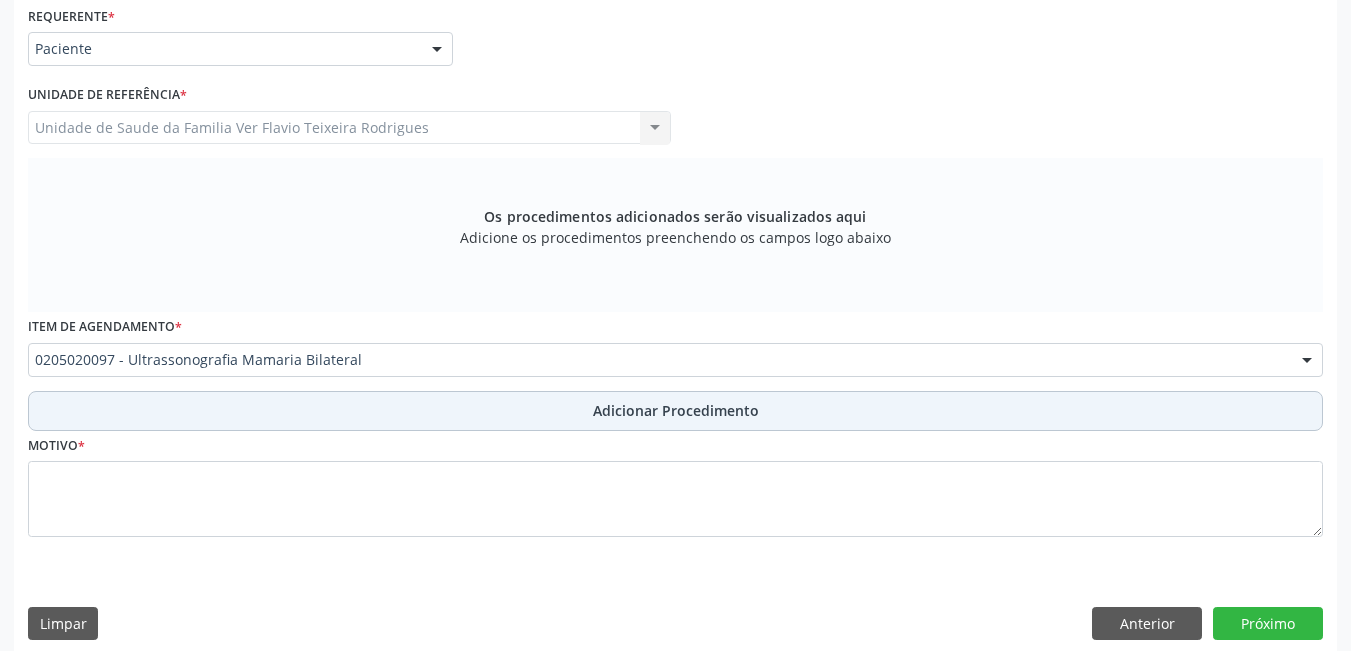 click on "Adicionar Procedimento" at bounding box center (675, 411) 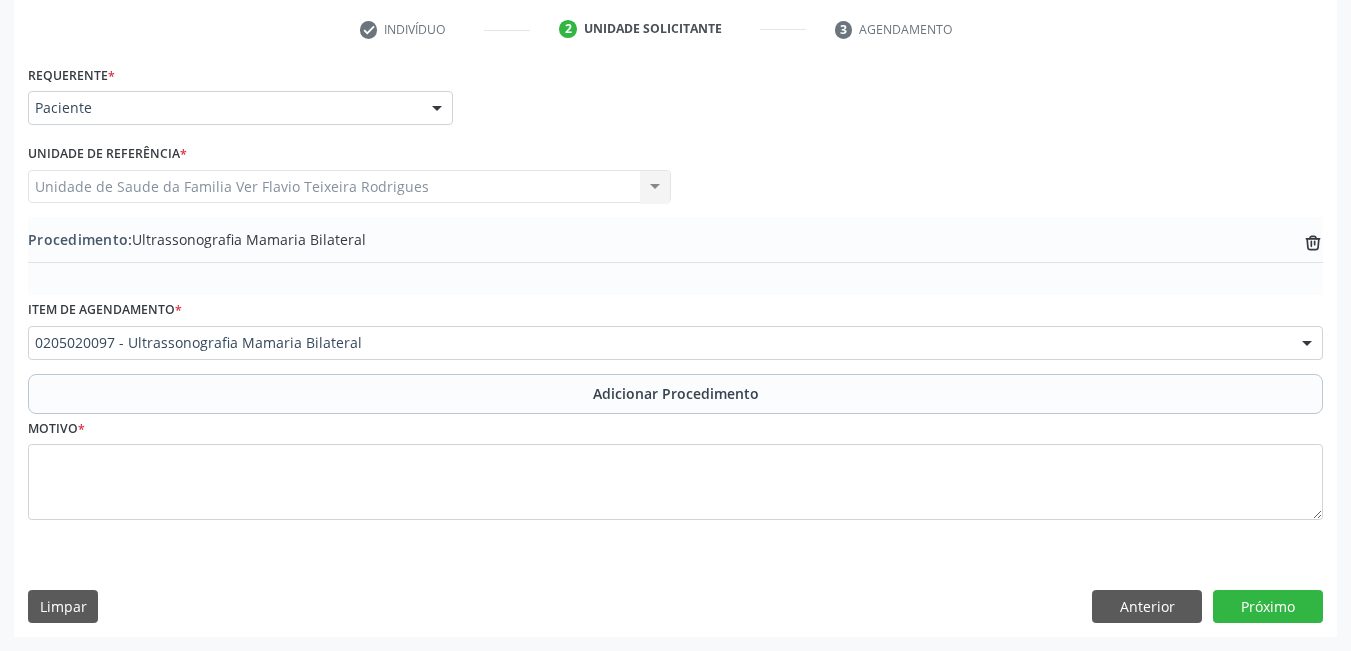 scroll, scrollTop: 402, scrollLeft: 0, axis: vertical 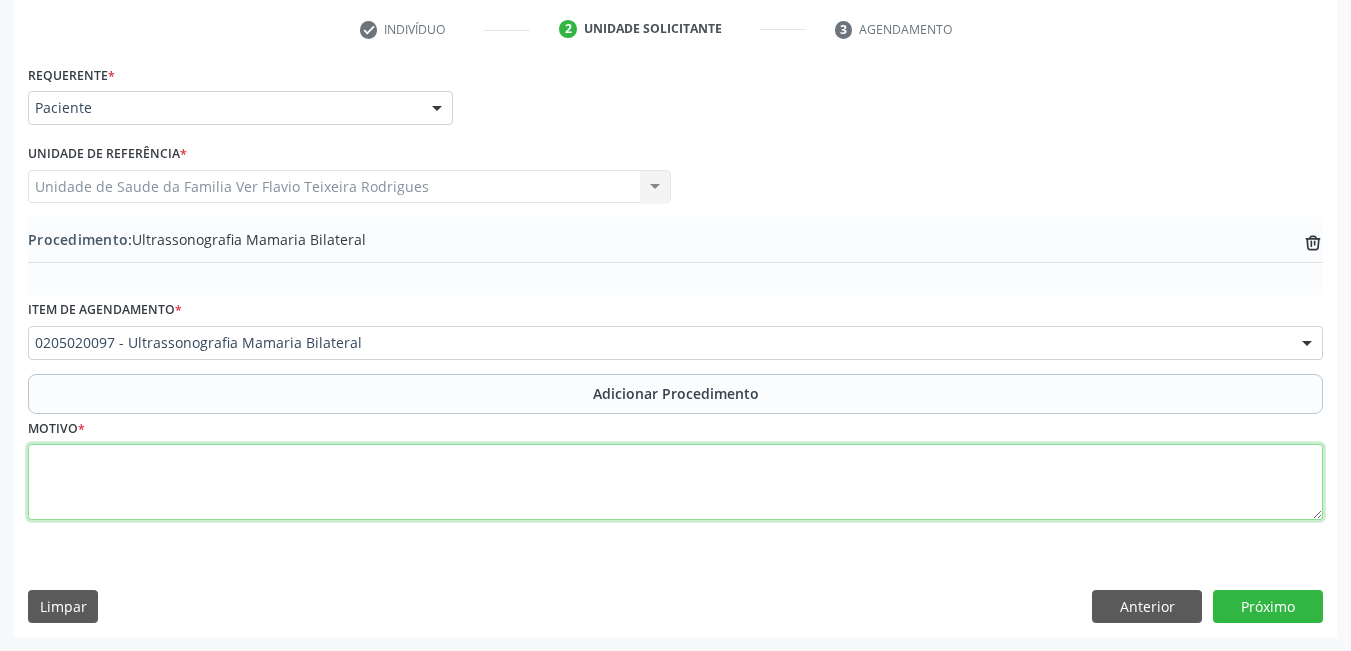 click at bounding box center [675, 482] 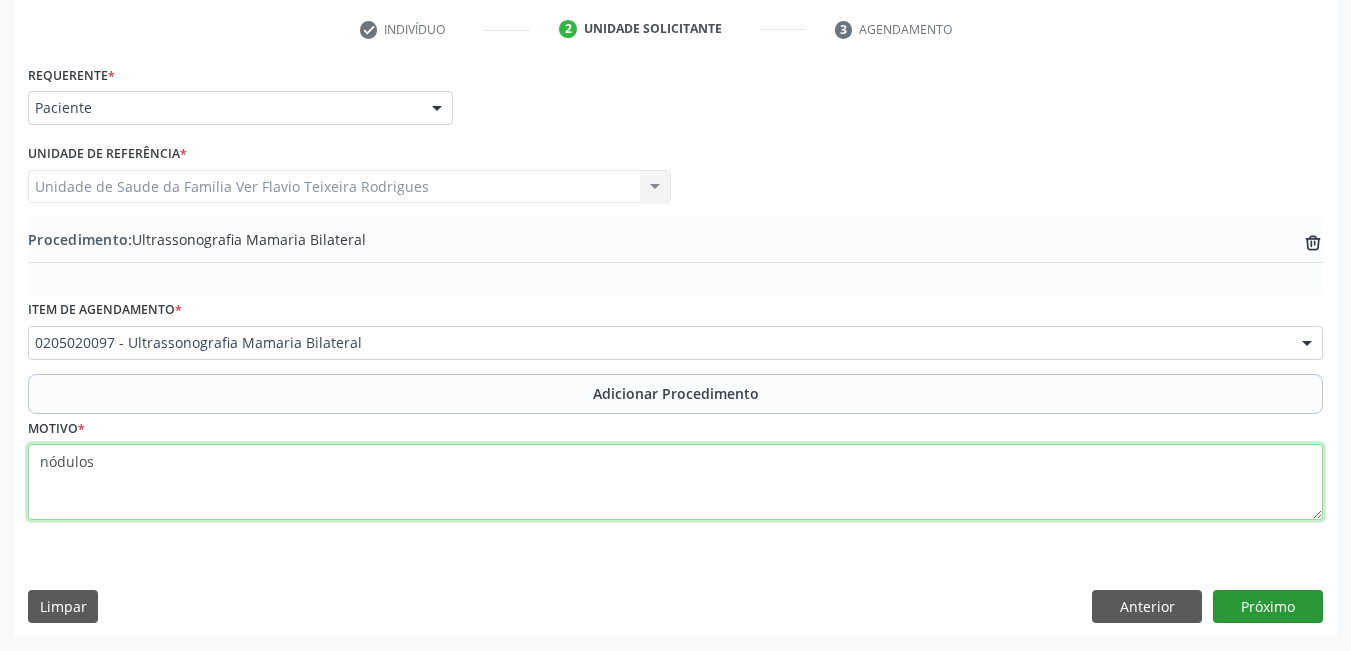type on "nódulos" 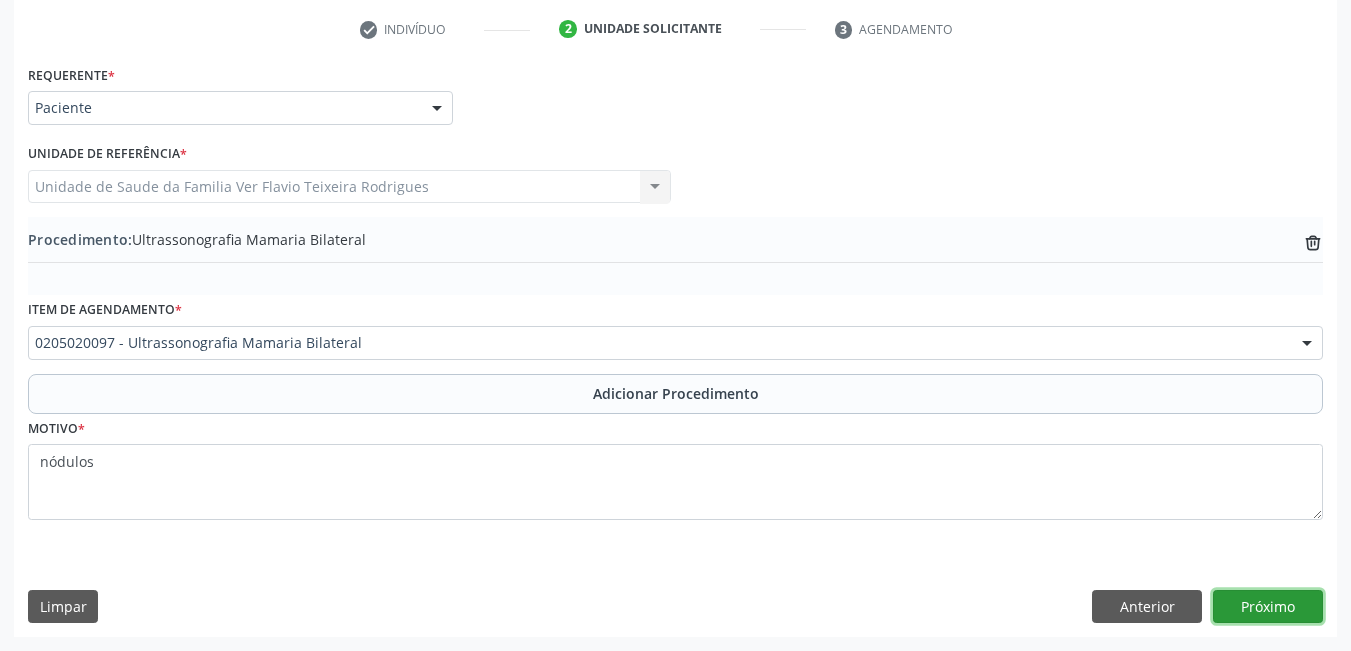 click on "Próximo" at bounding box center [1268, 607] 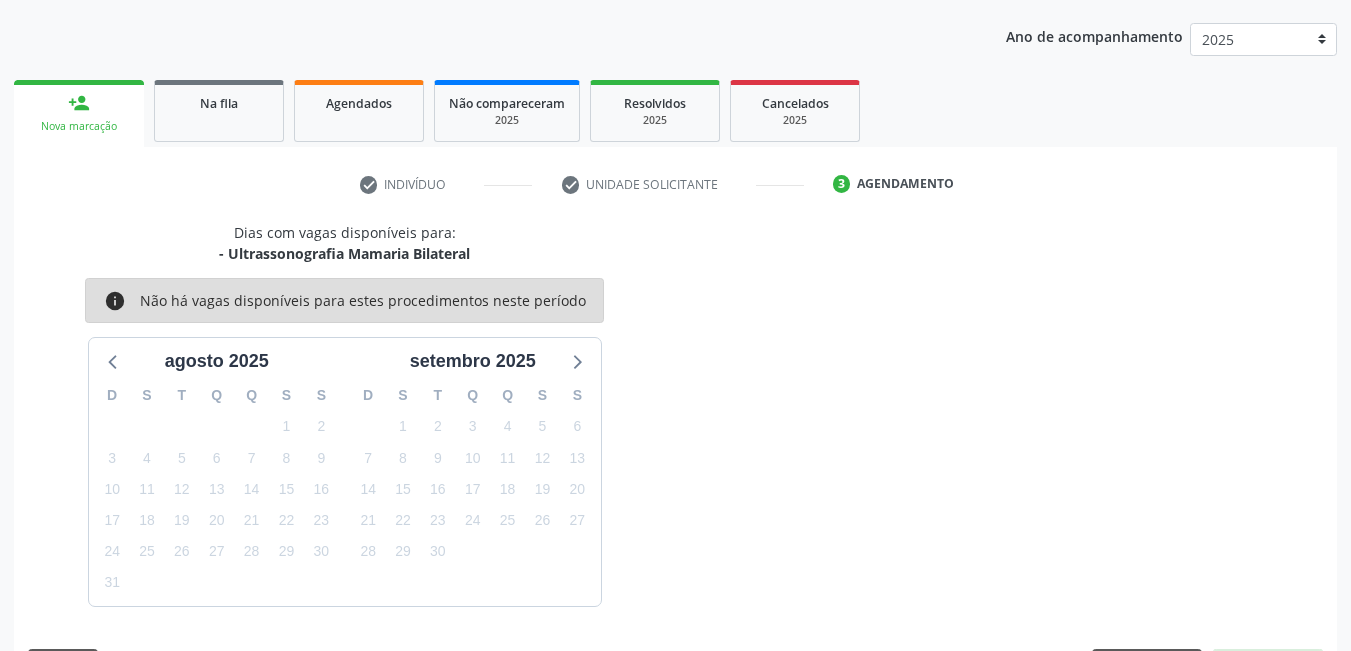 scroll, scrollTop: 306, scrollLeft: 0, axis: vertical 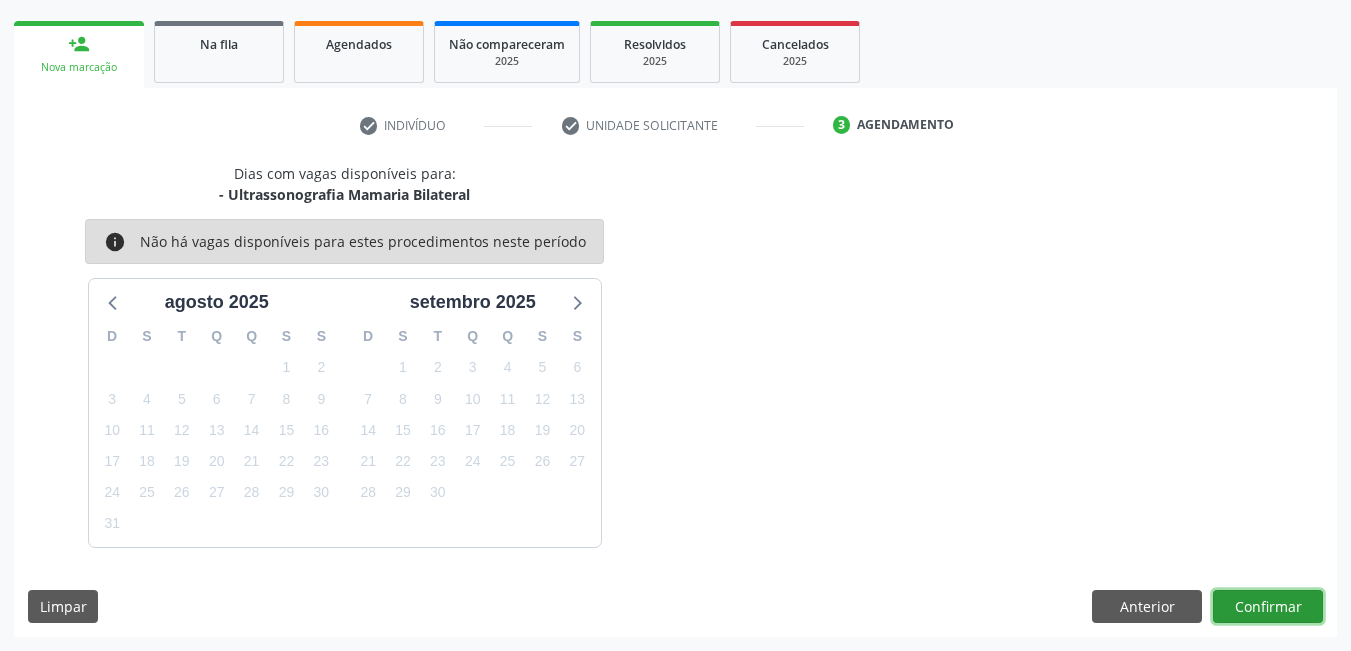 click on "Confirmar" at bounding box center [1268, 607] 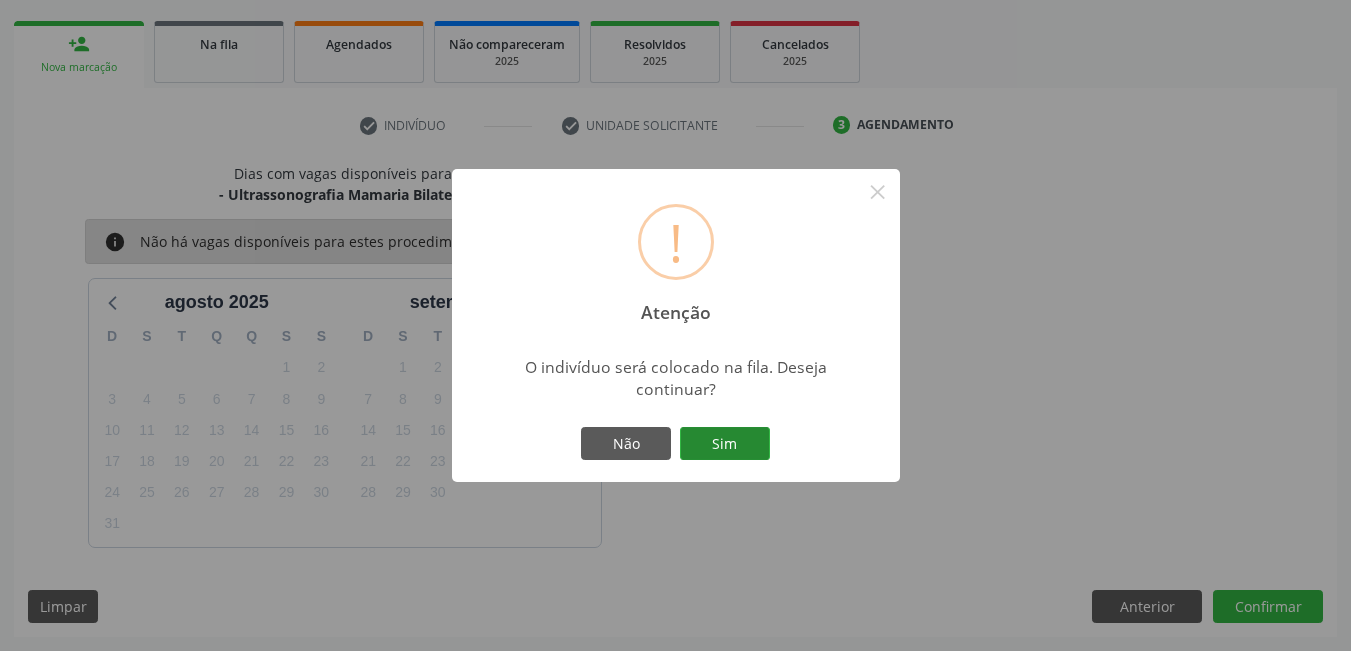 click on "Sim" at bounding box center [725, 444] 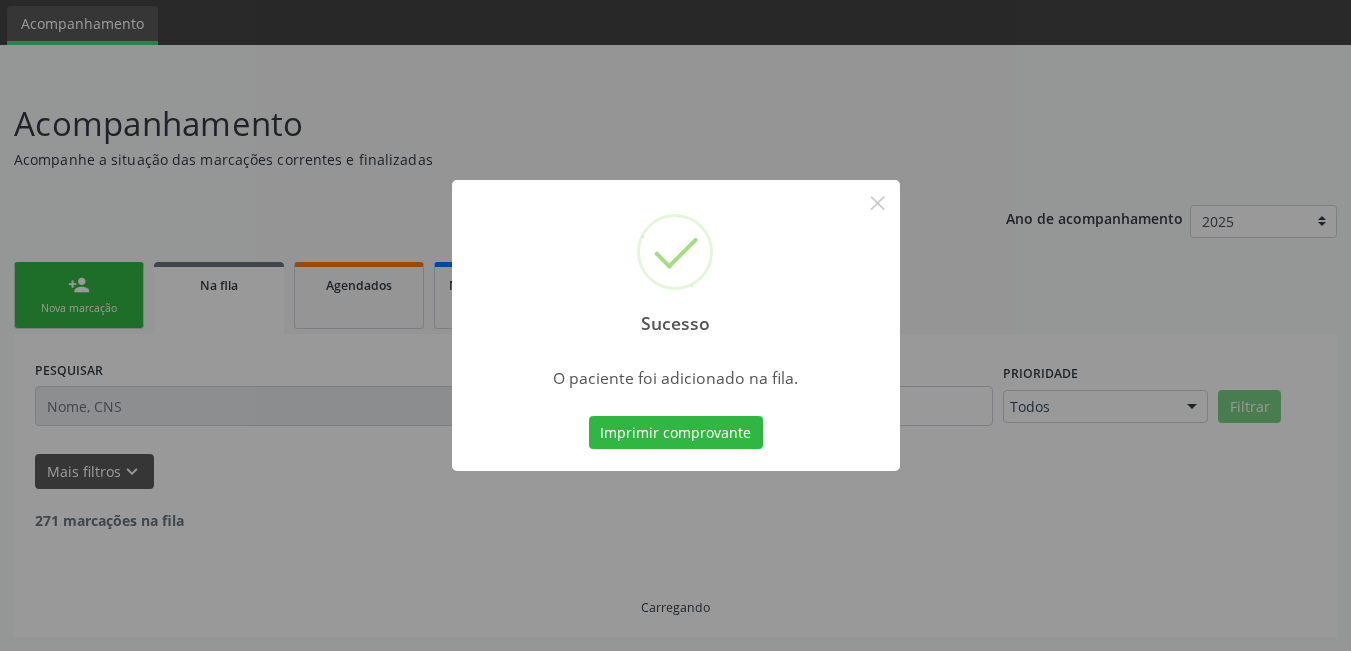 scroll, scrollTop: 44, scrollLeft: 0, axis: vertical 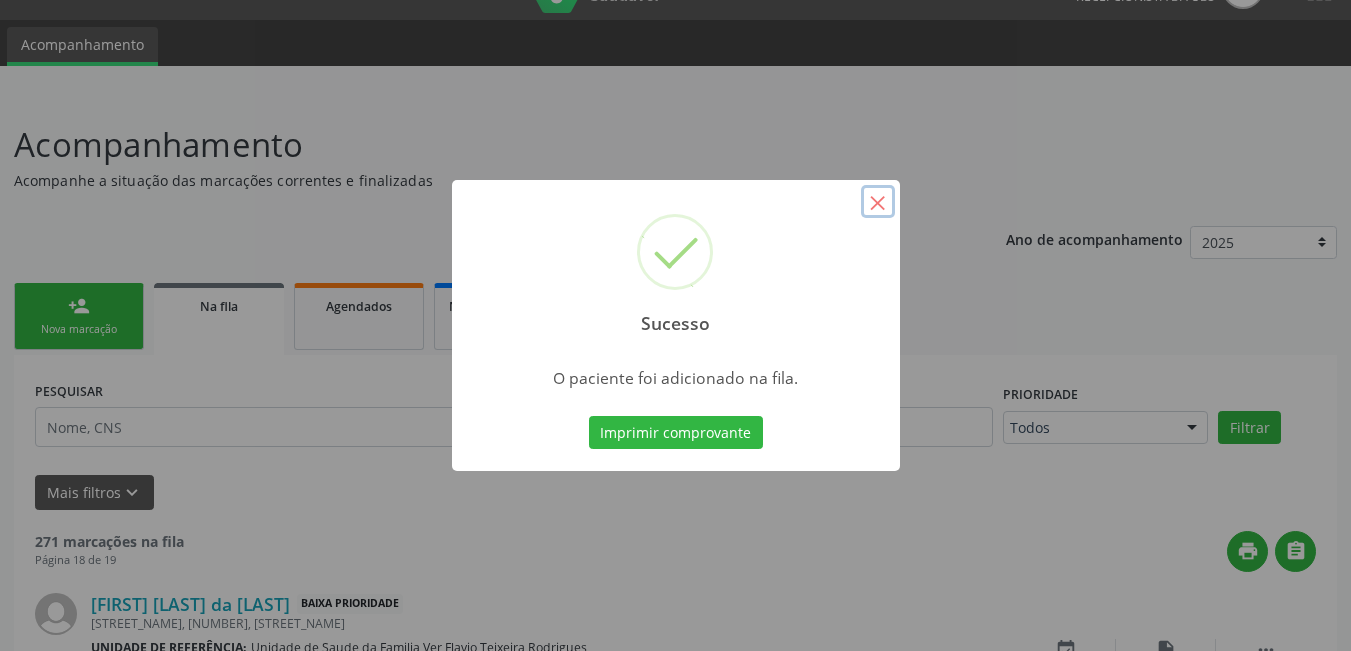 click on "×" at bounding box center [878, 202] 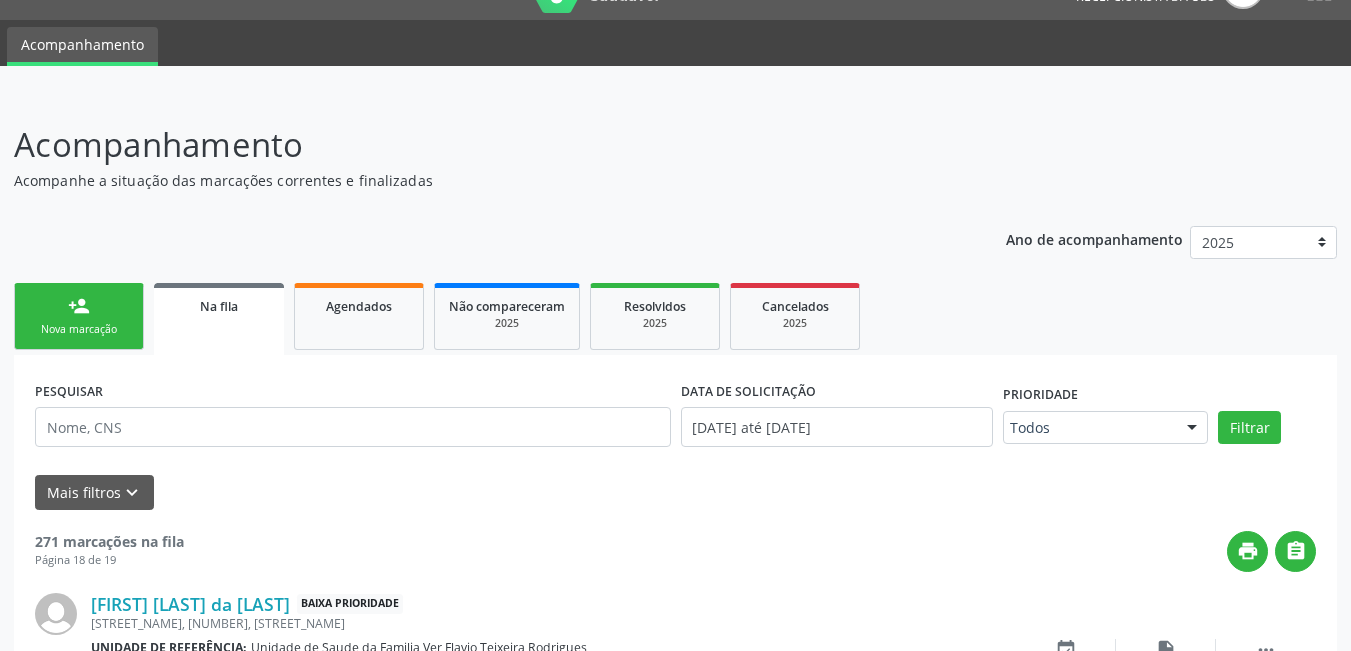 click on "person_add" at bounding box center [79, 306] 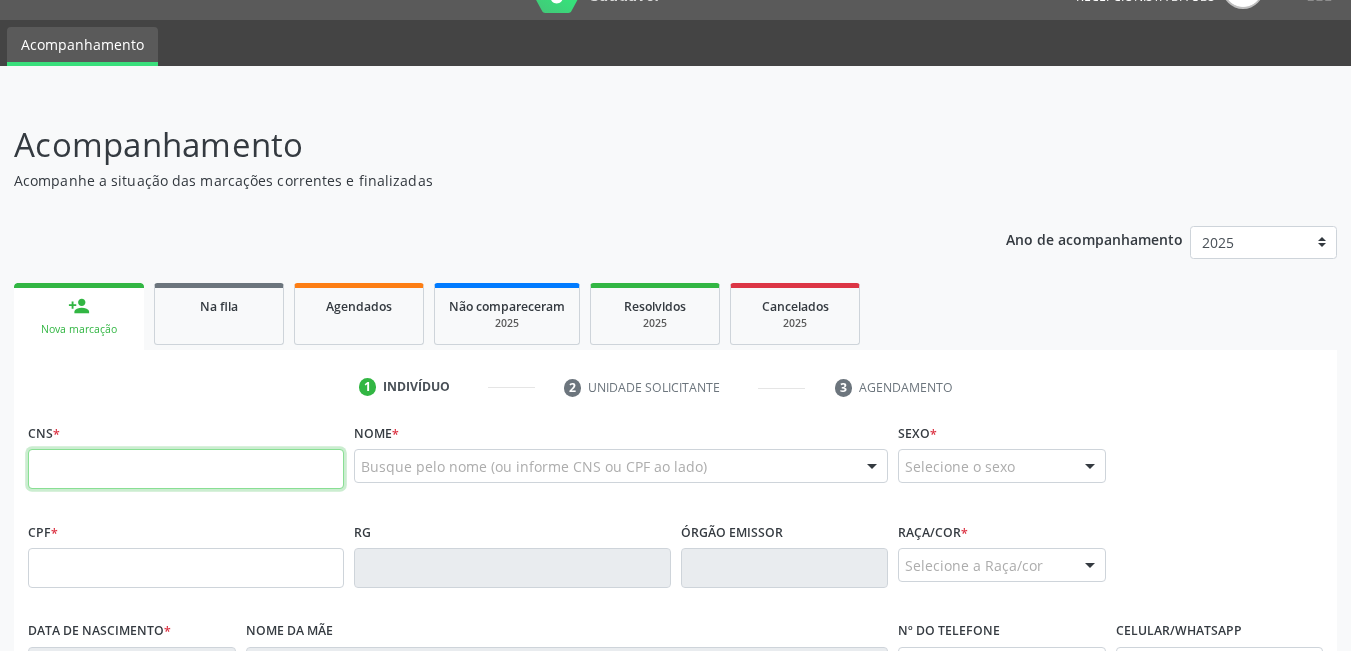 paste on "702 0098 0441 5888" 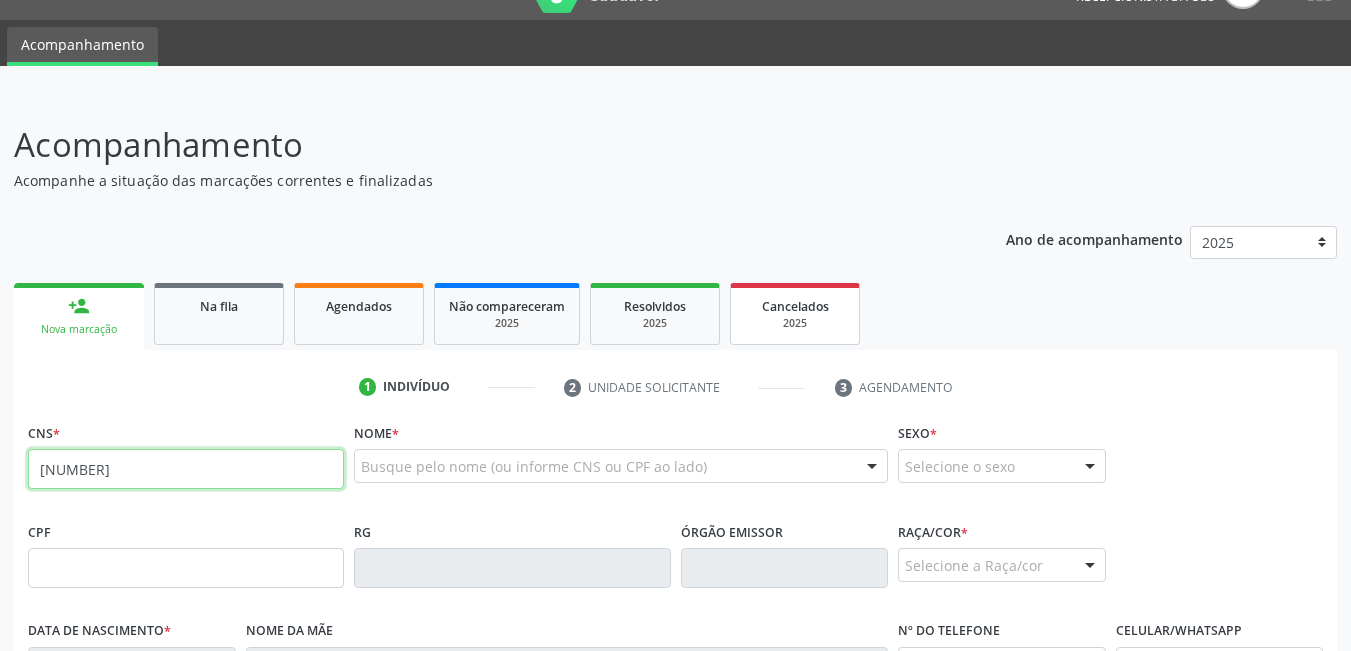 type on "702 0098 0441 5888" 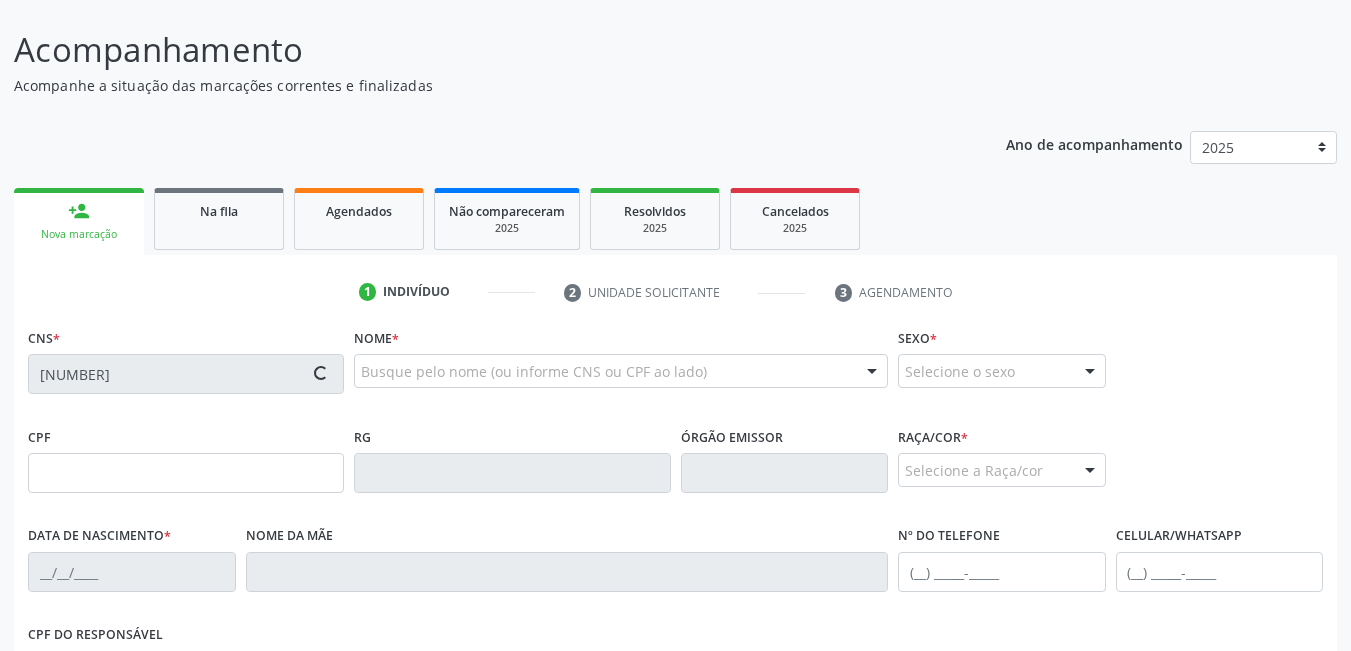 scroll, scrollTop: 144, scrollLeft: 0, axis: vertical 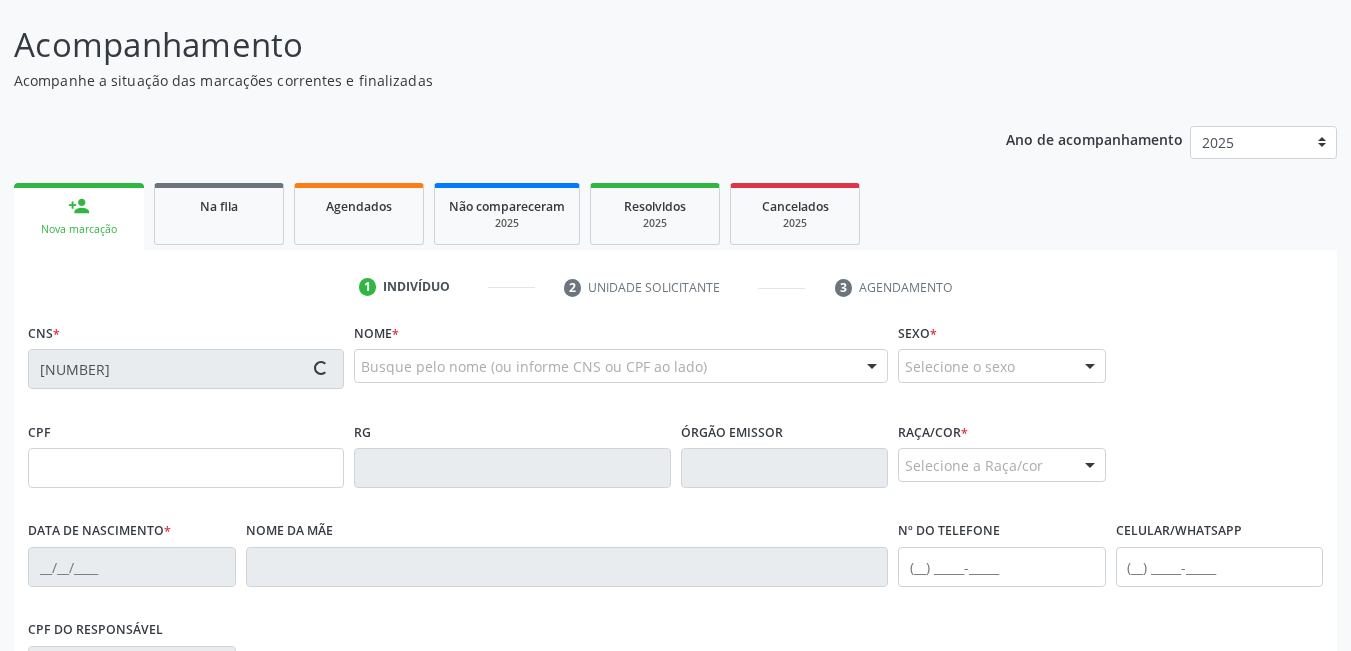 type on "122.331.384-06" 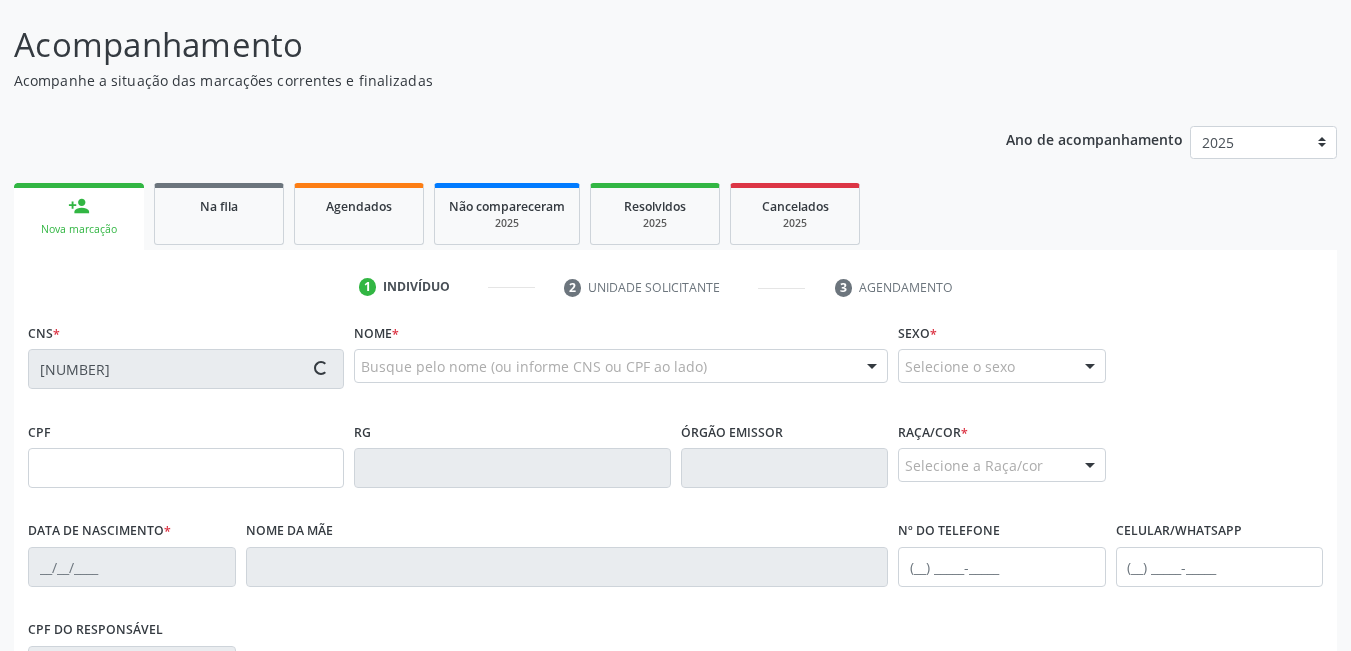 type on "12/05/2002" 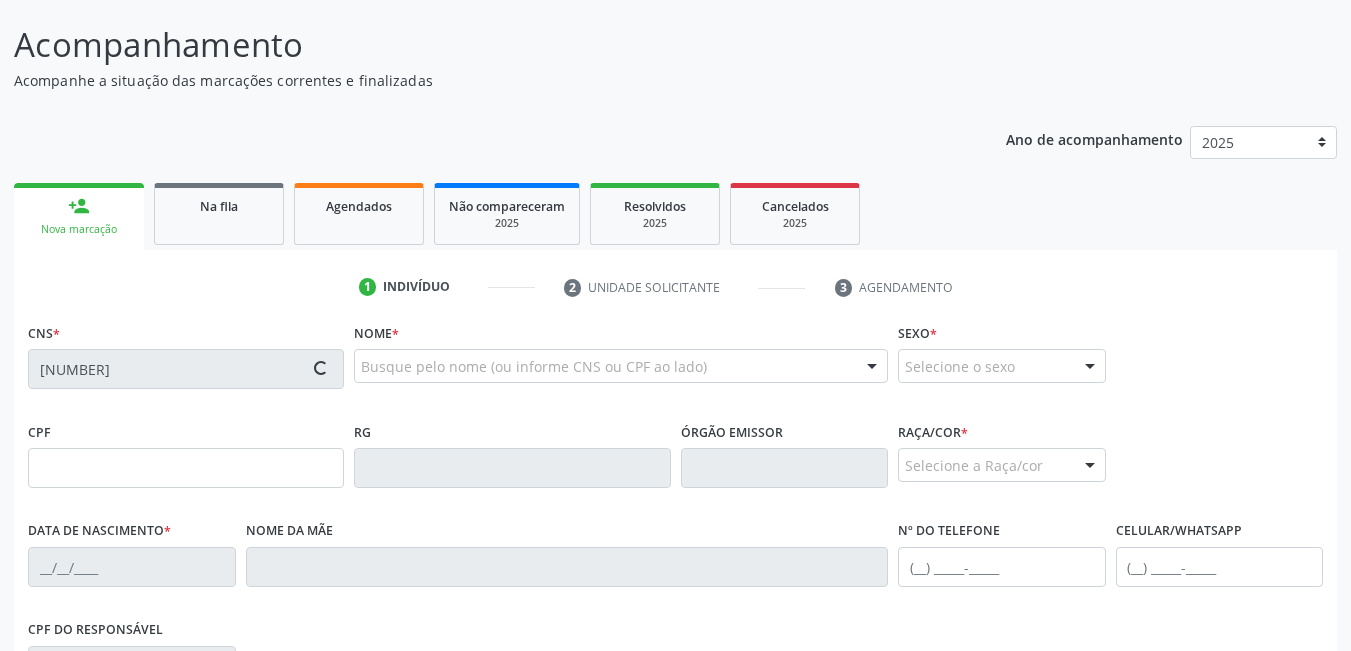 type on "(82) 99155-2527" 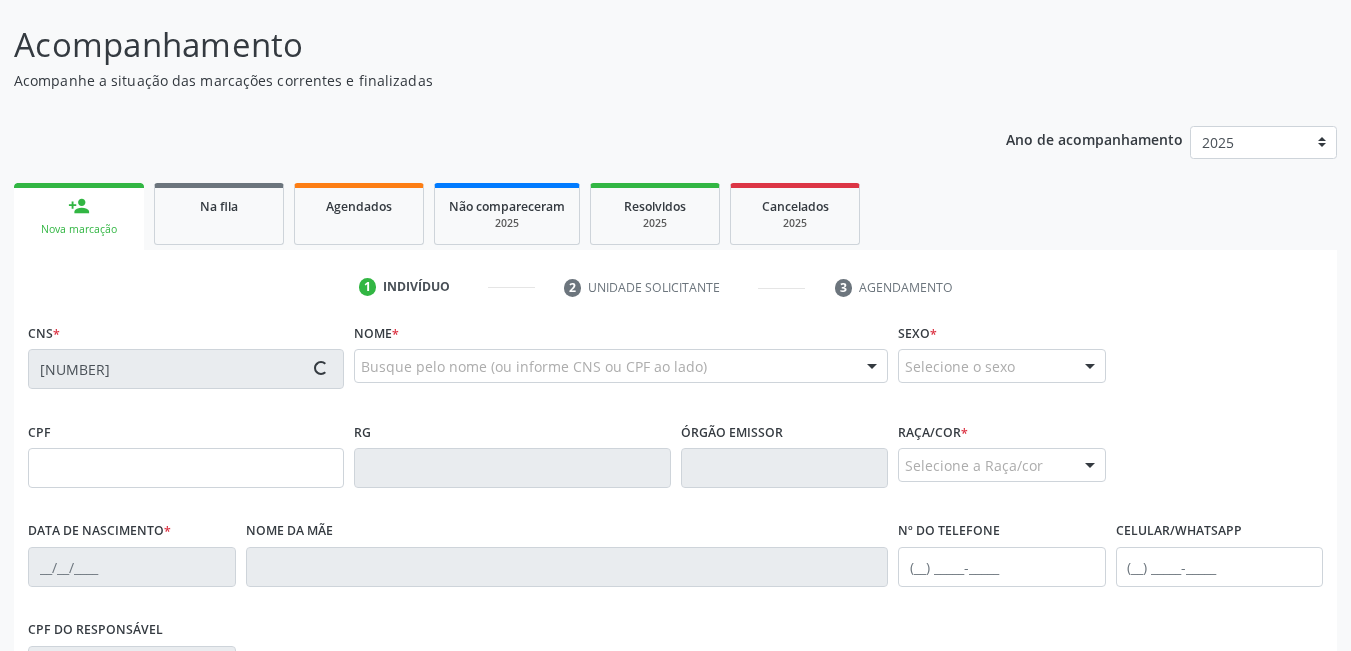 type on "134" 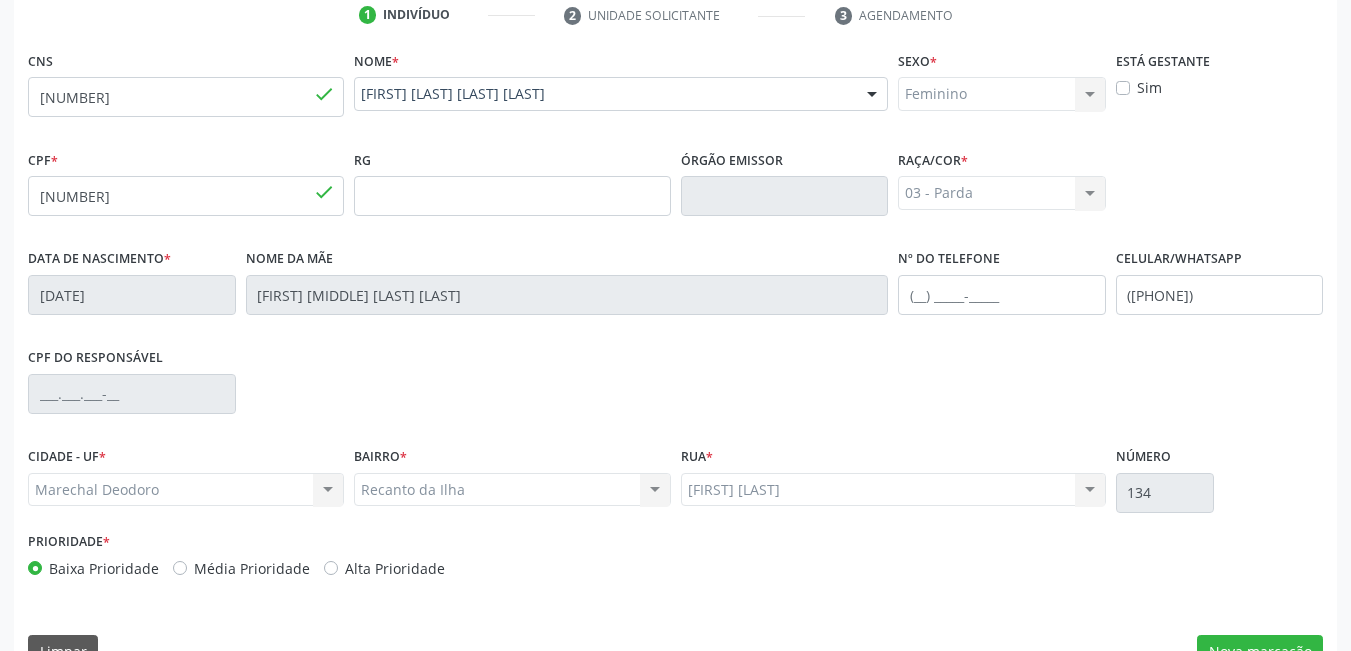 scroll, scrollTop: 461, scrollLeft: 0, axis: vertical 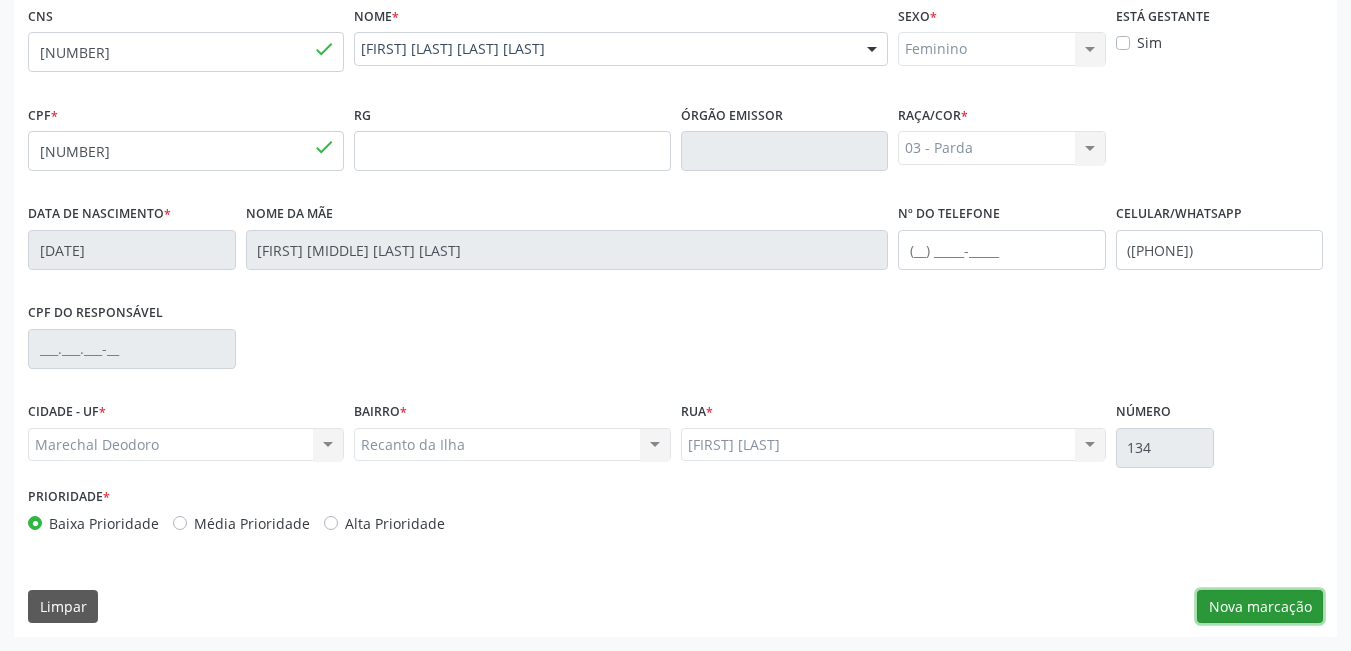click on "Nova marcação" at bounding box center (1260, 607) 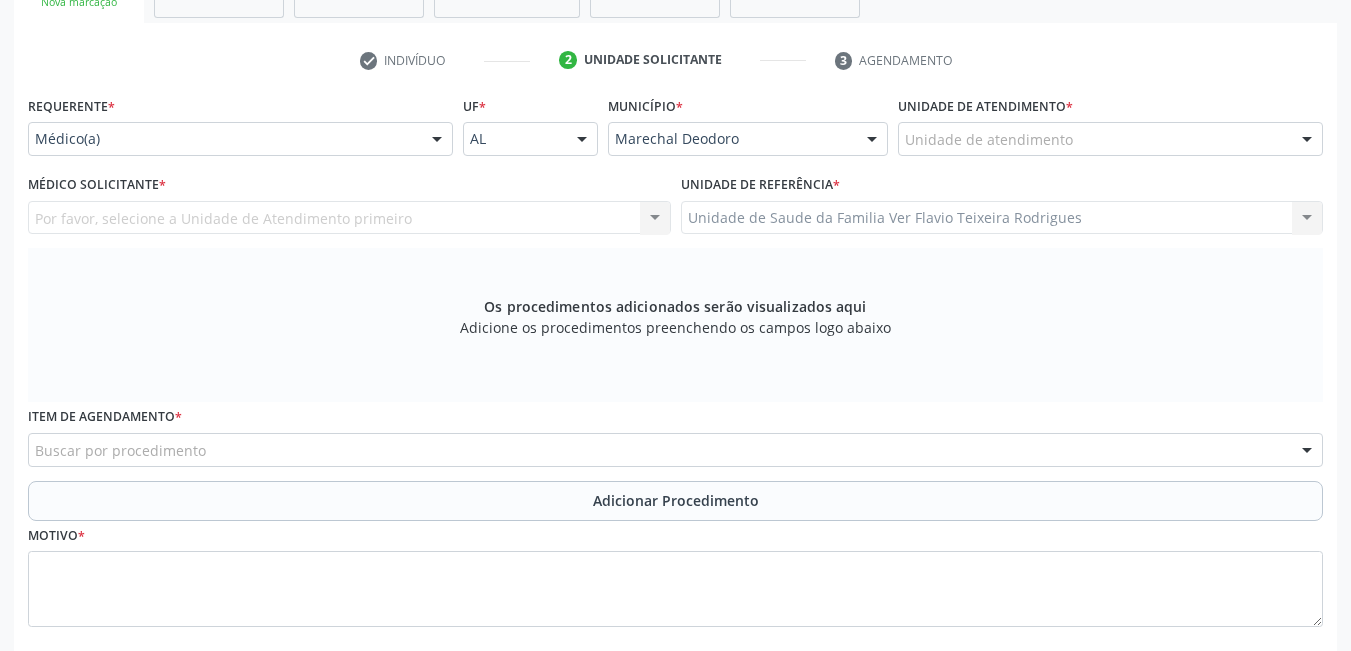 scroll, scrollTop: 261, scrollLeft: 0, axis: vertical 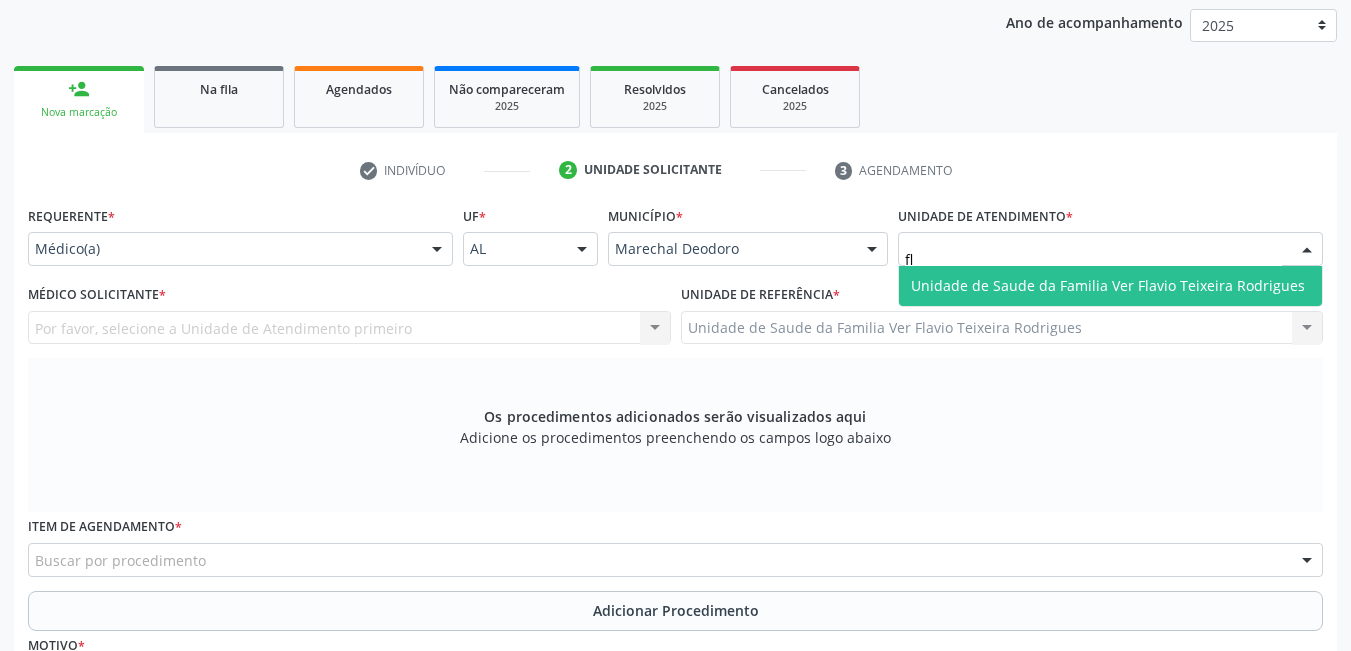 type on "fla" 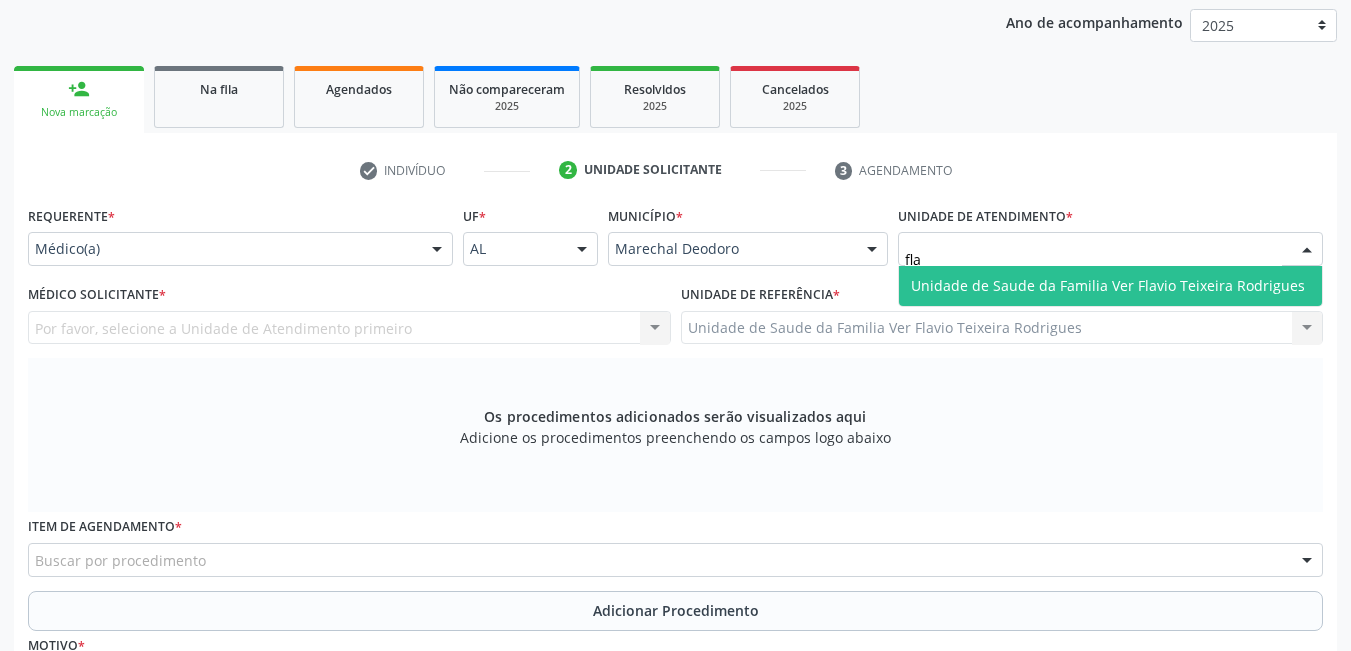 click on "Unidade de Saude da Familia Ver Flavio Teixeira Rodrigues" at bounding box center [1108, 285] 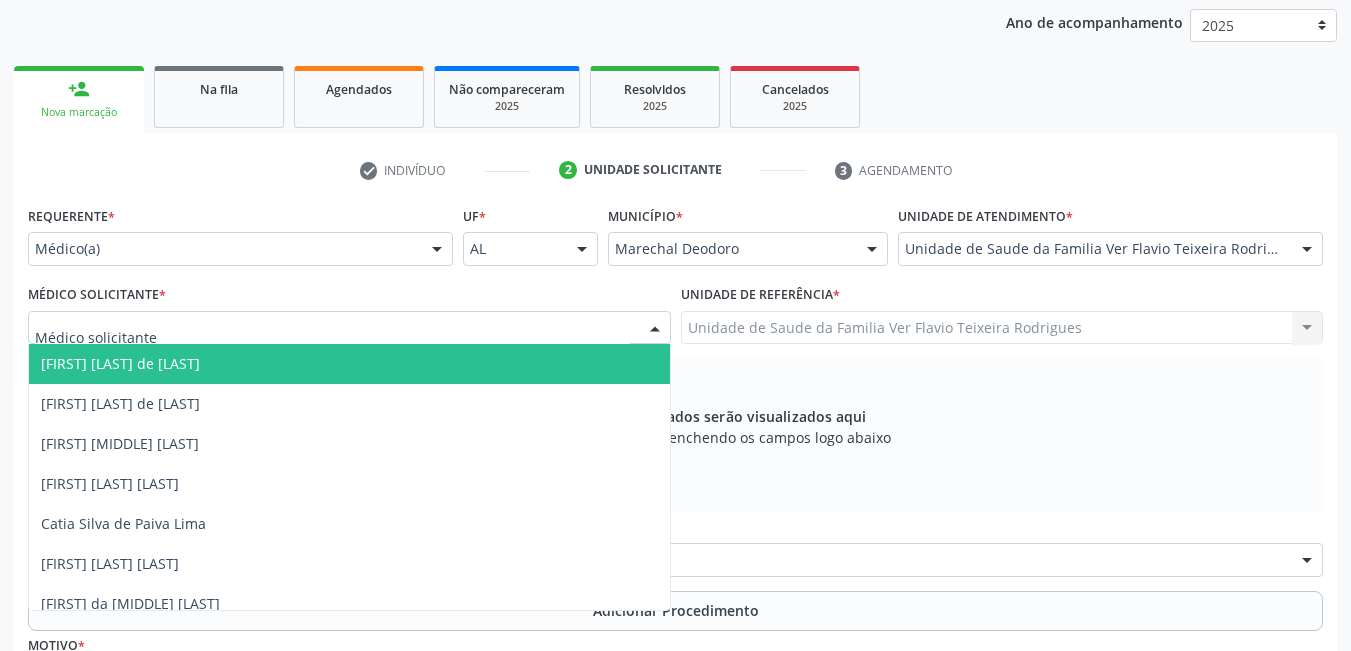 click at bounding box center [349, 328] 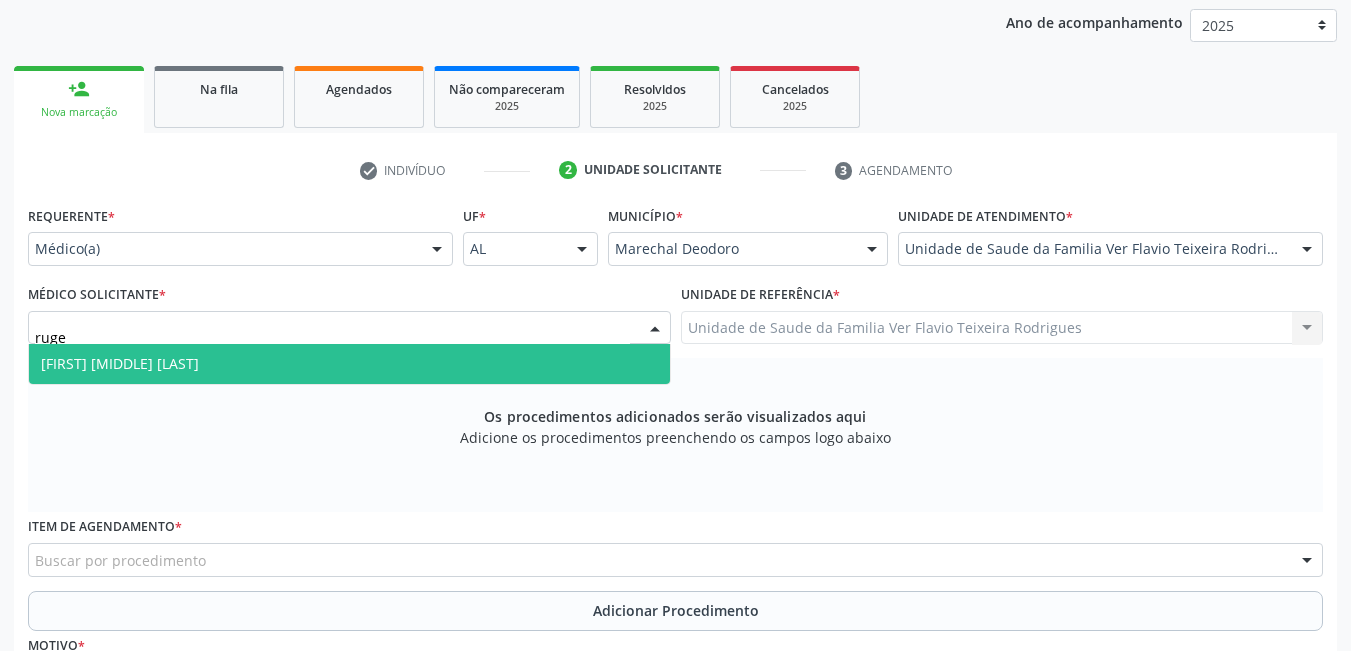 type on "ruger" 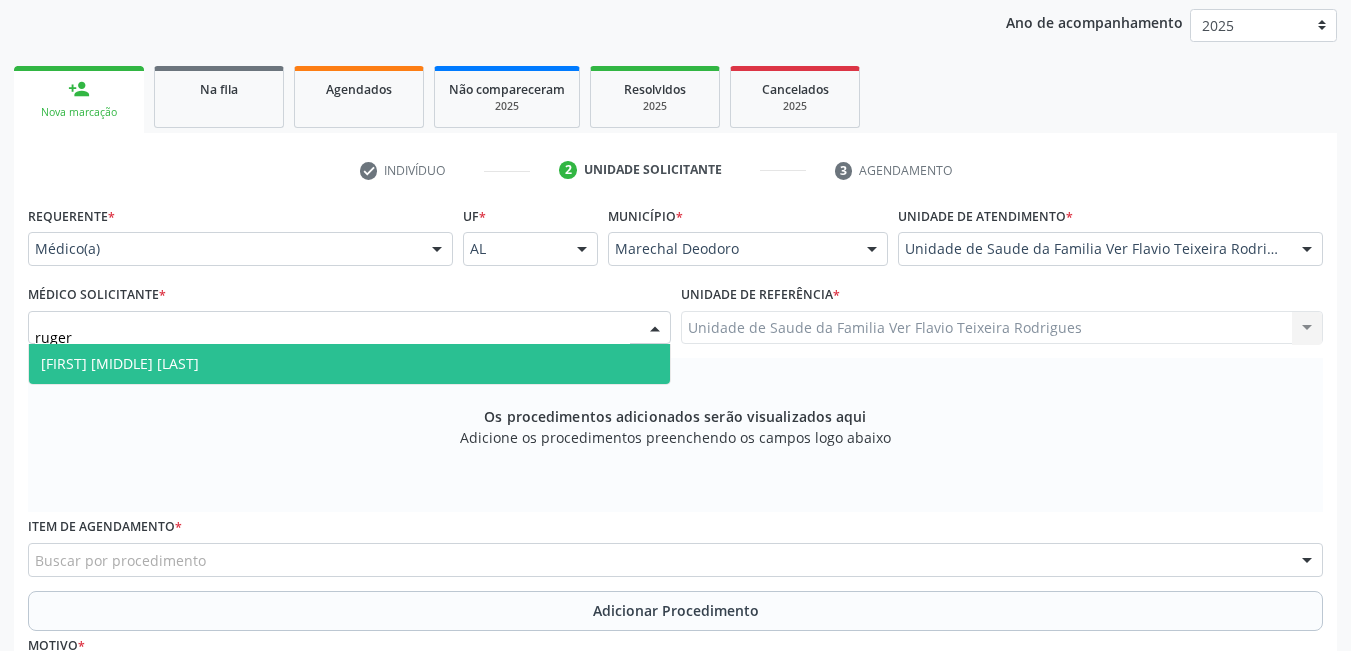 click on "[FIRST] [LAST] [LAST] [LAST]" at bounding box center (120, 363) 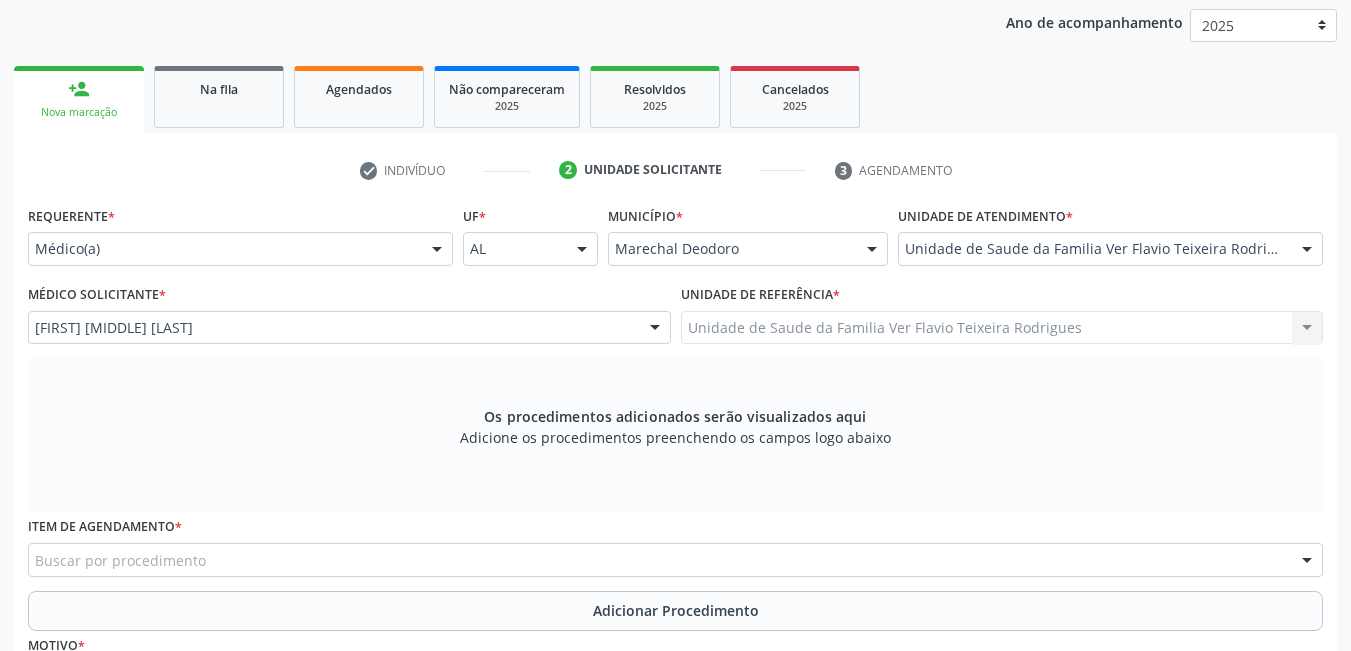 click on "Buscar por procedimento" at bounding box center [675, 560] 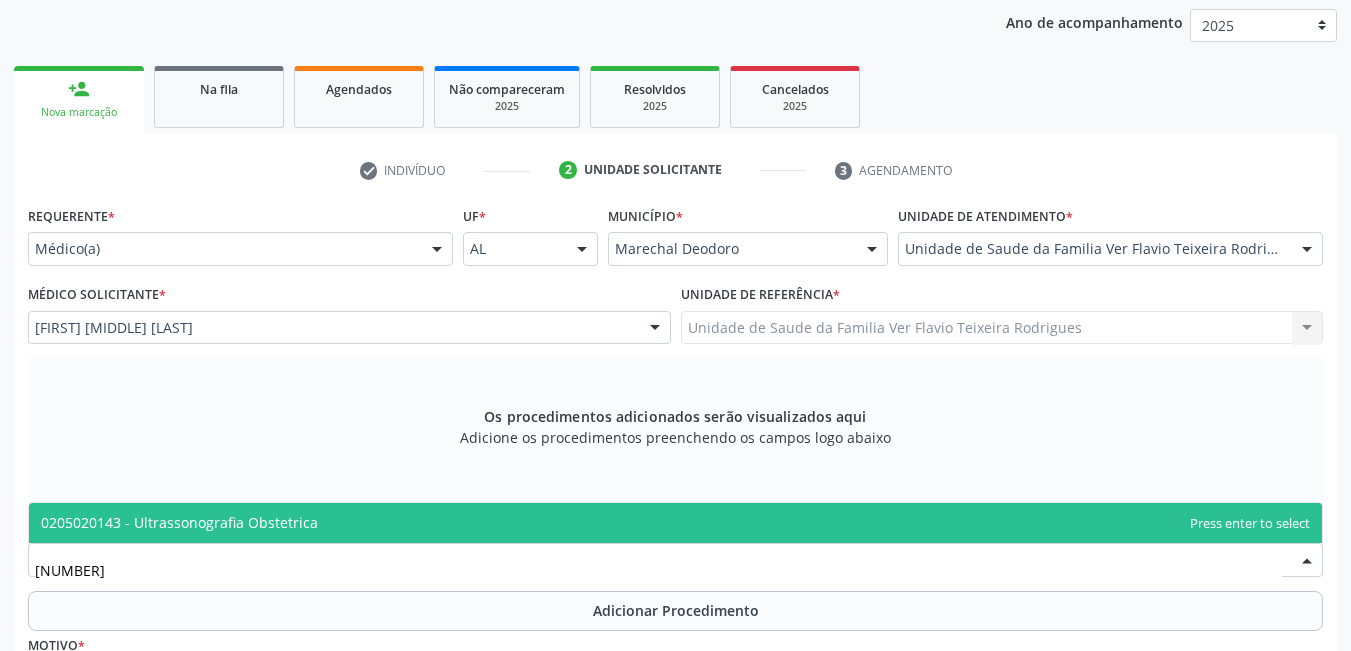 type on "0205020143" 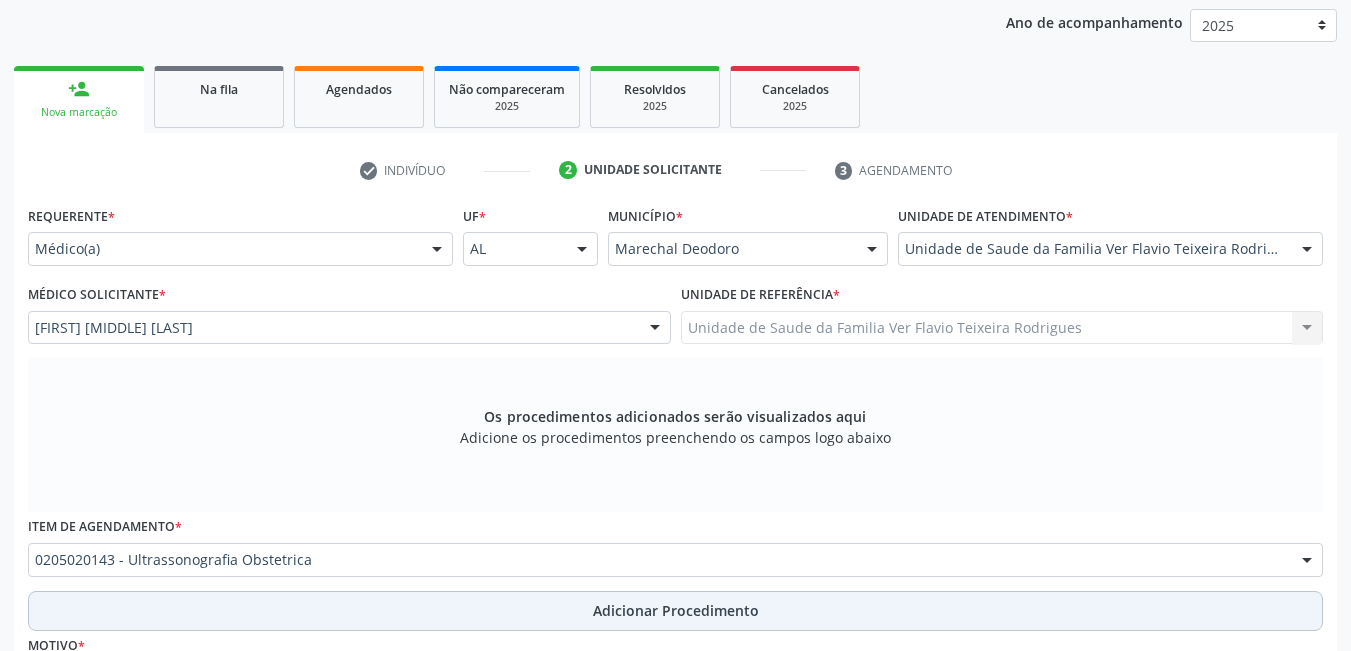 click on "Adicionar Procedimento" at bounding box center (675, 611) 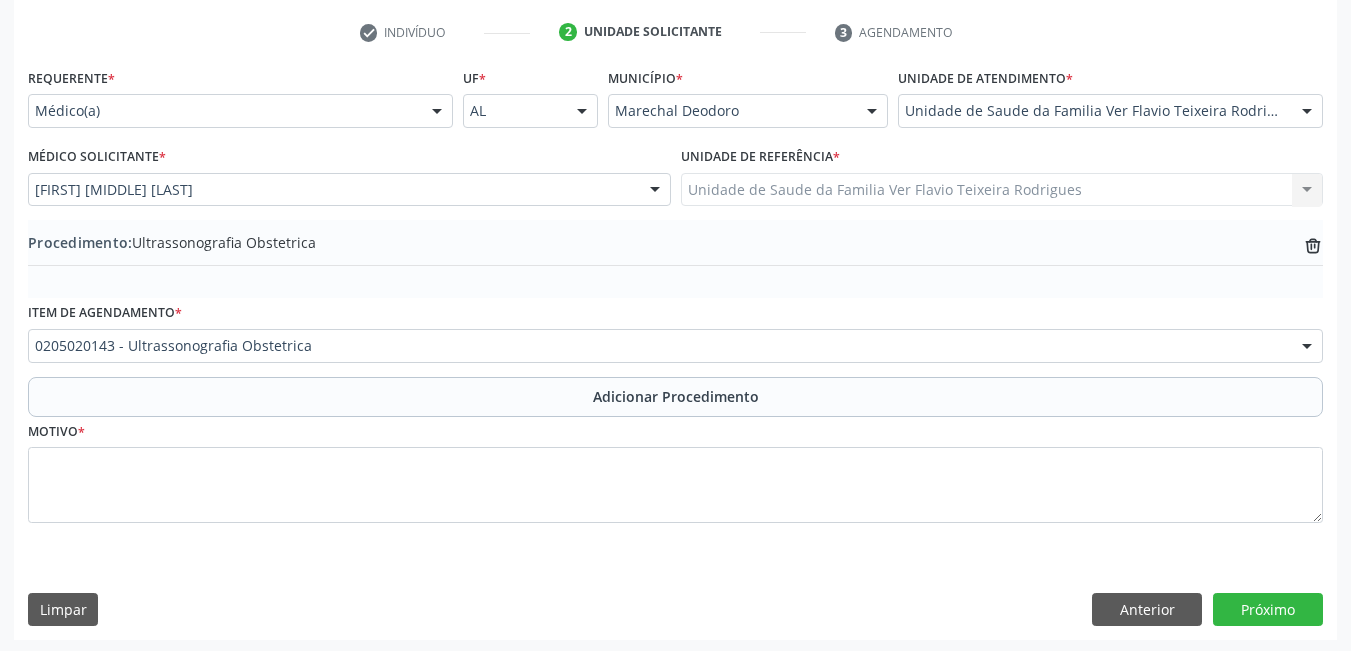 scroll, scrollTop: 402, scrollLeft: 0, axis: vertical 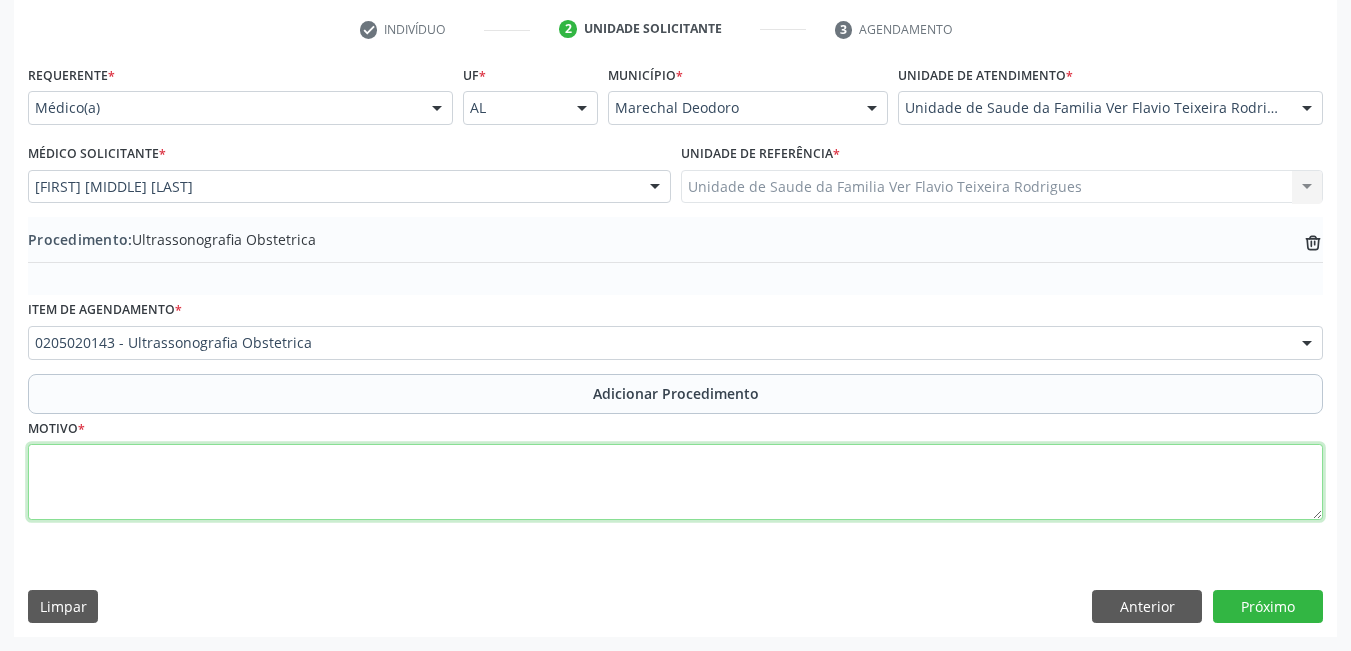 click at bounding box center (675, 482) 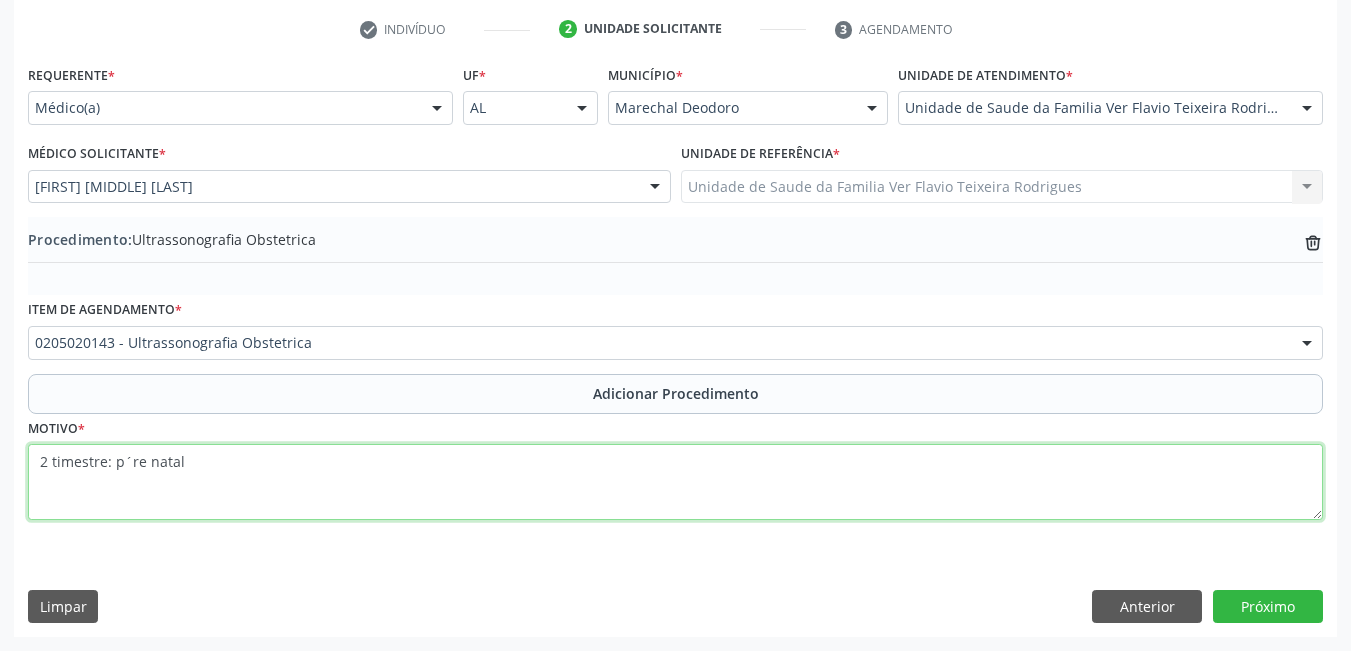 click on "2 timestre: p´re natal" at bounding box center (675, 482) 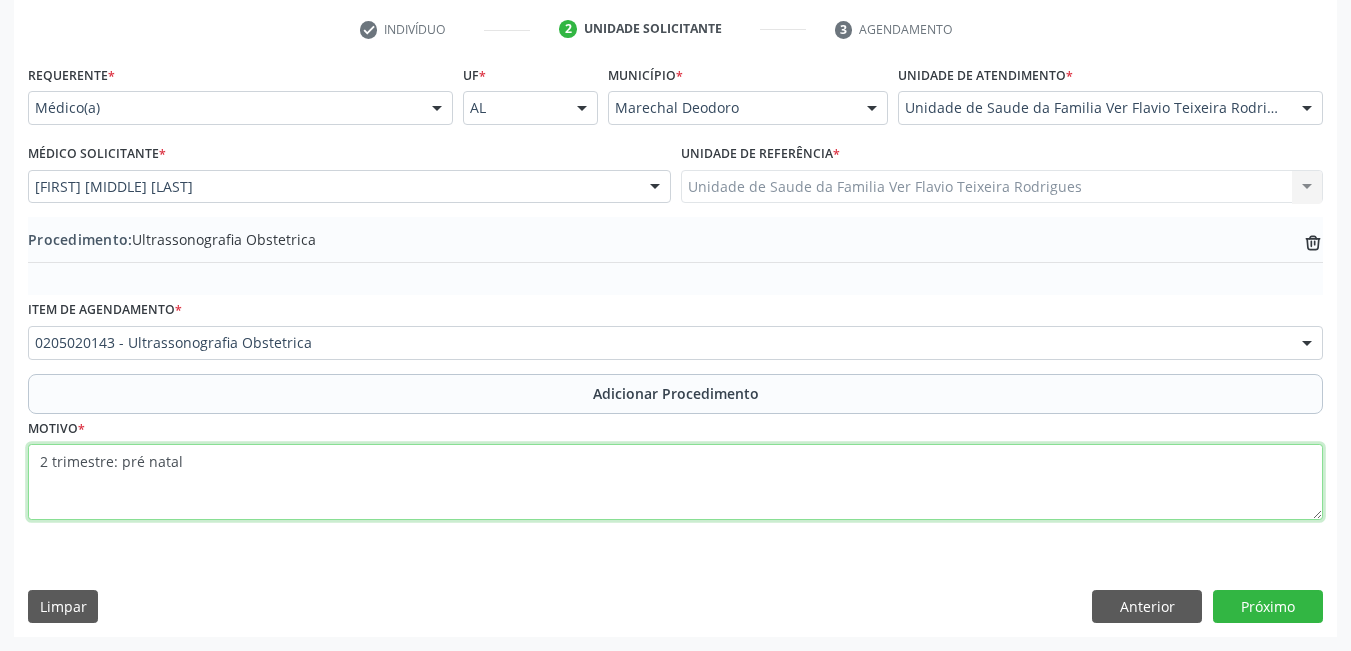 drag, startPoint x: 130, startPoint y: 464, endPoint x: 701, endPoint y: 505, distance: 572.4701 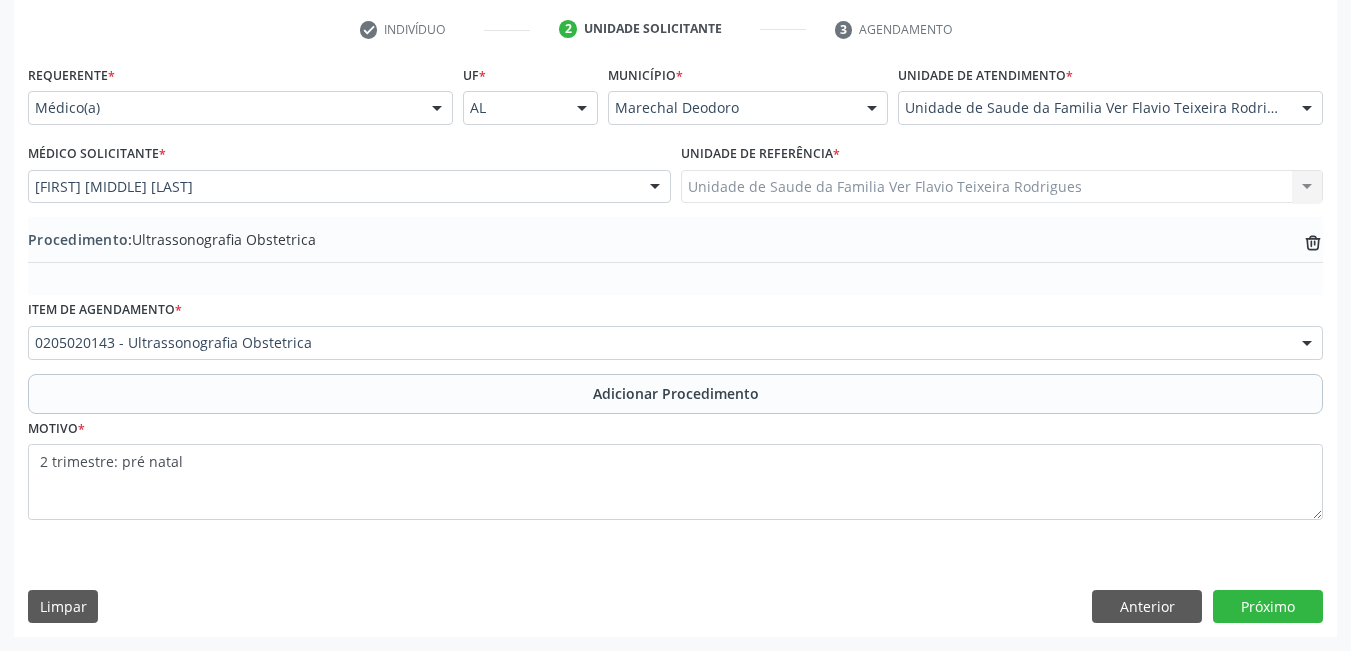 click on "Requerente
*
Médico(a)         Médico(a)   Enfermeiro(a)   Paciente
Nenhum resultado encontrado para: "   "
Não há nenhuma opção para ser exibida.
UF
*
AL         AL
Nenhum resultado encontrado para: "   "
Não há nenhuma opção para ser exibida.
Município
*
Marechal Deodoro         Marechal Deodoro
Nenhum resultado encontrado para: "   "
Não há nenhuma opção para ser exibida.
Unidade de atendimento
*
Unidade de Saude da Familia Ver Flavio Teixeira Rodrigues         Aeronave Baron 58   Aeronave Cessna   Associacao Divina Misericordia   Caps Maria Celia de Araujo Sarmento   Central Municipal de Rede de Frio de Marechal Deodoro   Central de Abastecimento Farmaceutico Caf   Centro Municipal de Especialidade Odontologica   Centro de Parto Normal Imaculada Conceicao   Centro de Saude Professor Estacio de Lima" at bounding box center (675, 348) 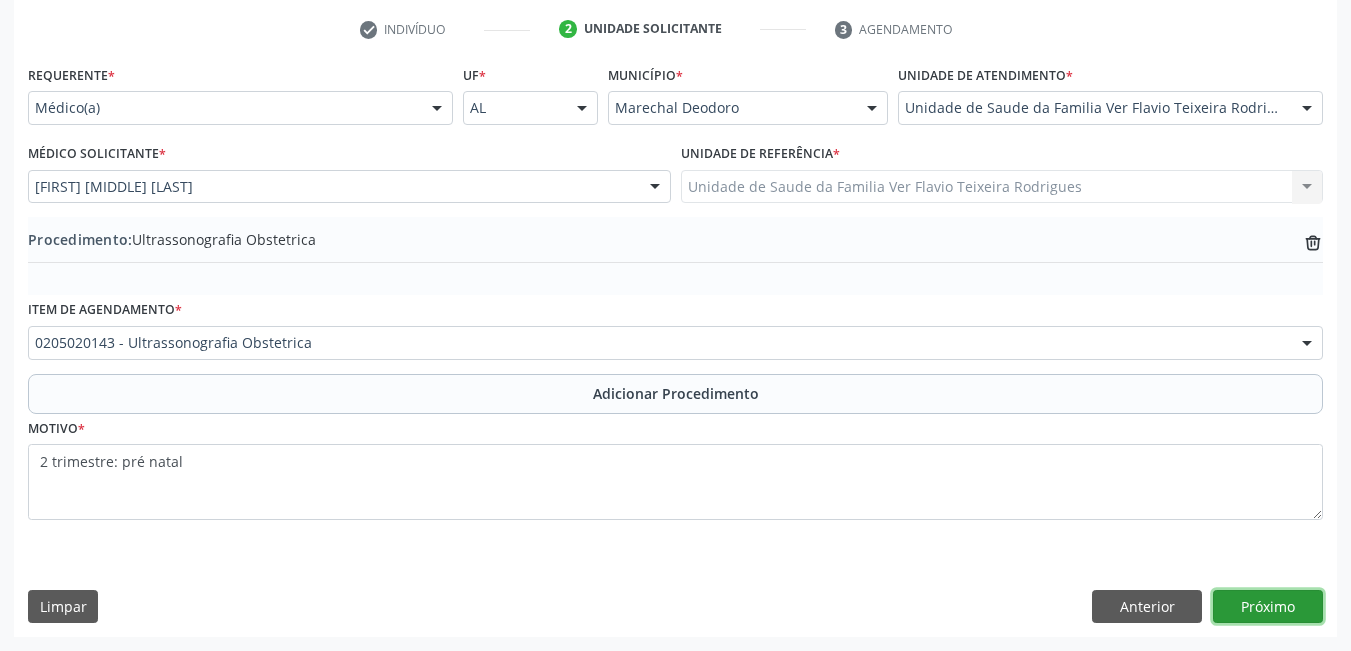 click on "Próximo" at bounding box center [1268, 607] 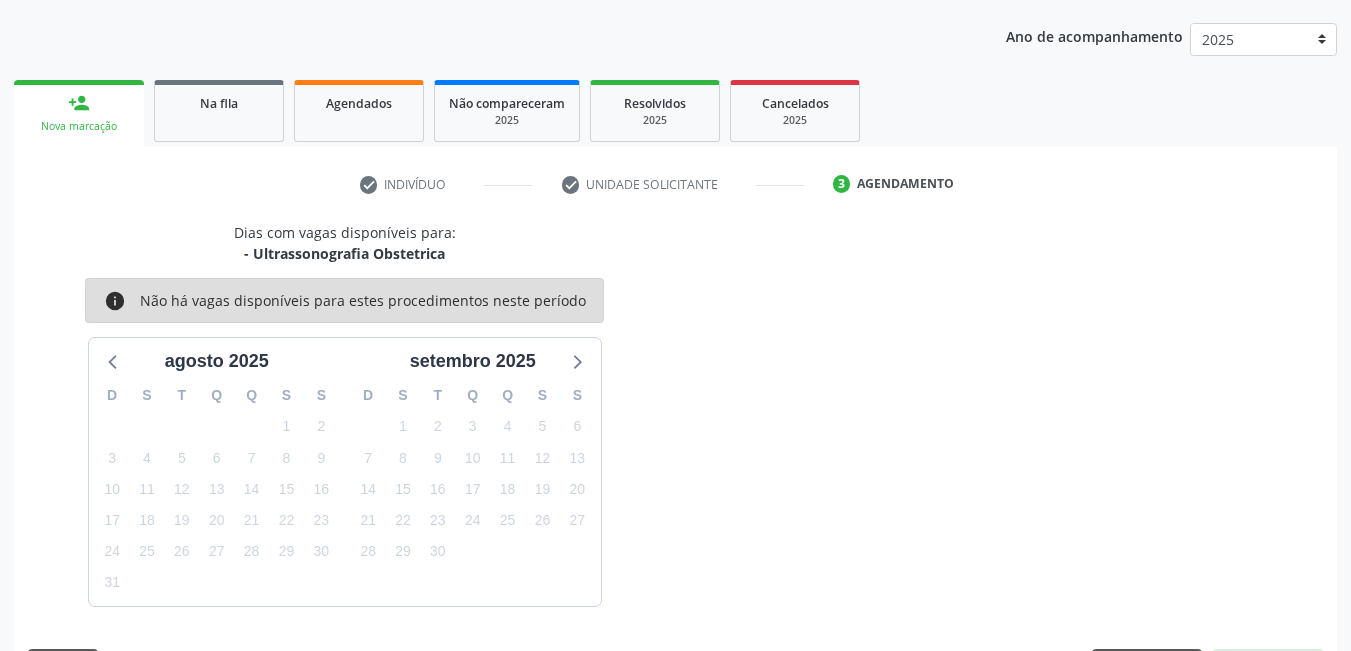 scroll, scrollTop: 306, scrollLeft: 0, axis: vertical 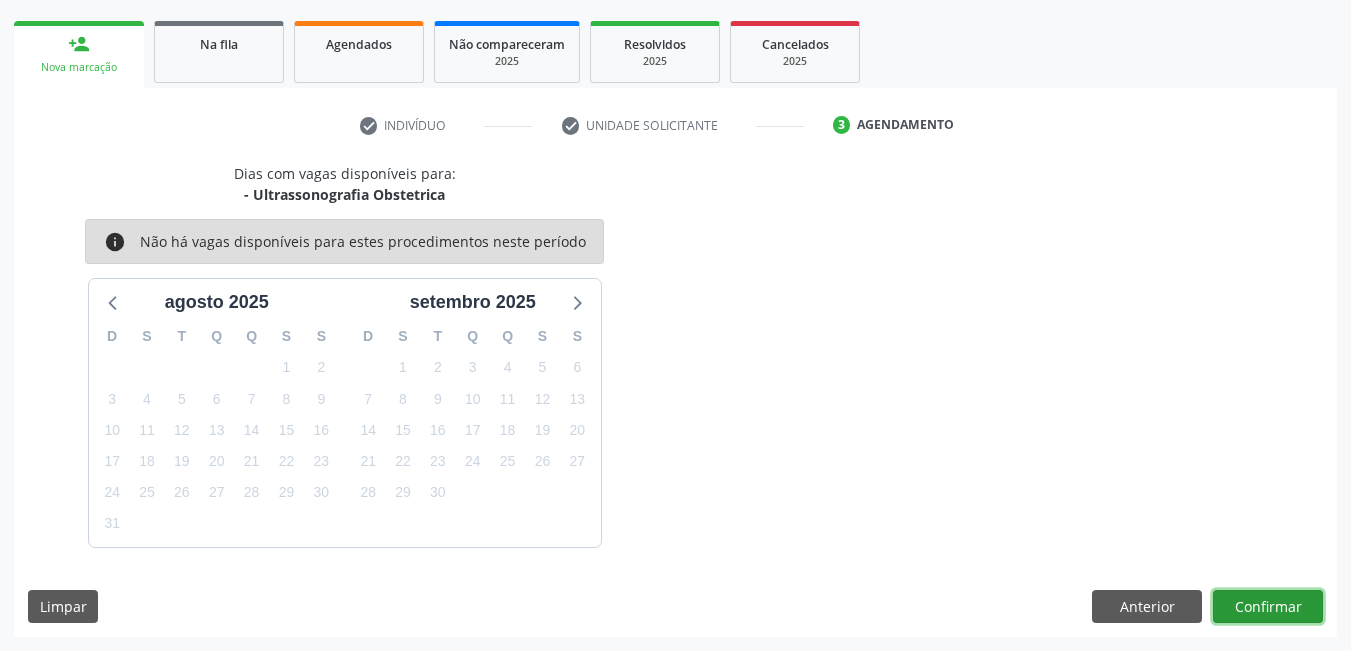 click on "Confirmar" at bounding box center [1268, 607] 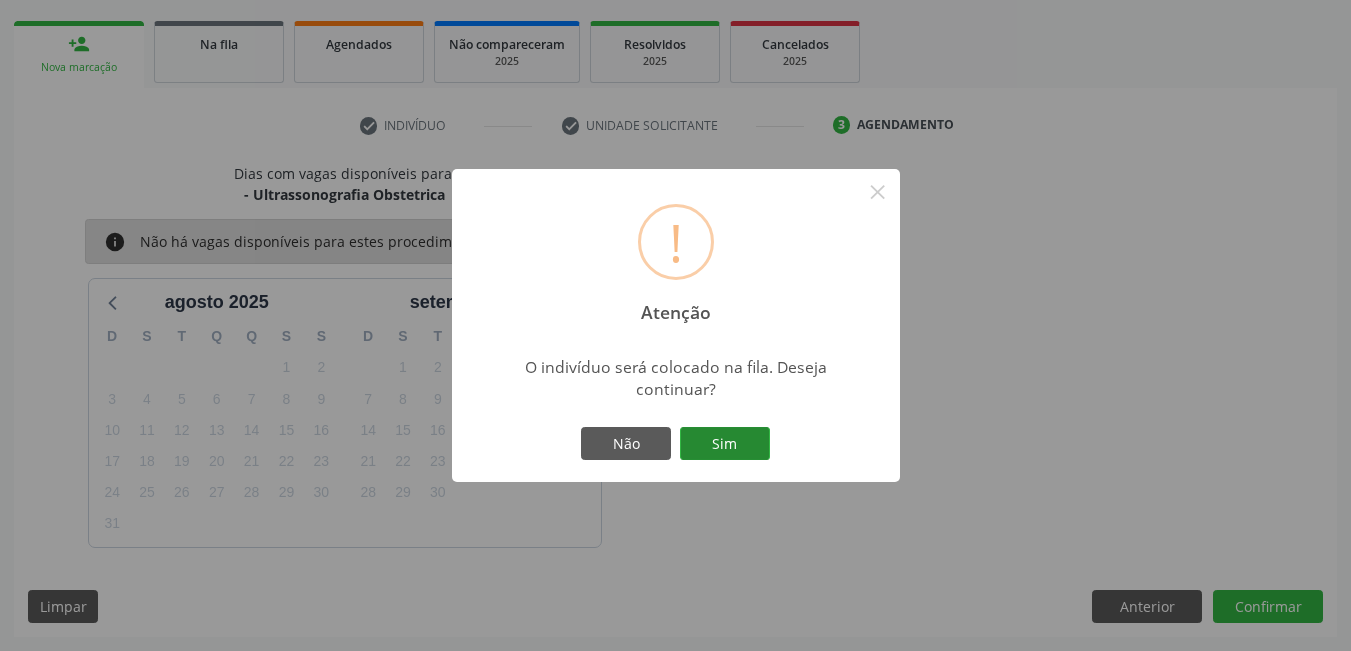 click on "Sim" at bounding box center (725, 444) 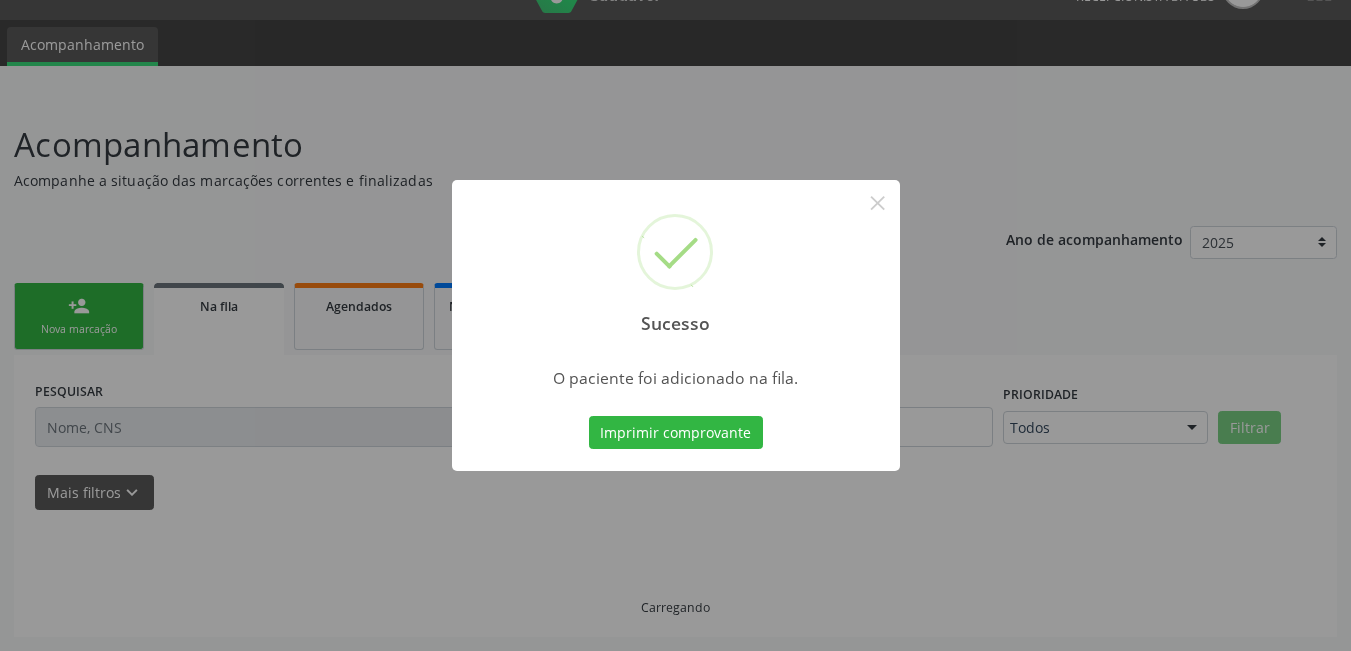 scroll, scrollTop: 44, scrollLeft: 0, axis: vertical 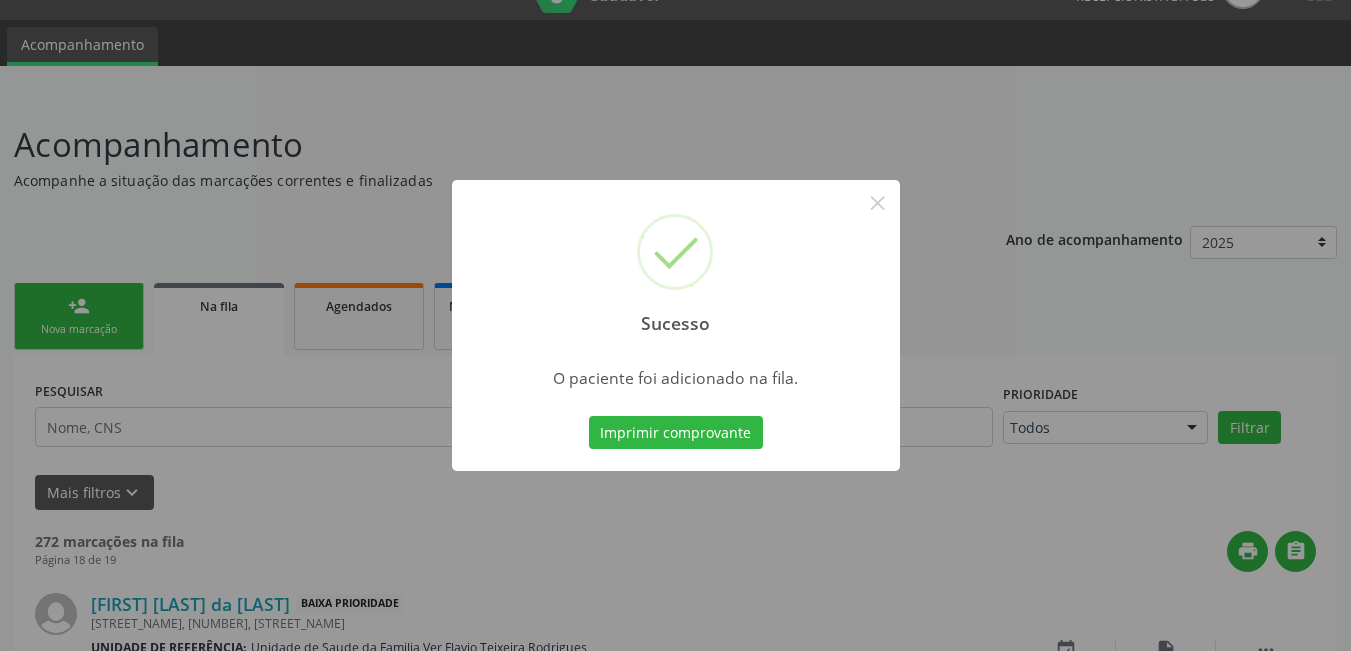 type 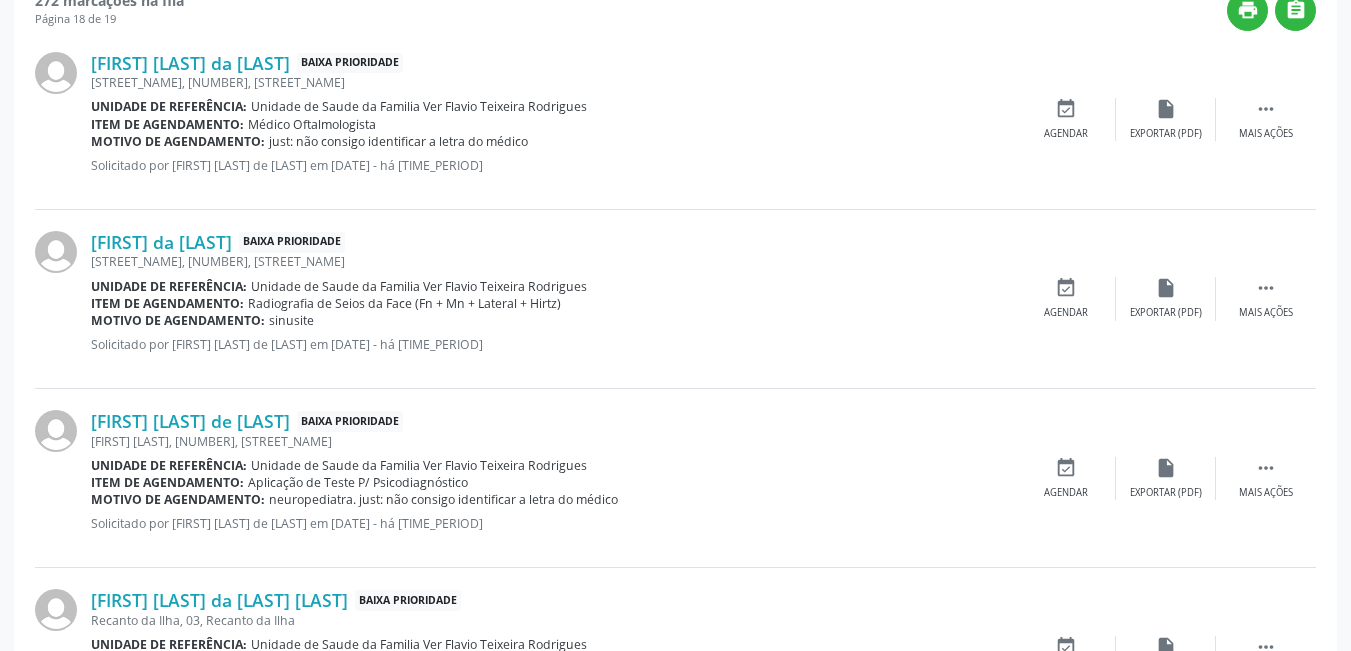 scroll, scrollTop: 482, scrollLeft: 0, axis: vertical 